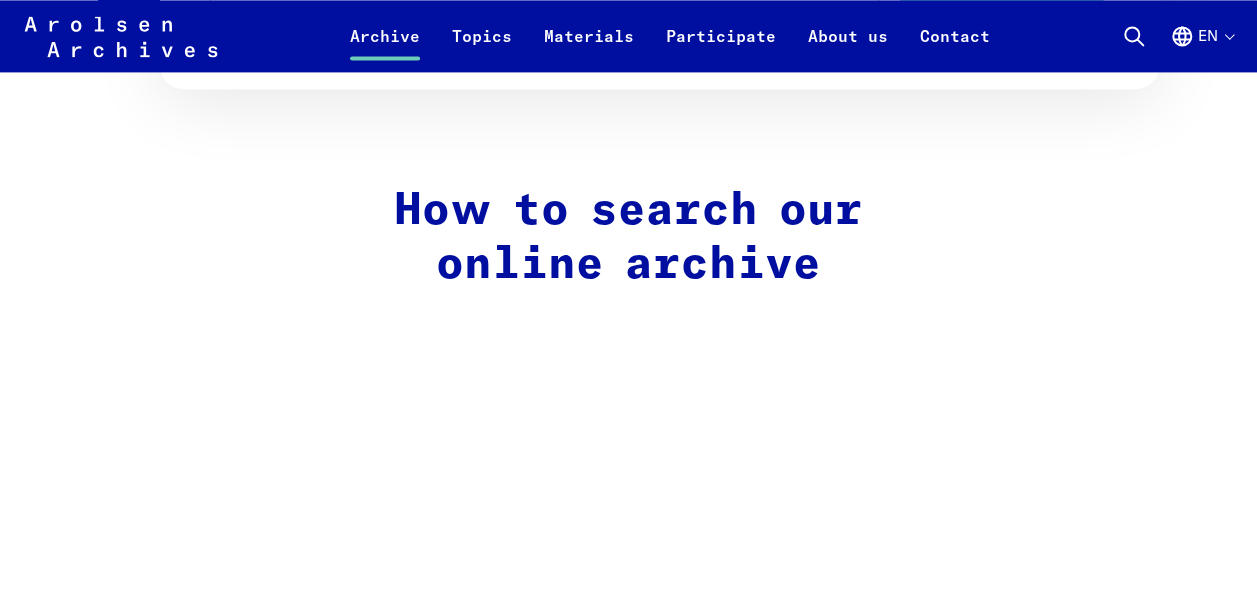 scroll, scrollTop: 1400, scrollLeft: 0, axis: vertical 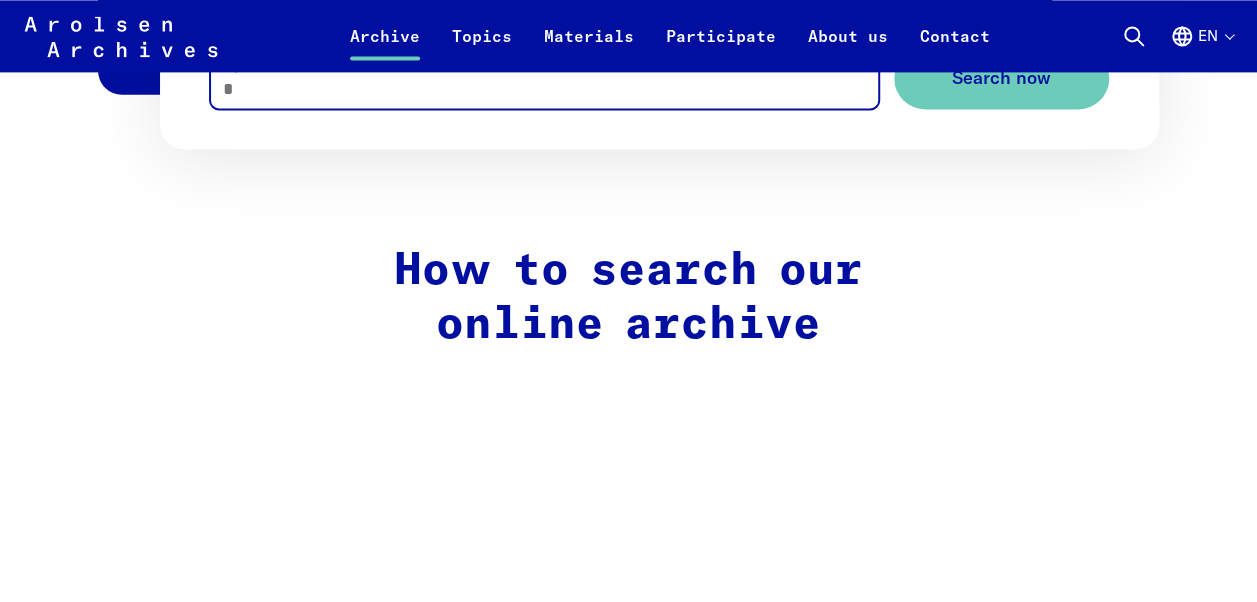 drag, startPoint x: 356, startPoint y: 92, endPoint x: 374, endPoint y: 94, distance: 18.110771 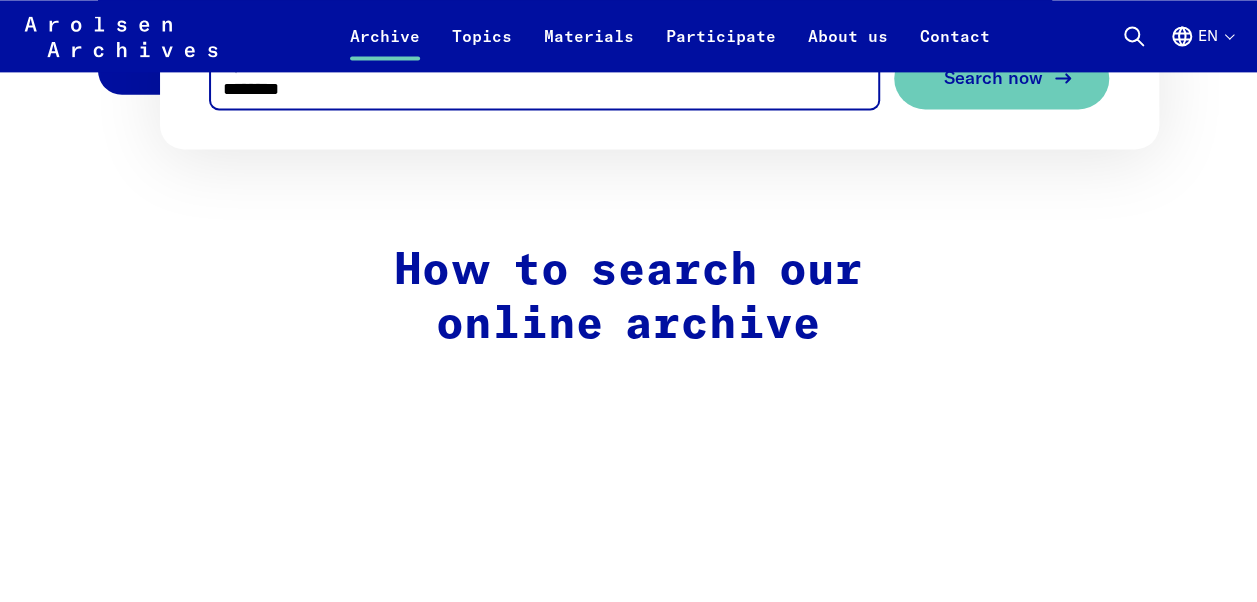 type on "********" 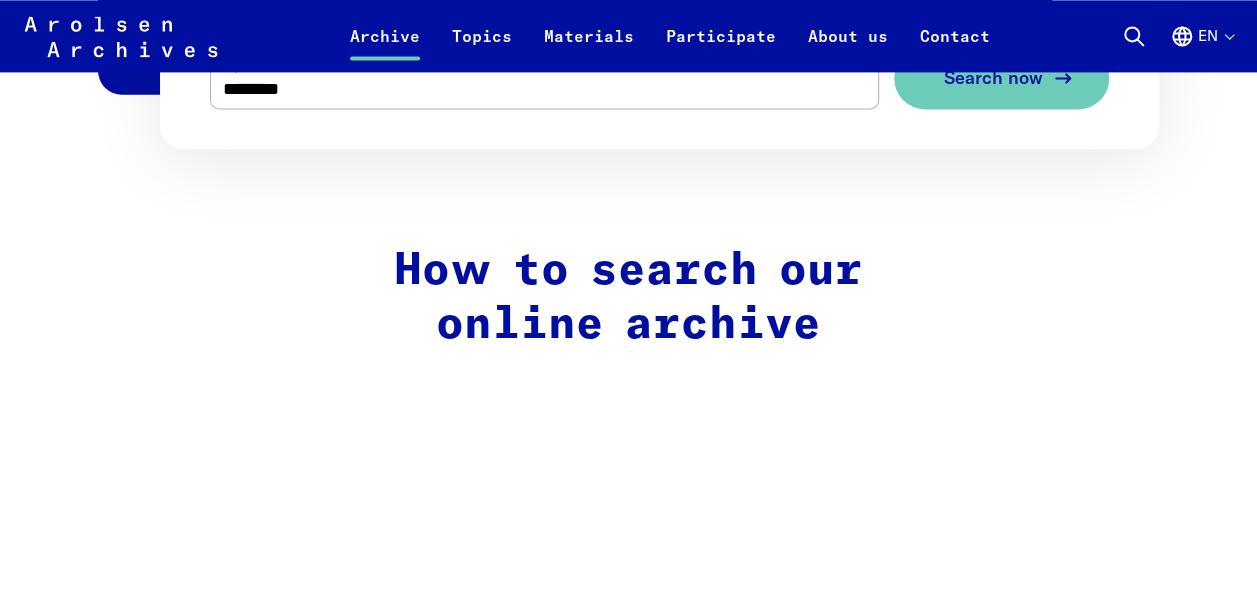 click on "Search now" at bounding box center [993, 78] 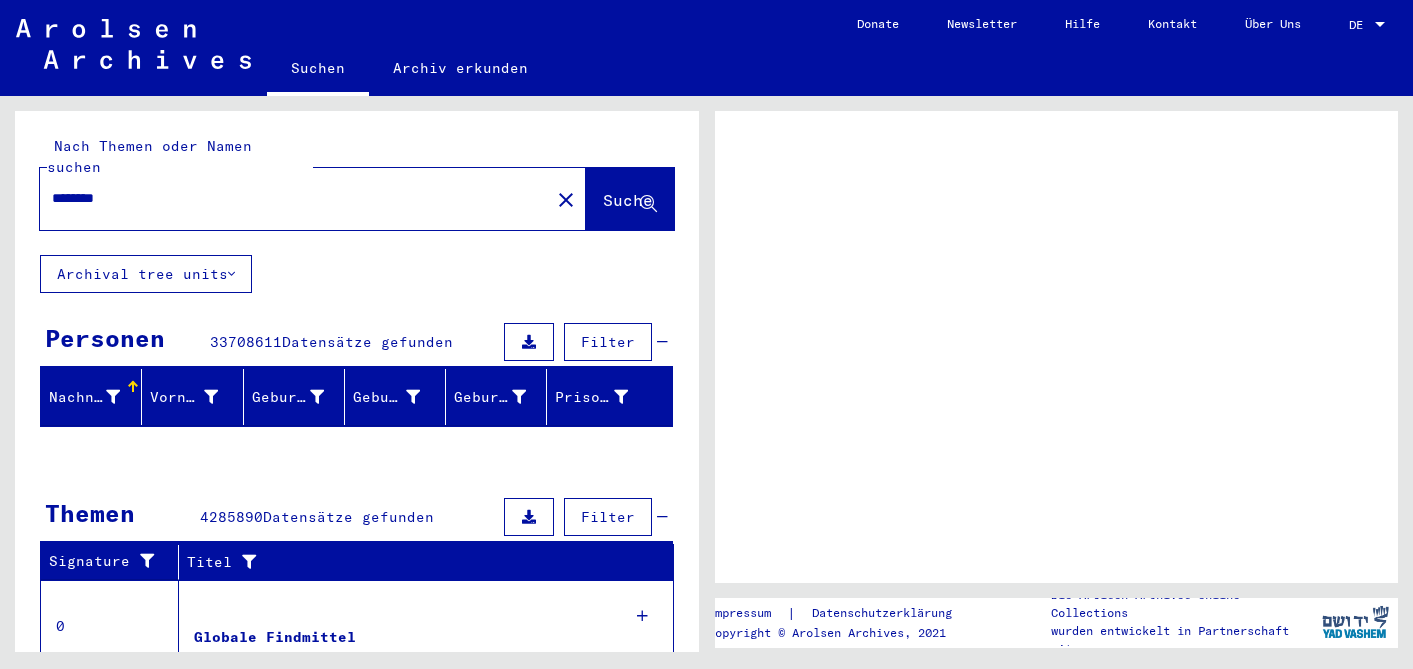 scroll, scrollTop: 0, scrollLeft: 0, axis: both 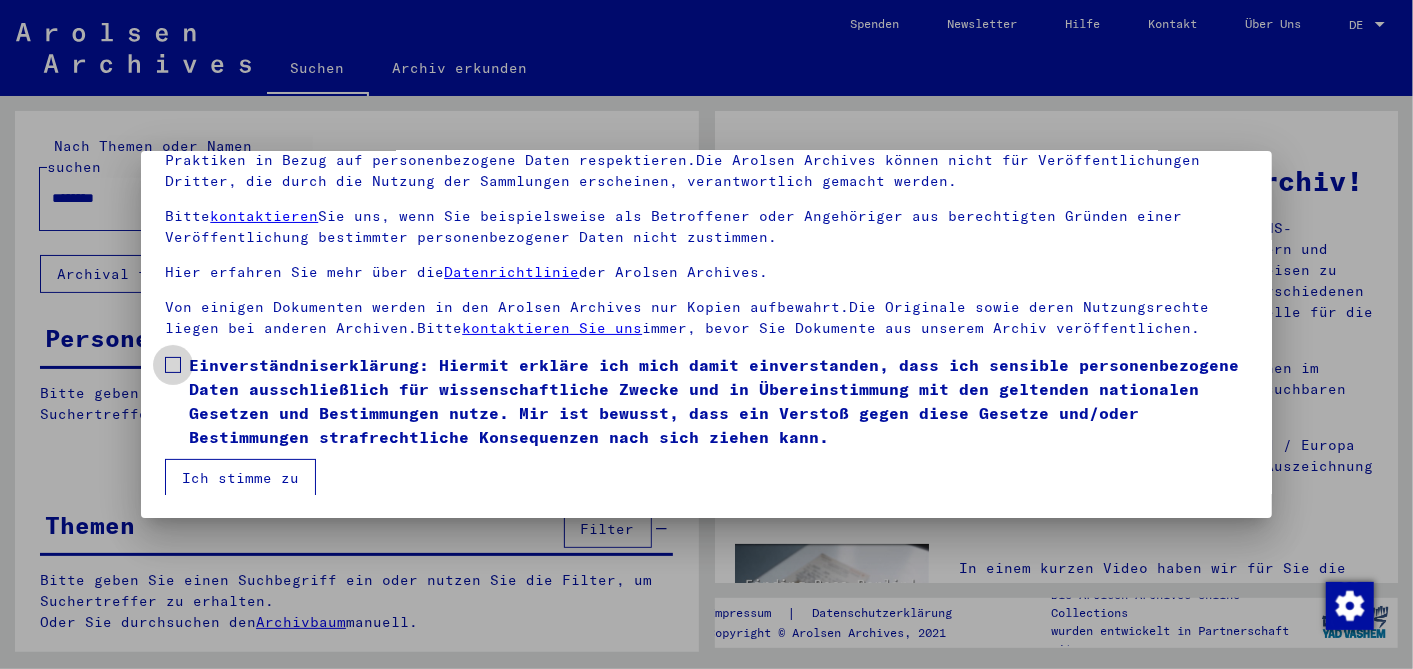 drag, startPoint x: 171, startPoint y: 355, endPoint x: 160, endPoint y: 399, distance: 45.35416 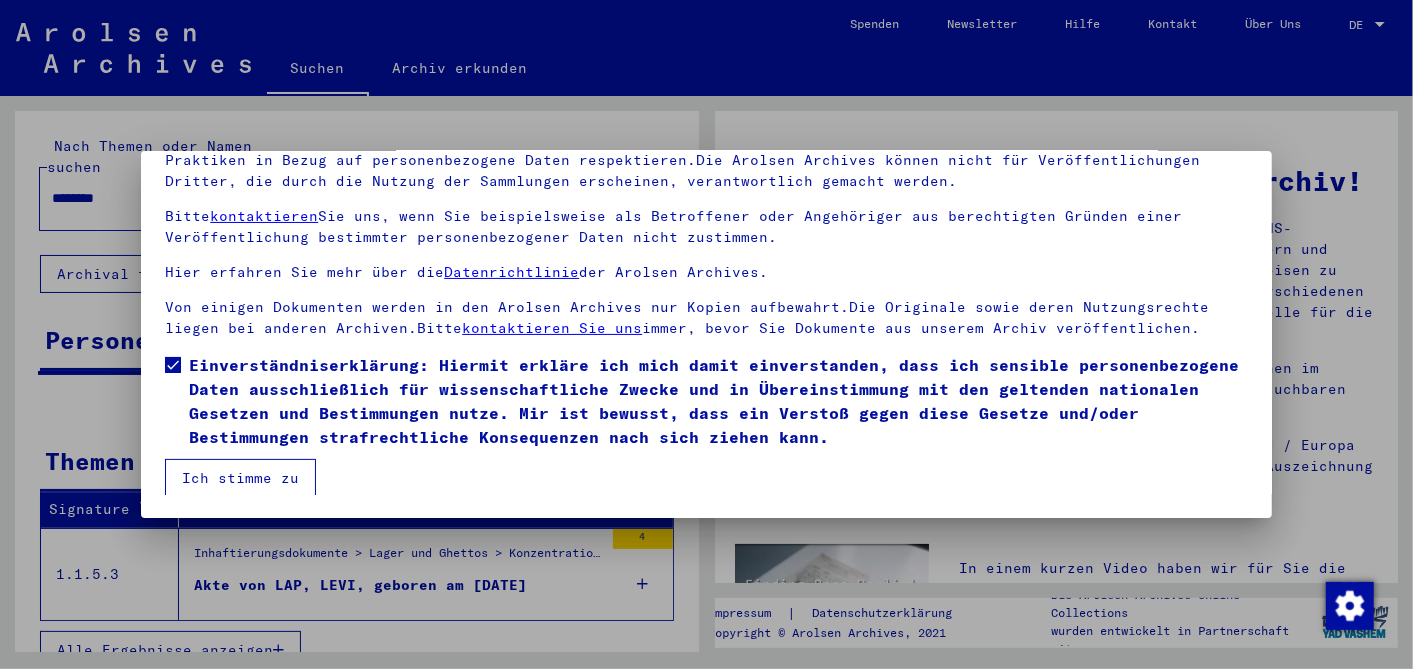 click on "Ich stimme zu" at bounding box center (240, 478) 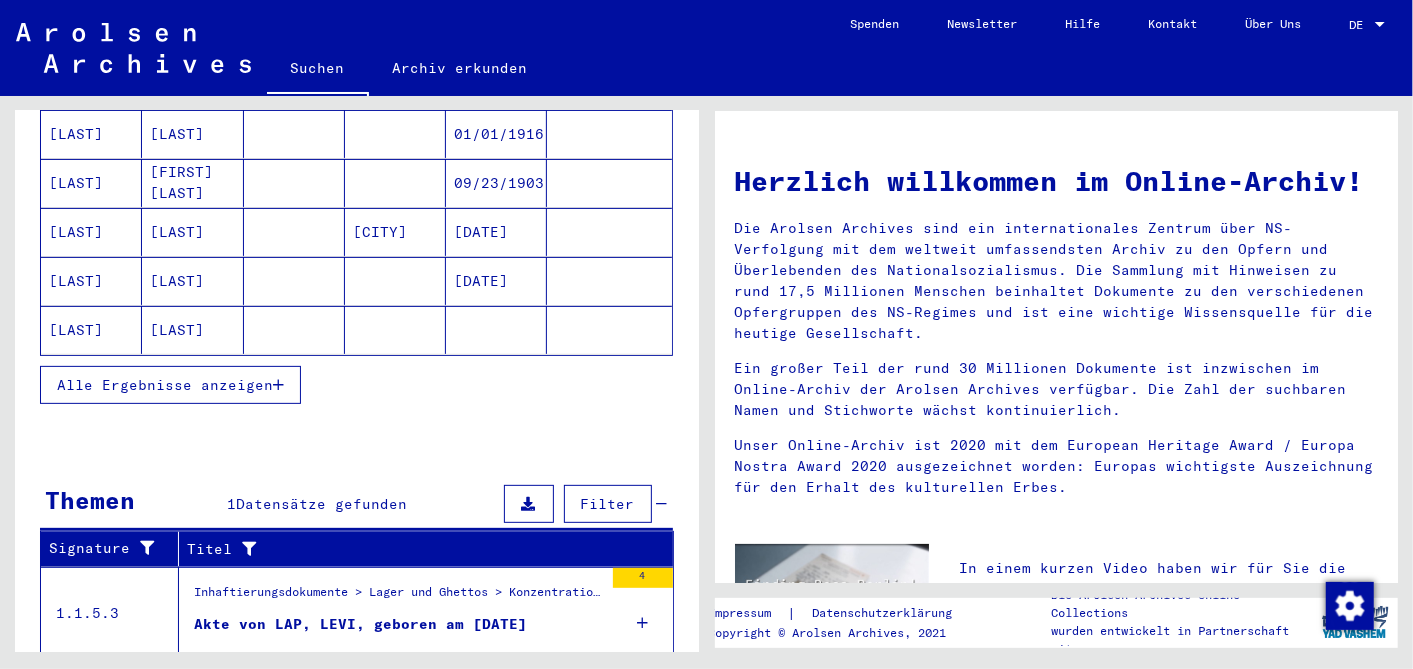 scroll, scrollTop: 333, scrollLeft: 0, axis: vertical 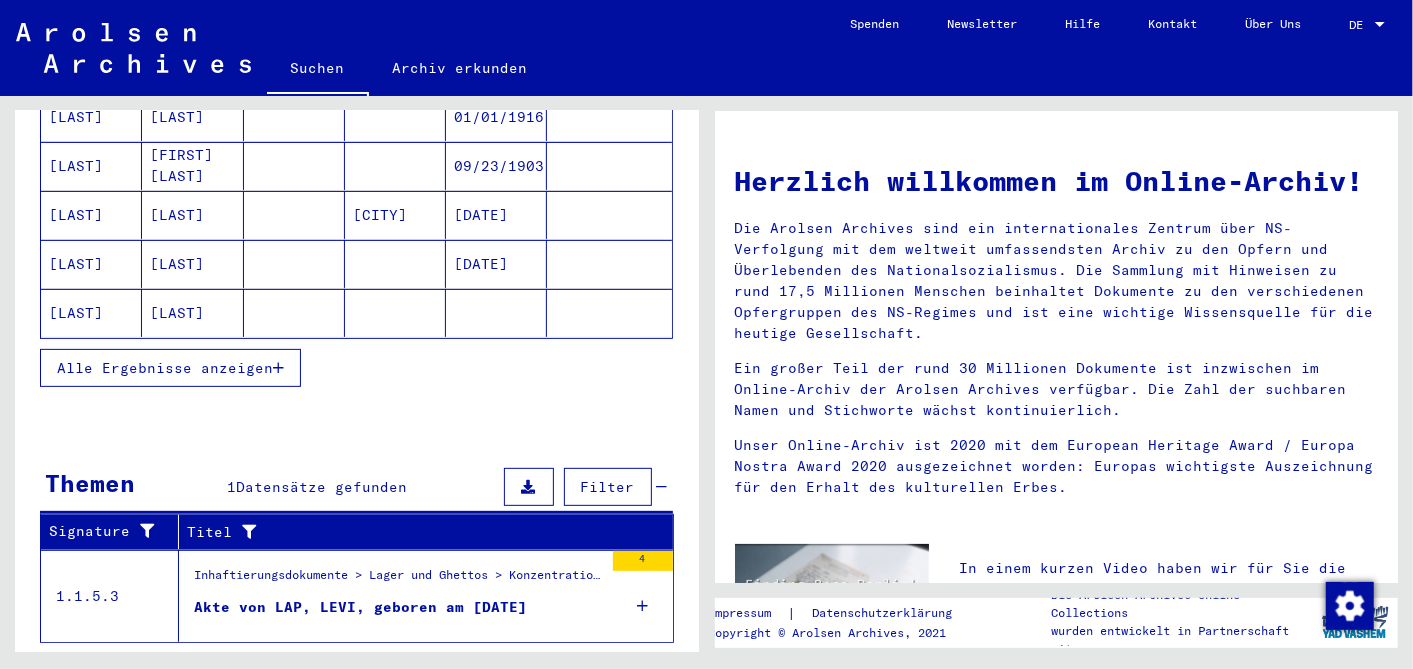 click on "Alle Ergebnisse anzeigen" at bounding box center (165, 368) 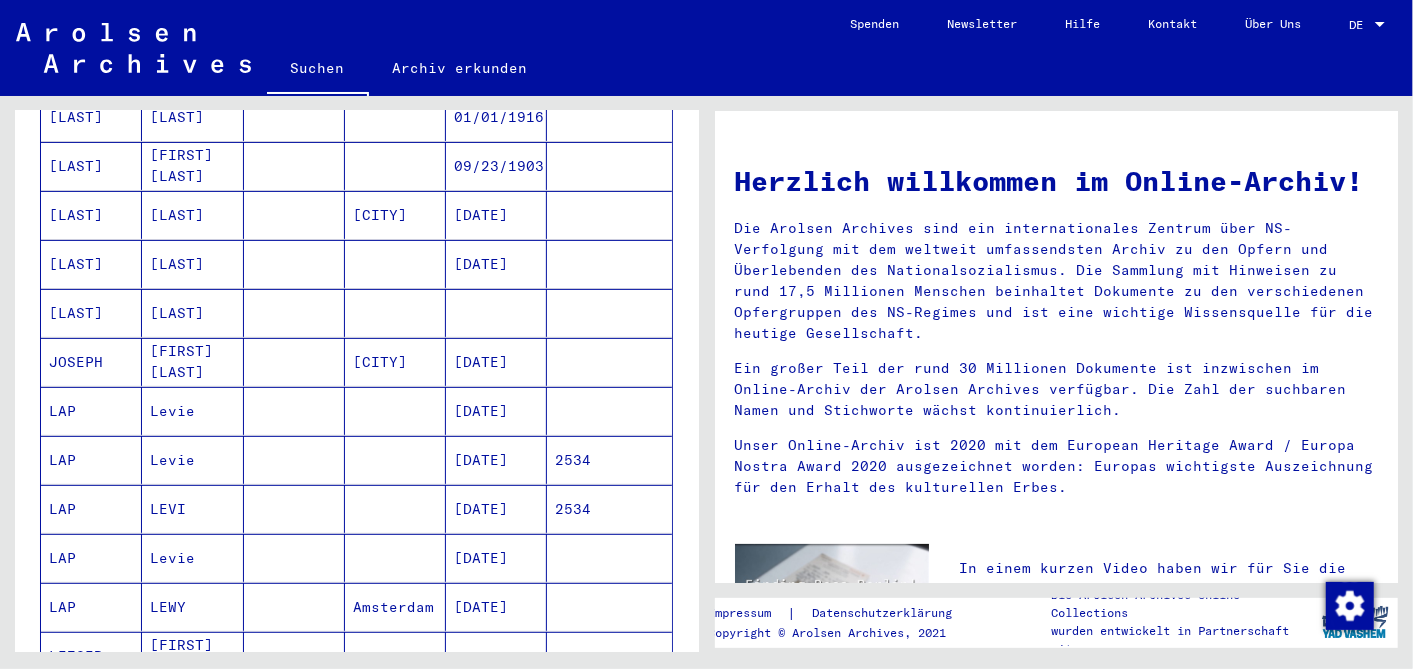 click on "[DATE]" at bounding box center (496, 460) 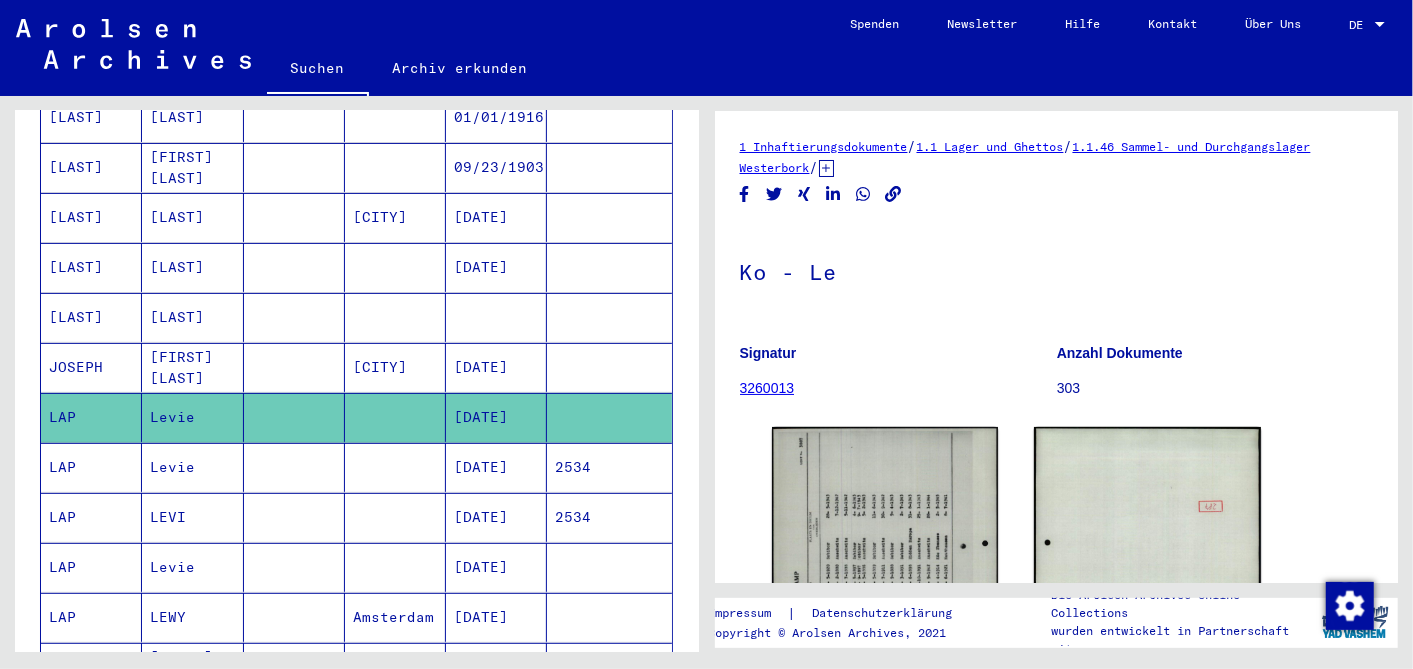 scroll, scrollTop: 0, scrollLeft: 0, axis: both 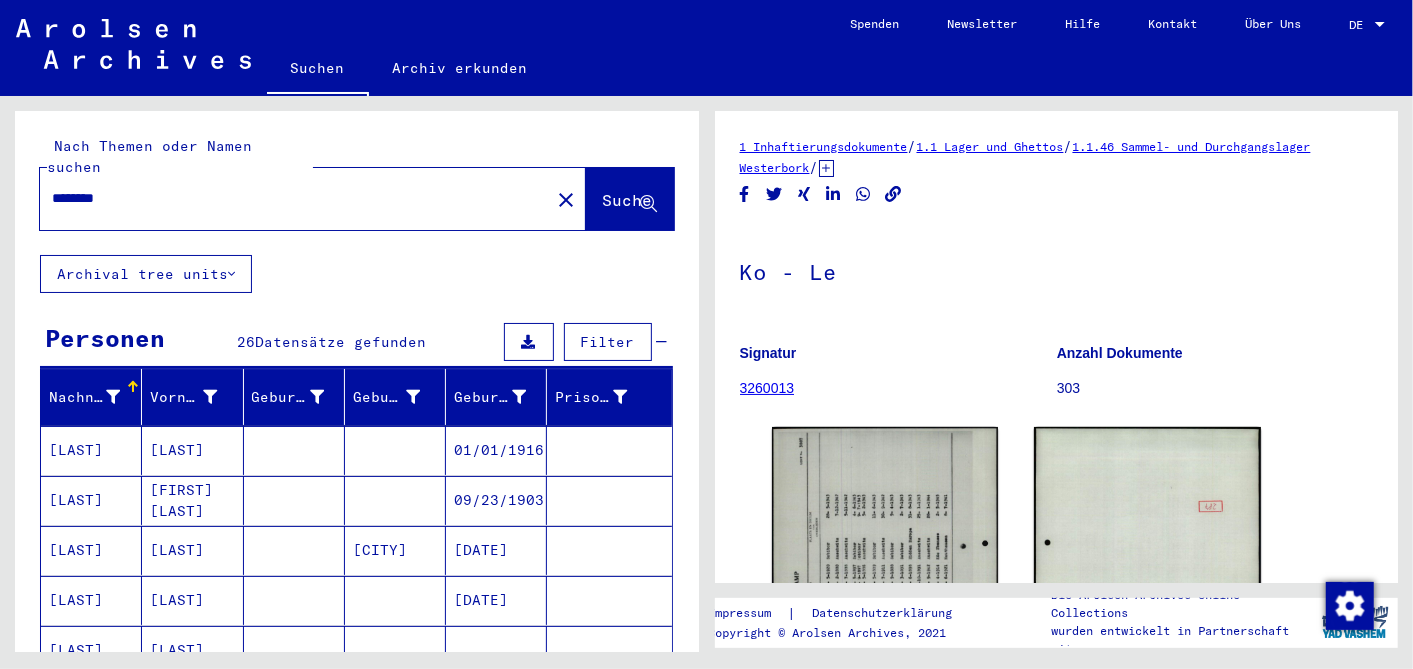 drag, startPoint x: 133, startPoint y: 172, endPoint x: 0, endPoint y: 177, distance: 133.09395 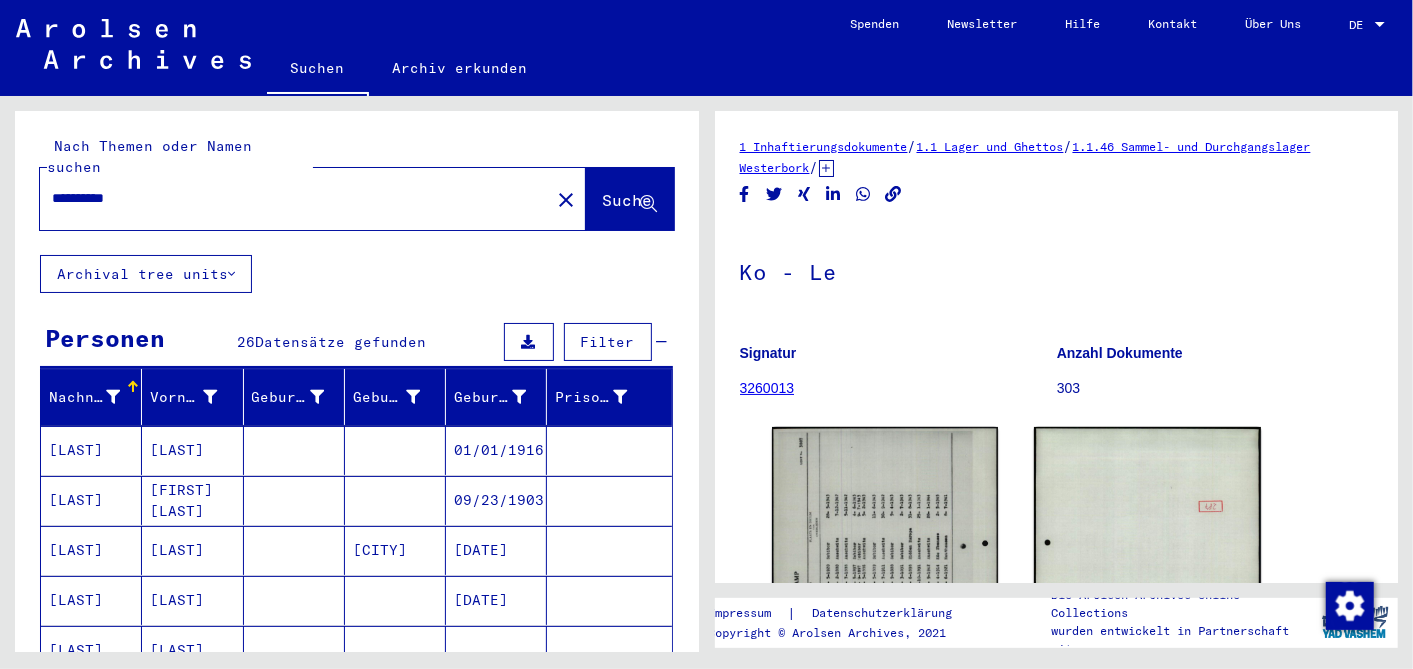 click on "Suche" 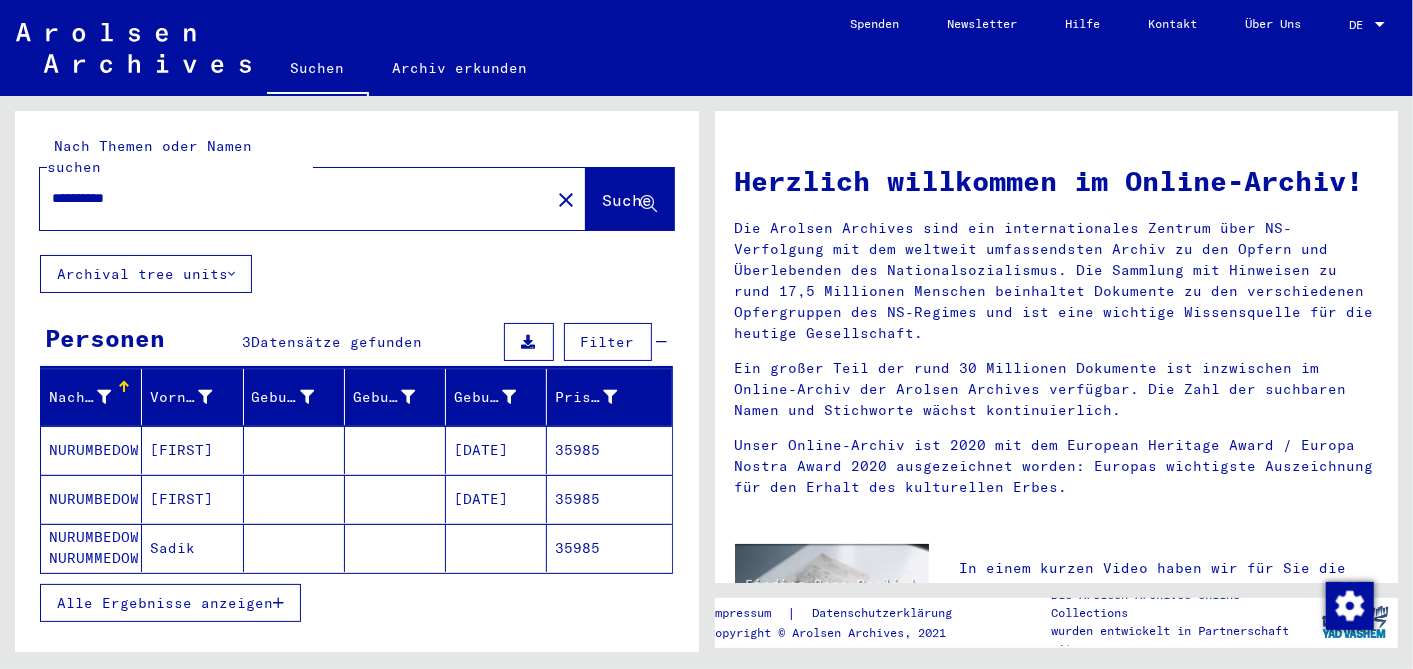 click on "[DATE]" at bounding box center [496, 499] 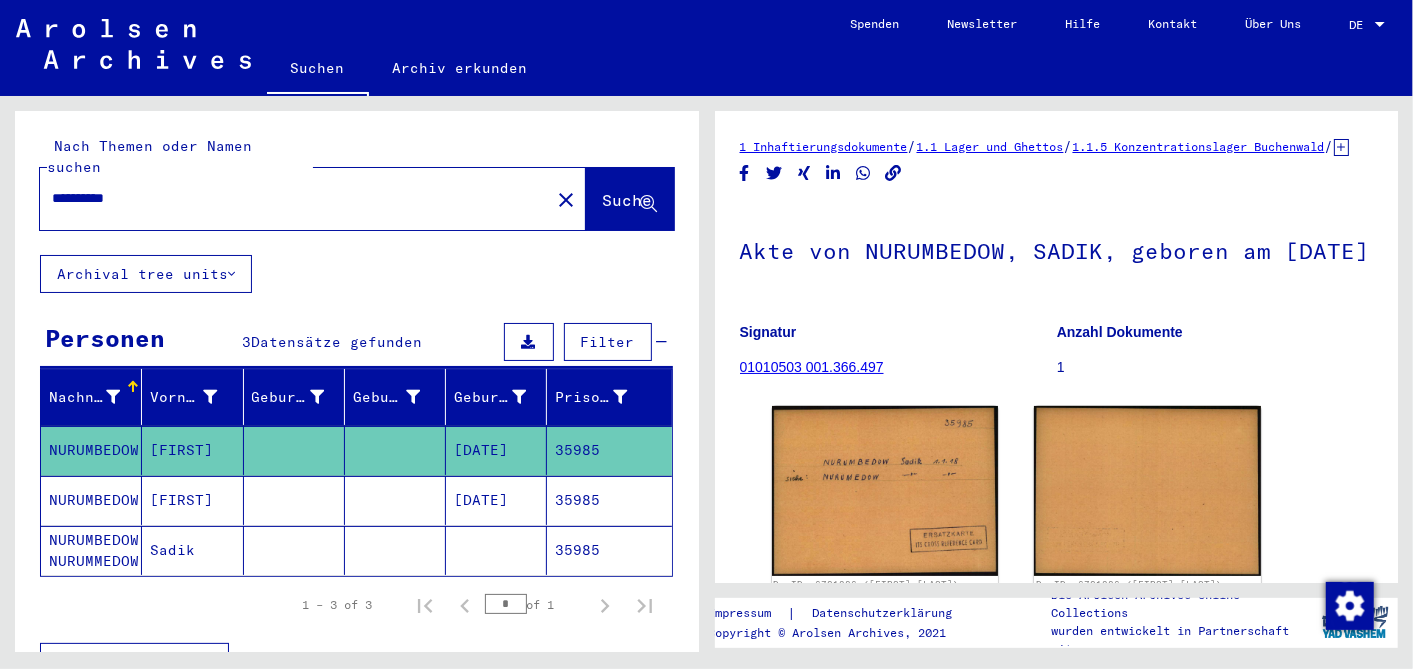 scroll, scrollTop: 0, scrollLeft: 0, axis: both 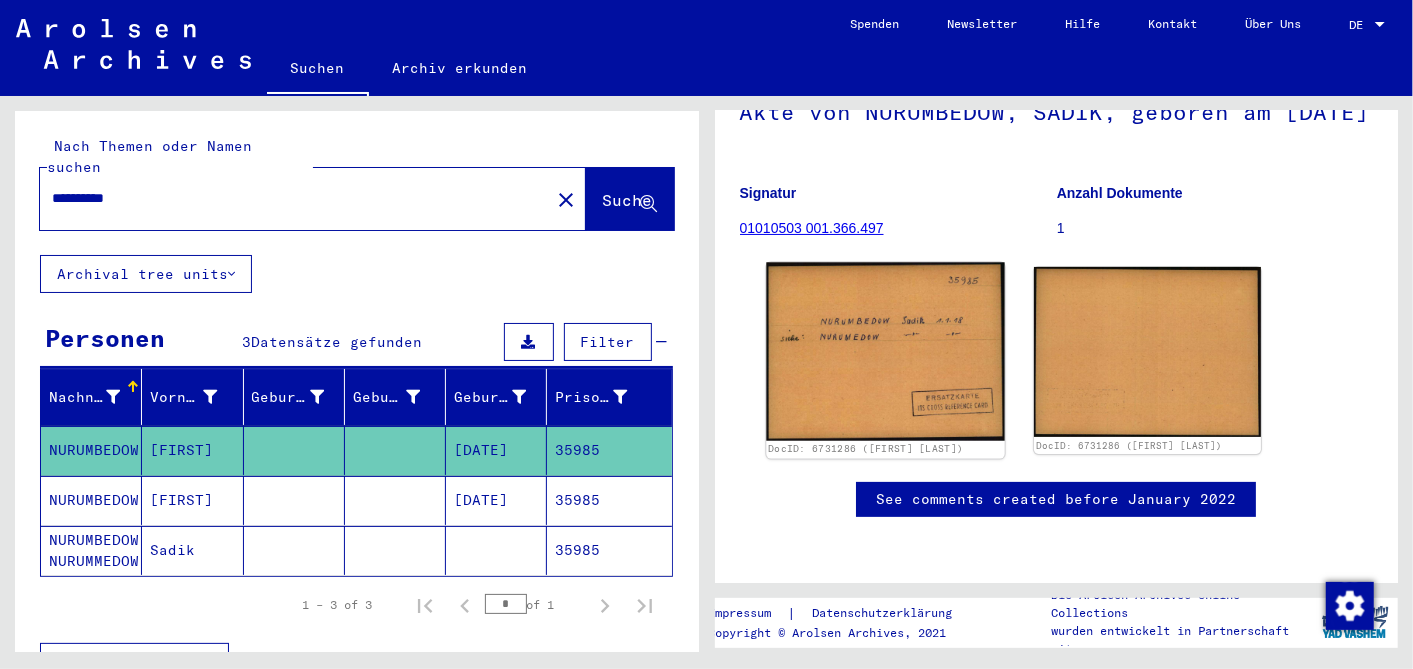 click 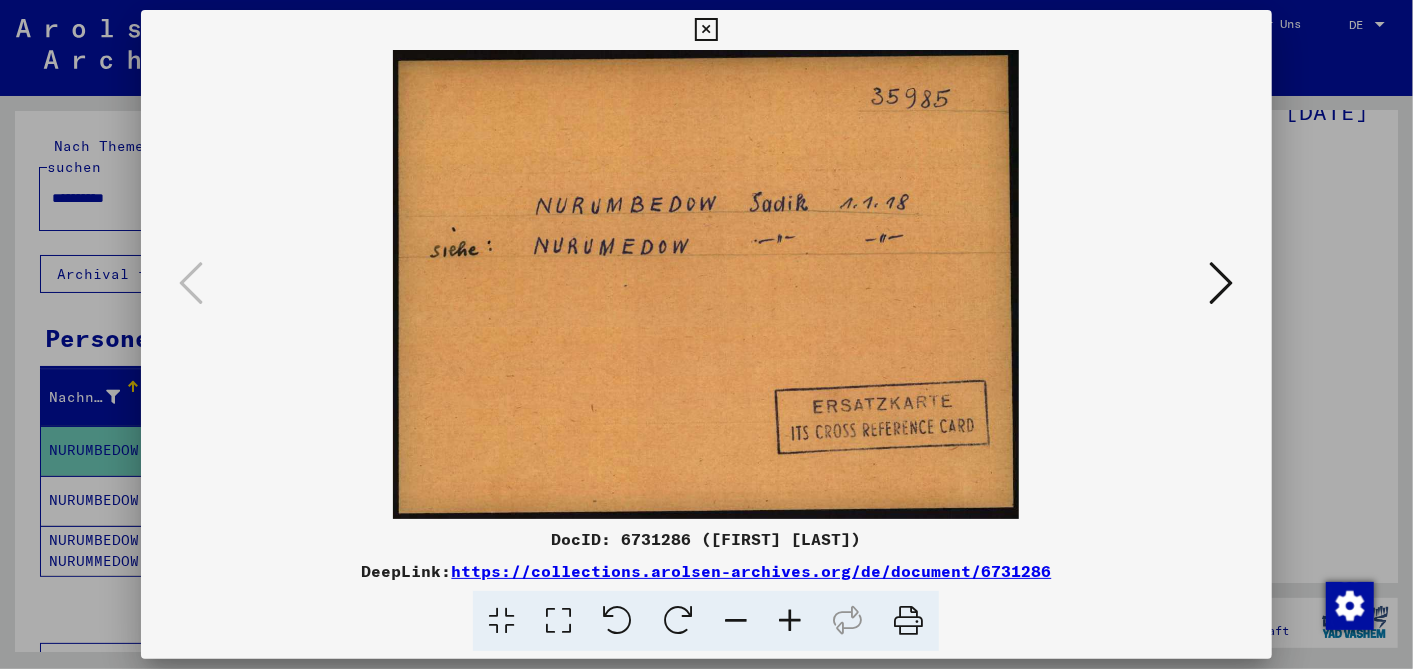 click at bounding box center [1222, 283] 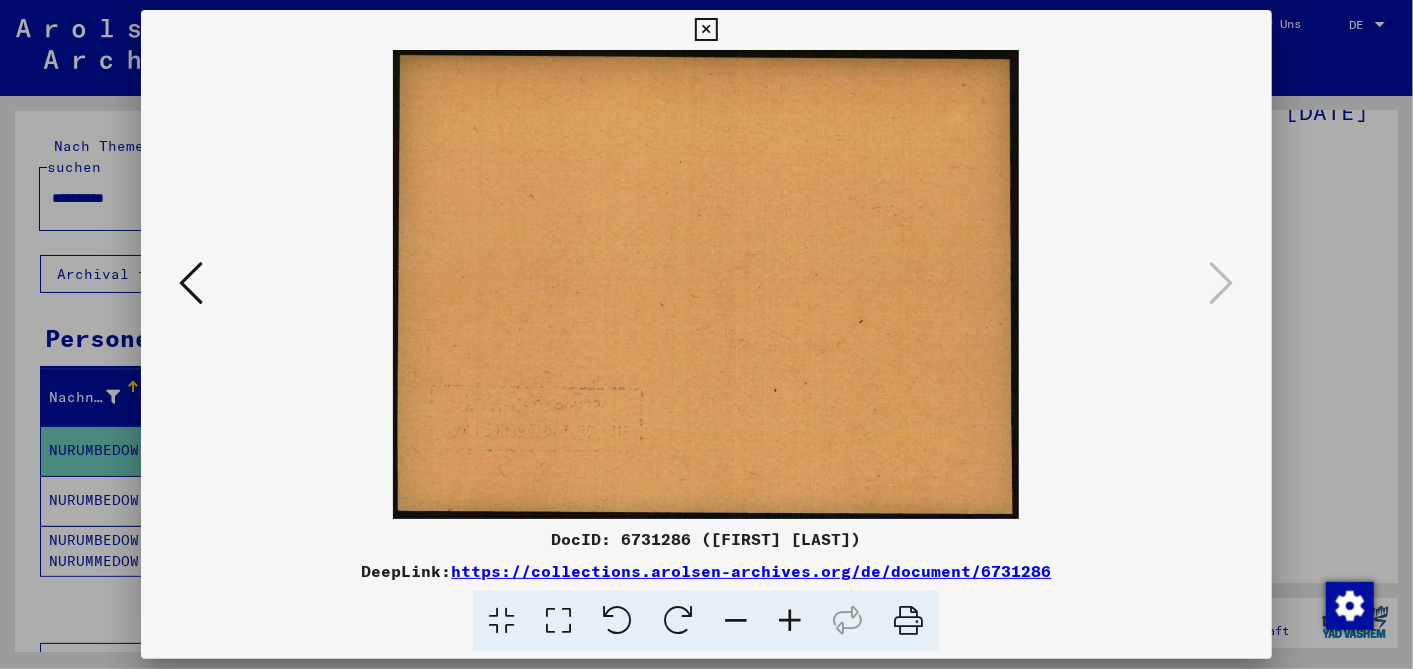 click at bounding box center (706, 30) 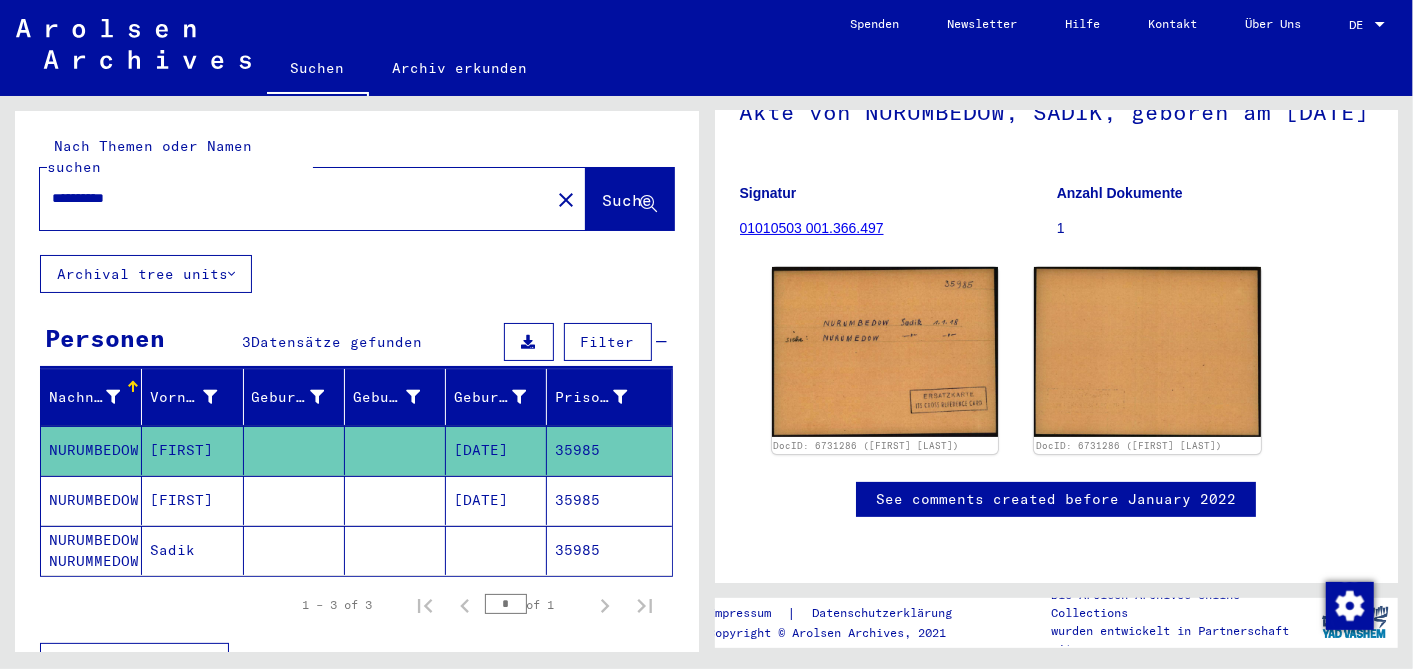 click on "[DATE]" at bounding box center [496, 550] 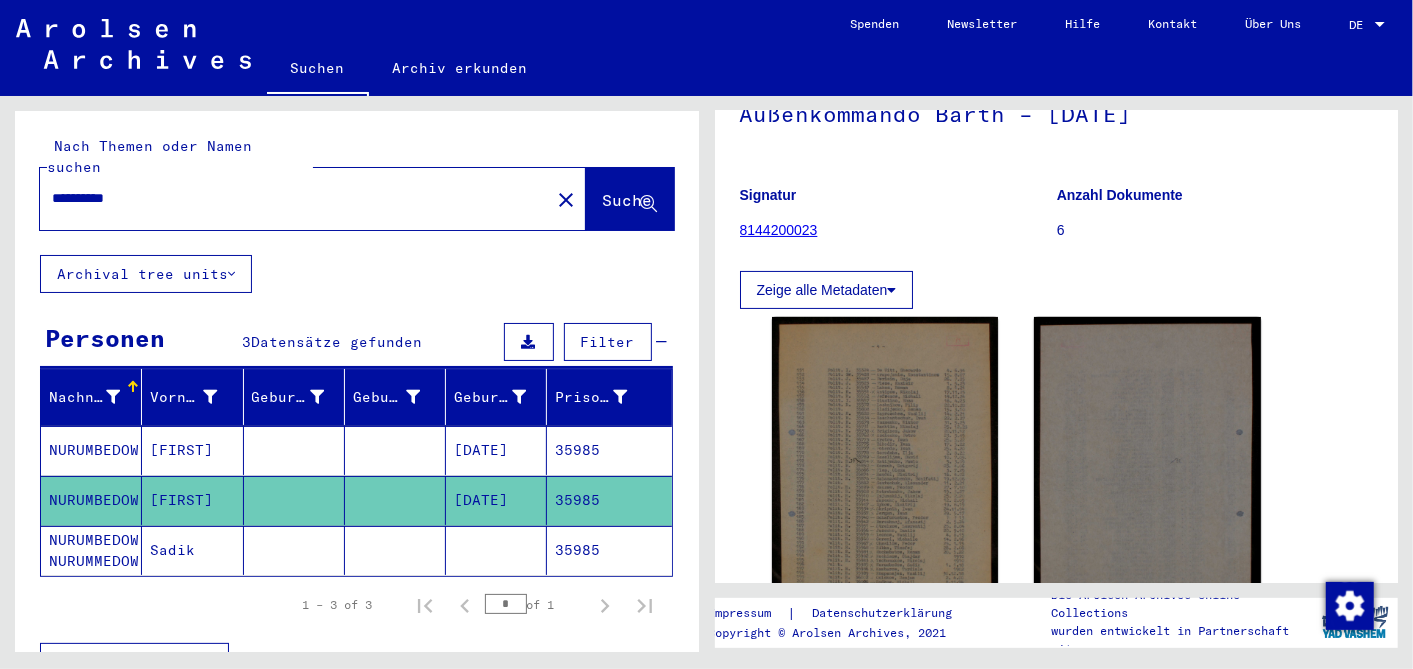 scroll, scrollTop: 181, scrollLeft: 0, axis: vertical 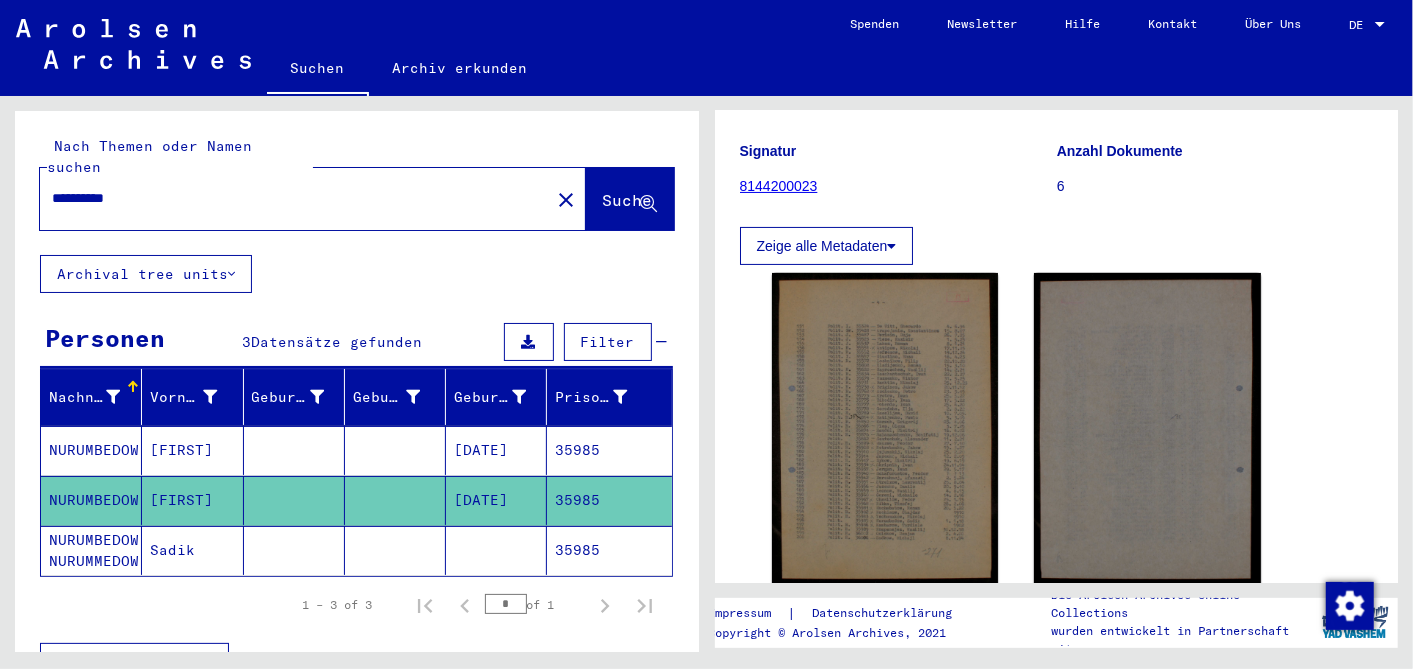 click 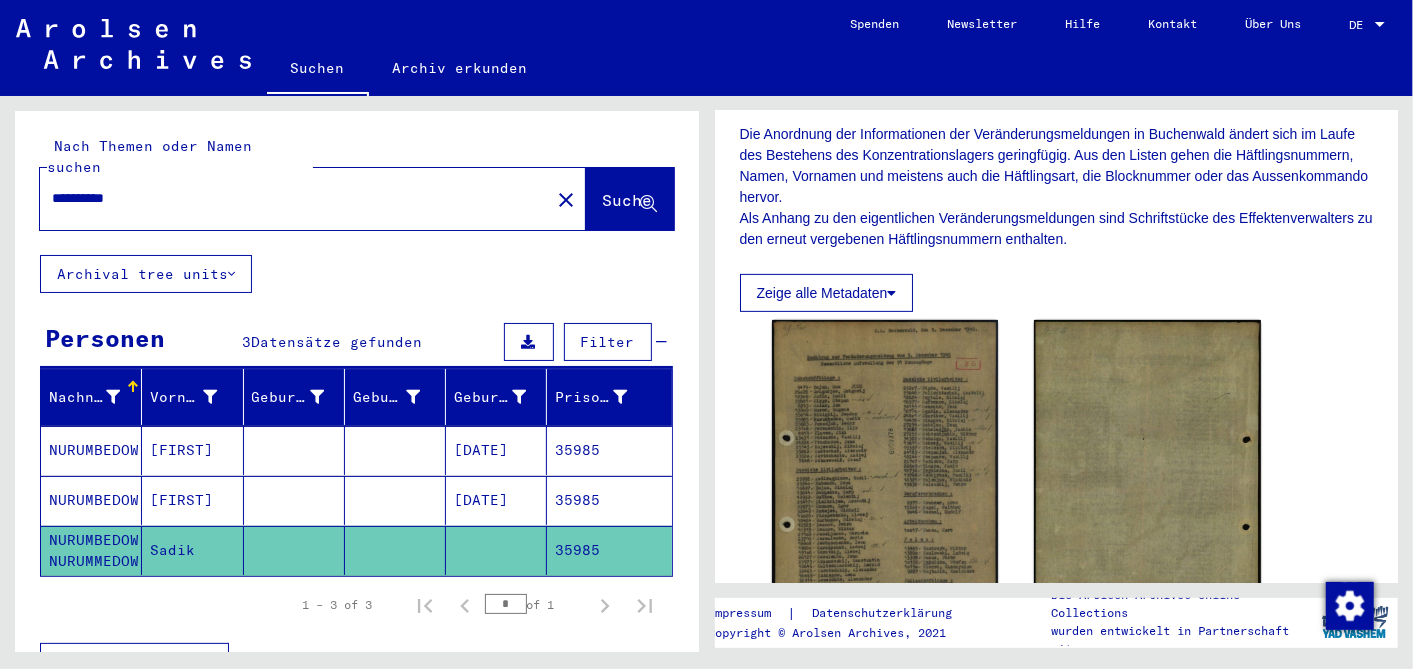 scroll, scrollTop: 666, scrollLeft: 0, axis: vertical 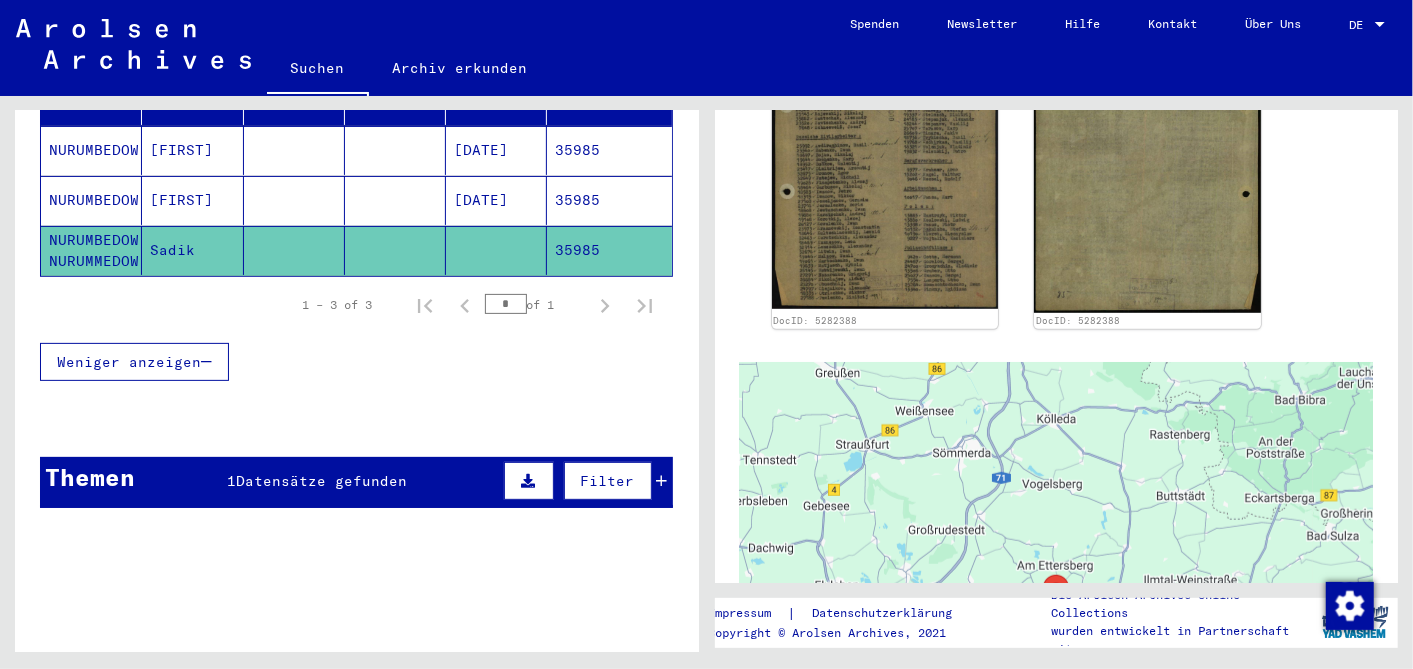 click at bounding box center [662, 481] 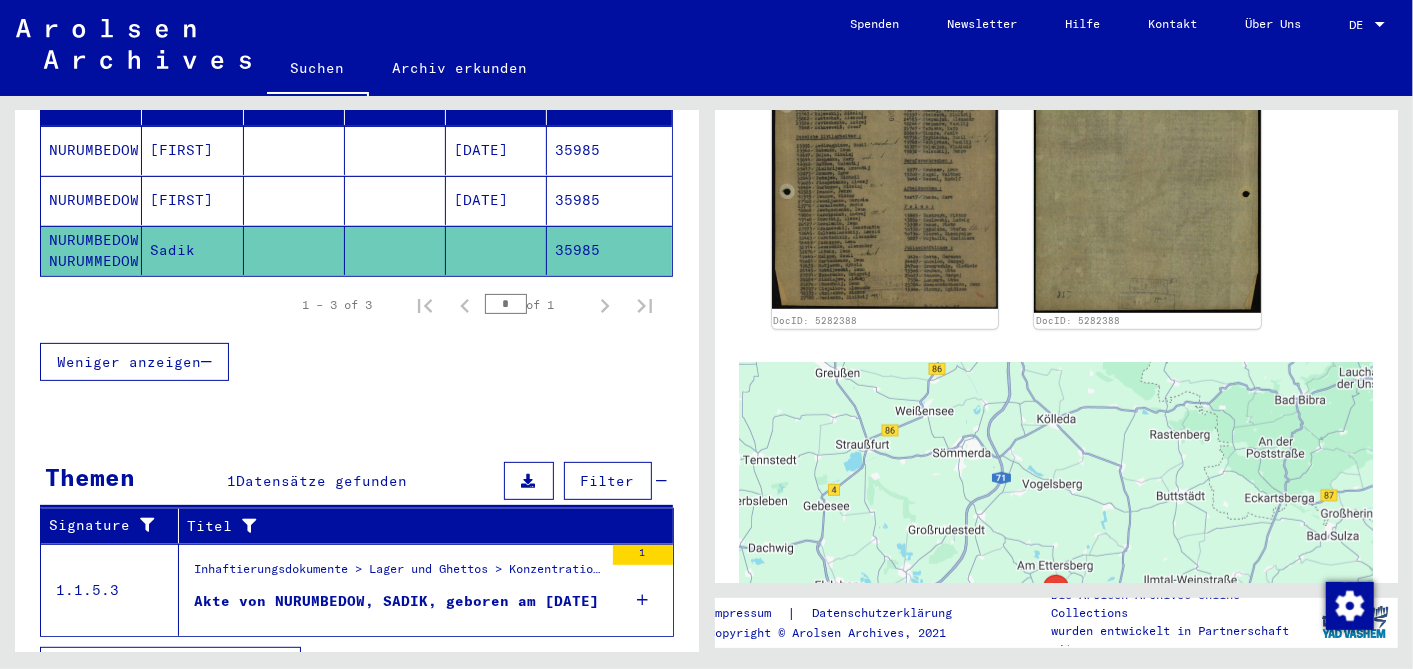 click on "Akte von NURUMBEDOW, SADIK, geboren am [DATE]" at bounding box center [396, 601] 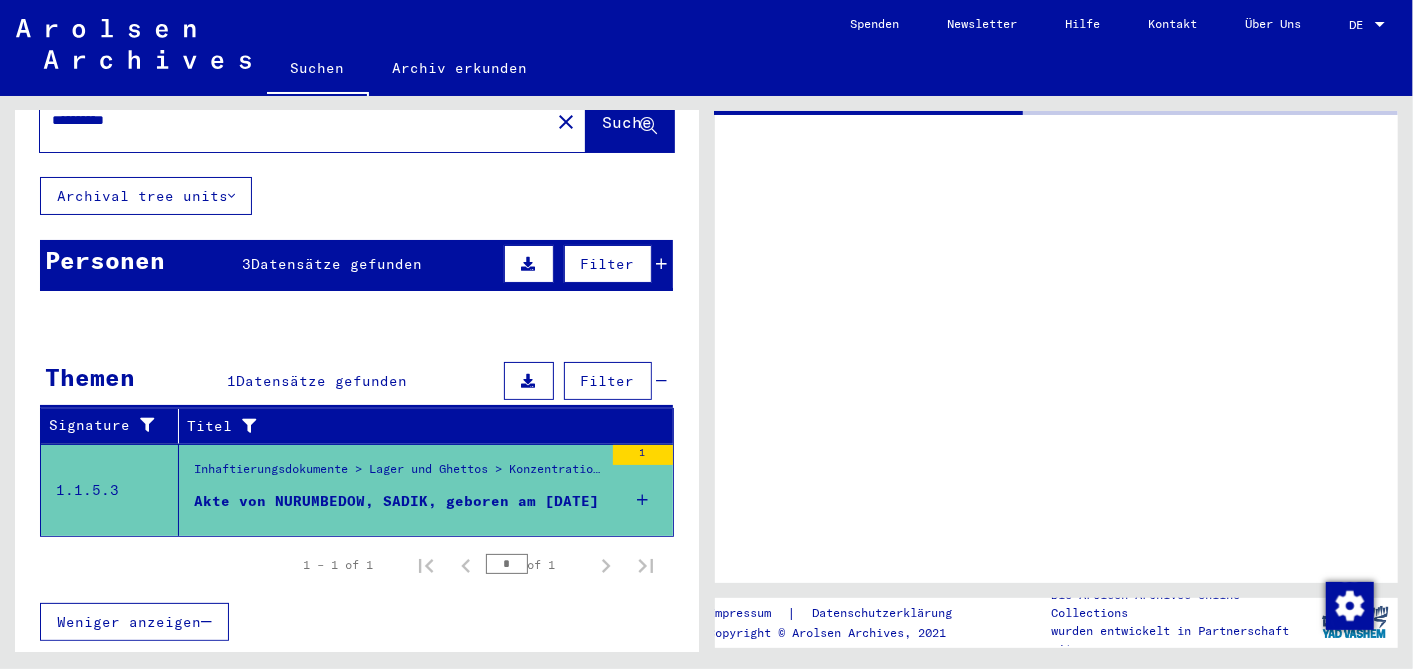 scroll, scrollTop: 0, scrollLeft: 0, axis: both 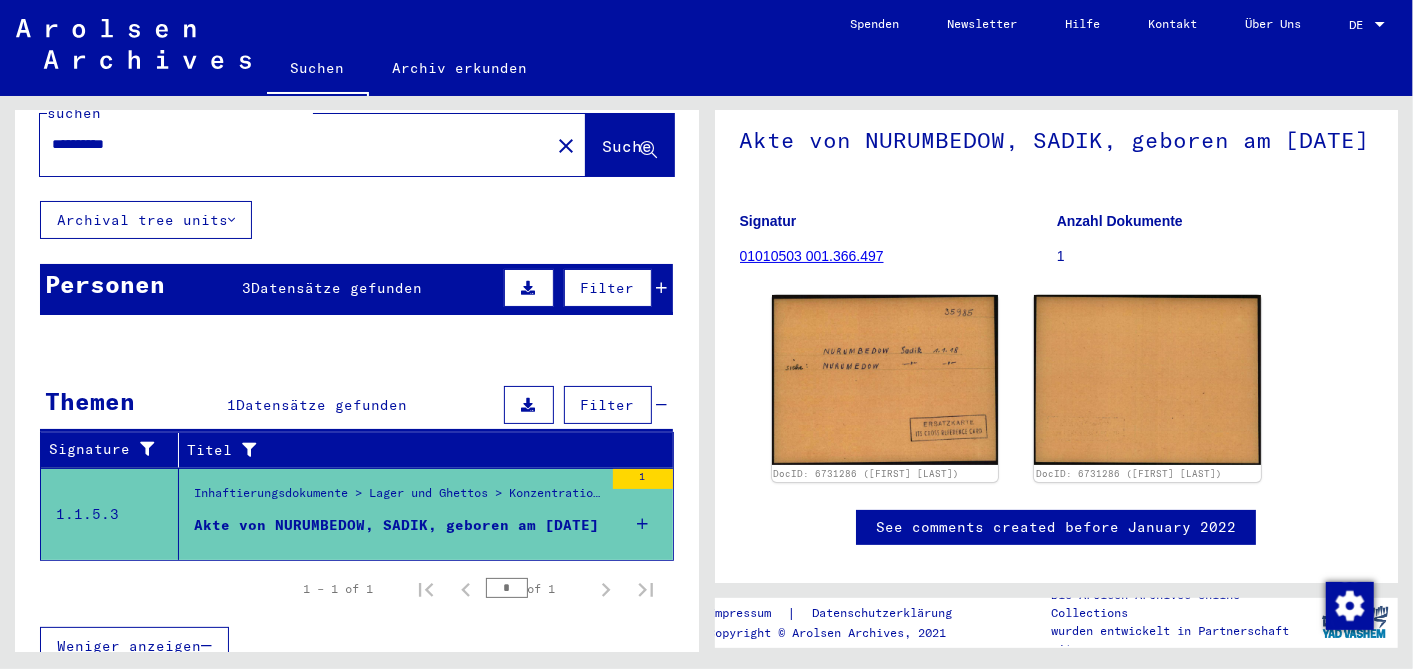 click at bounding box center [662, 288] 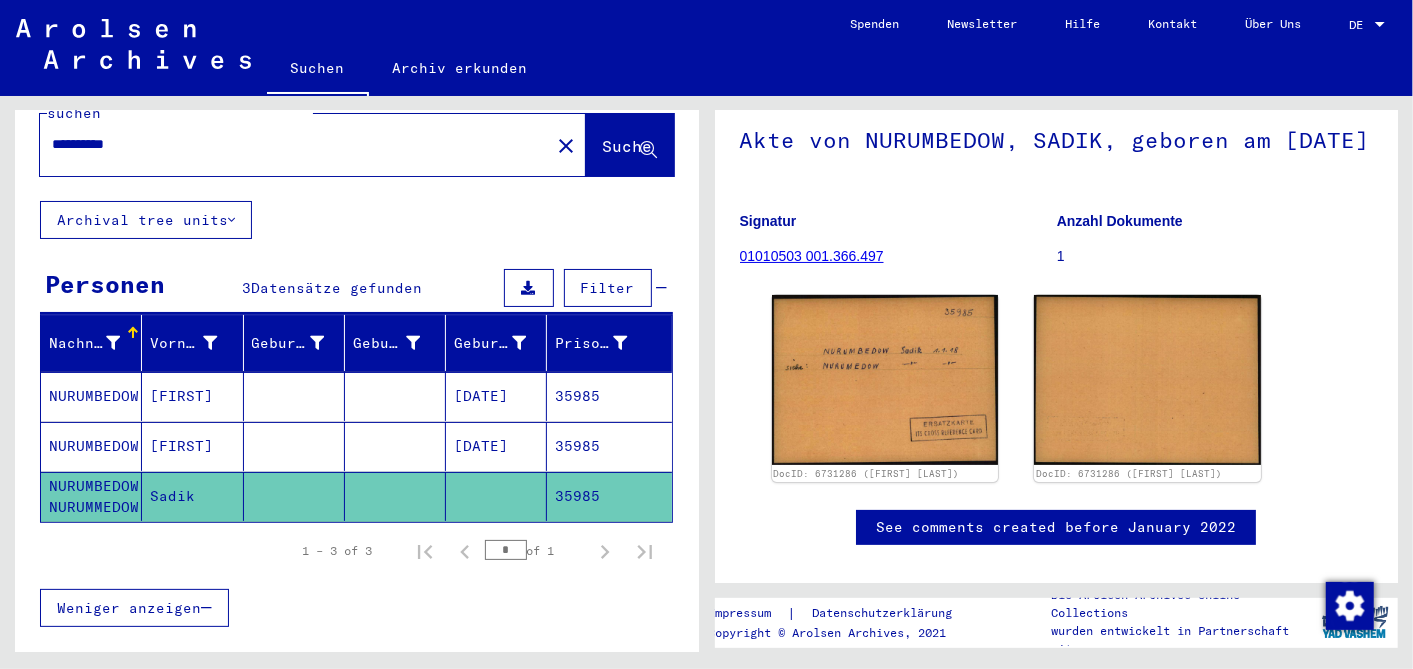 scroll, scrollTop: 186, scrollLeft: 0, axis: vertical 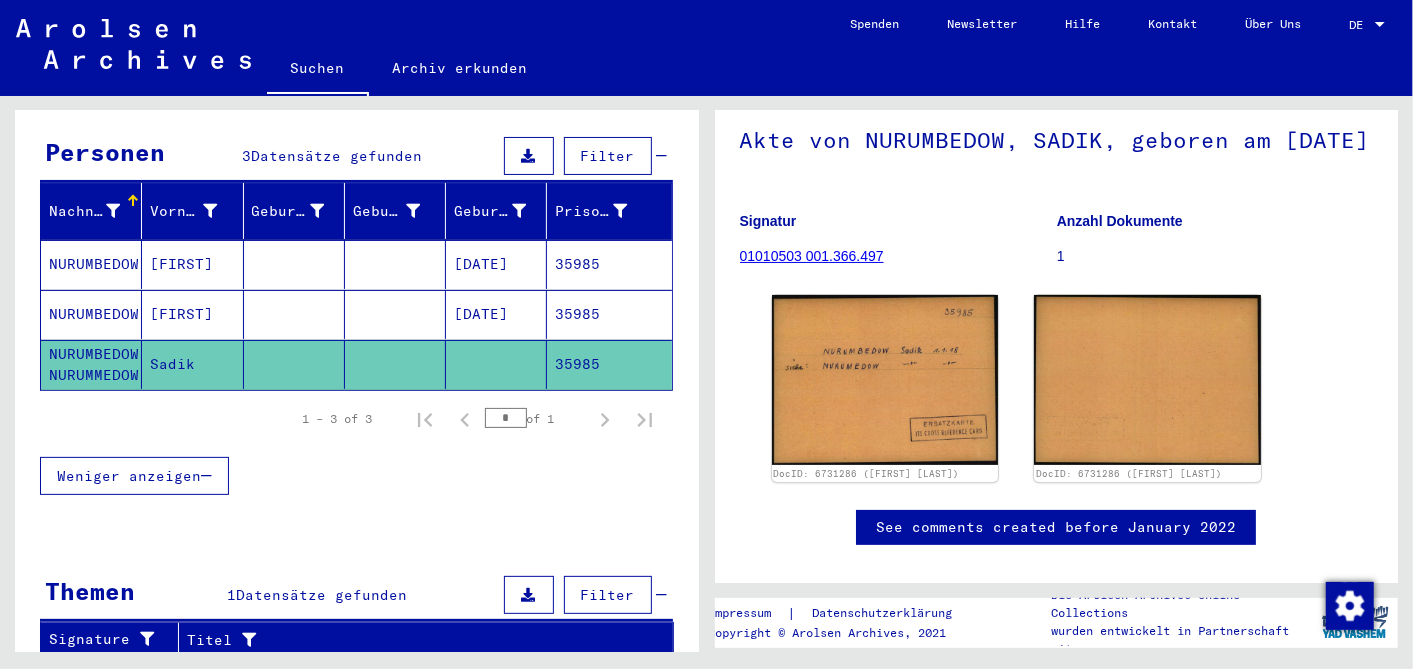 click on "[DATE]" at bounding box center (496, 364) 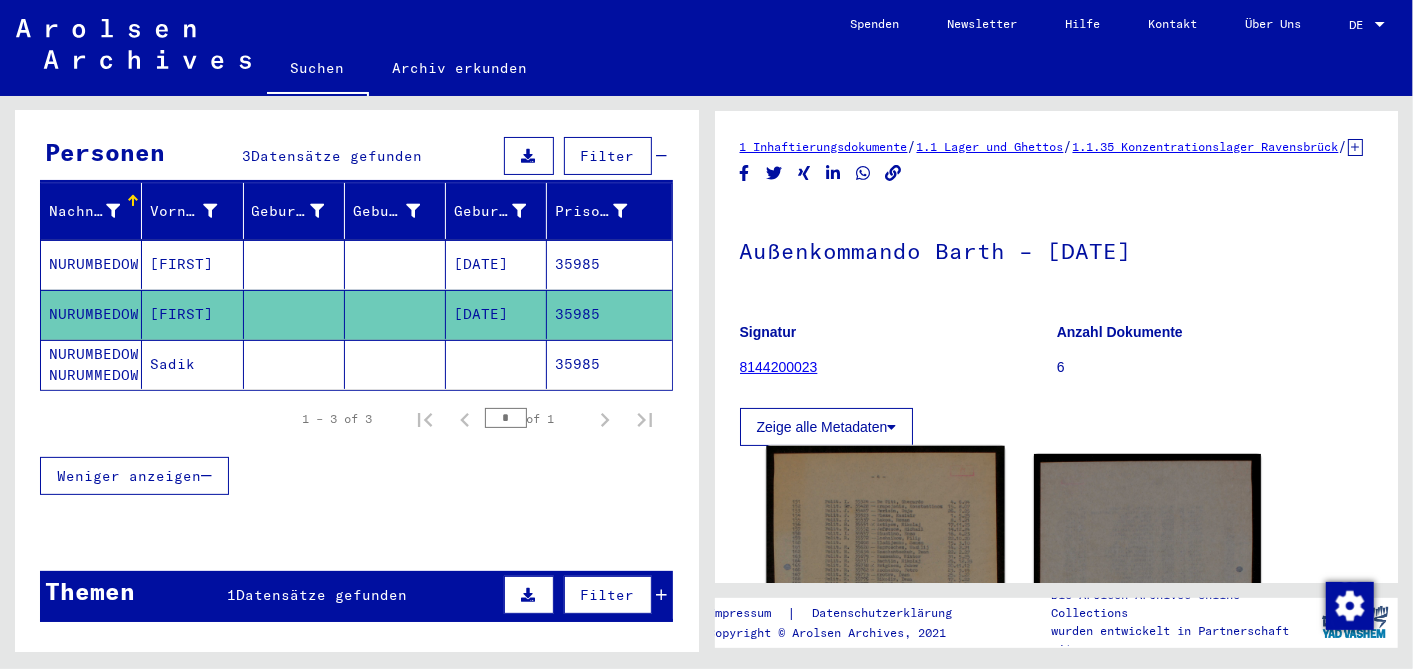 scroll, scrollTop: 333, scrollLeft: 0, axis: vertical 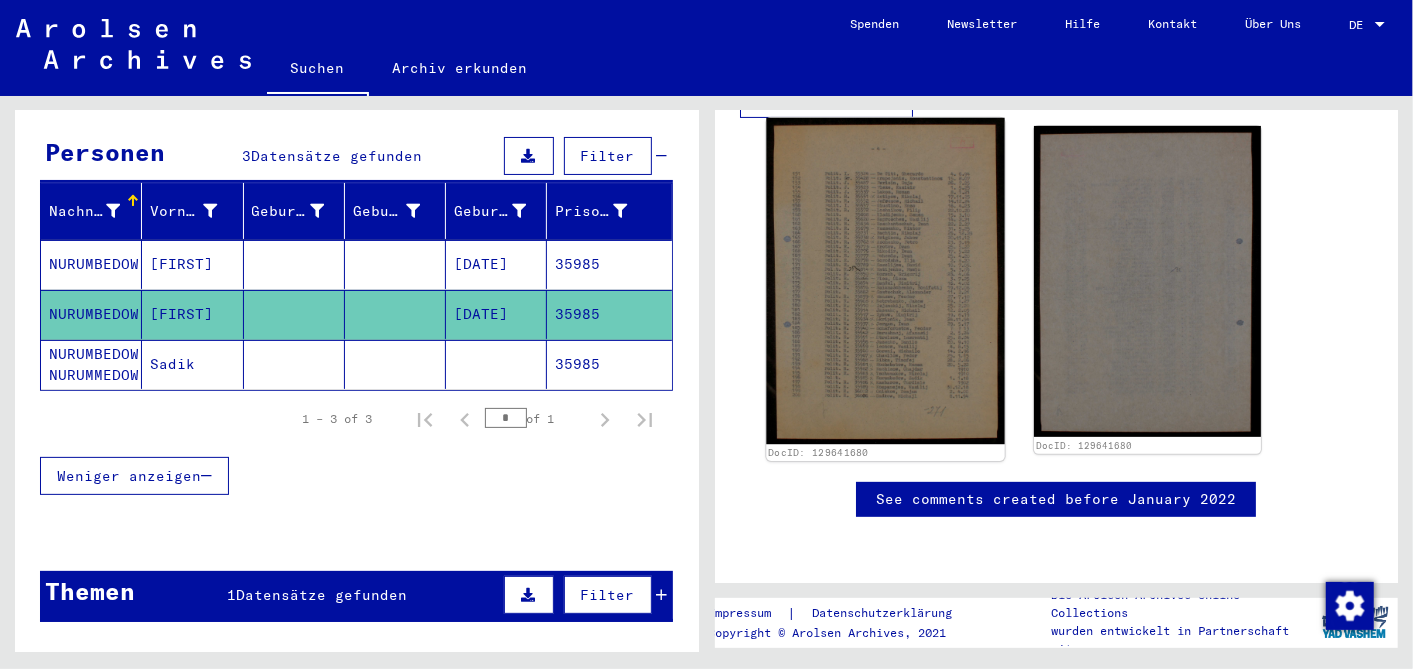 click 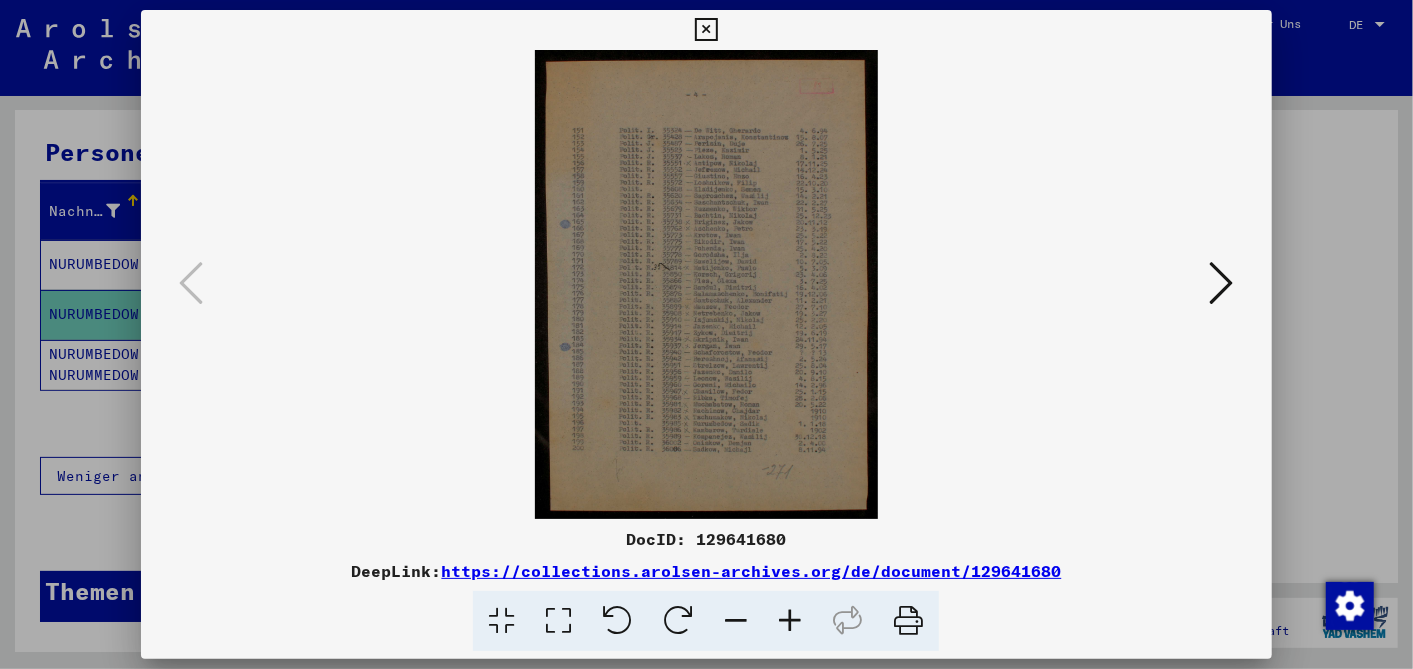scroll, scrollTop: 0, scrollLeft: 0, axis: both 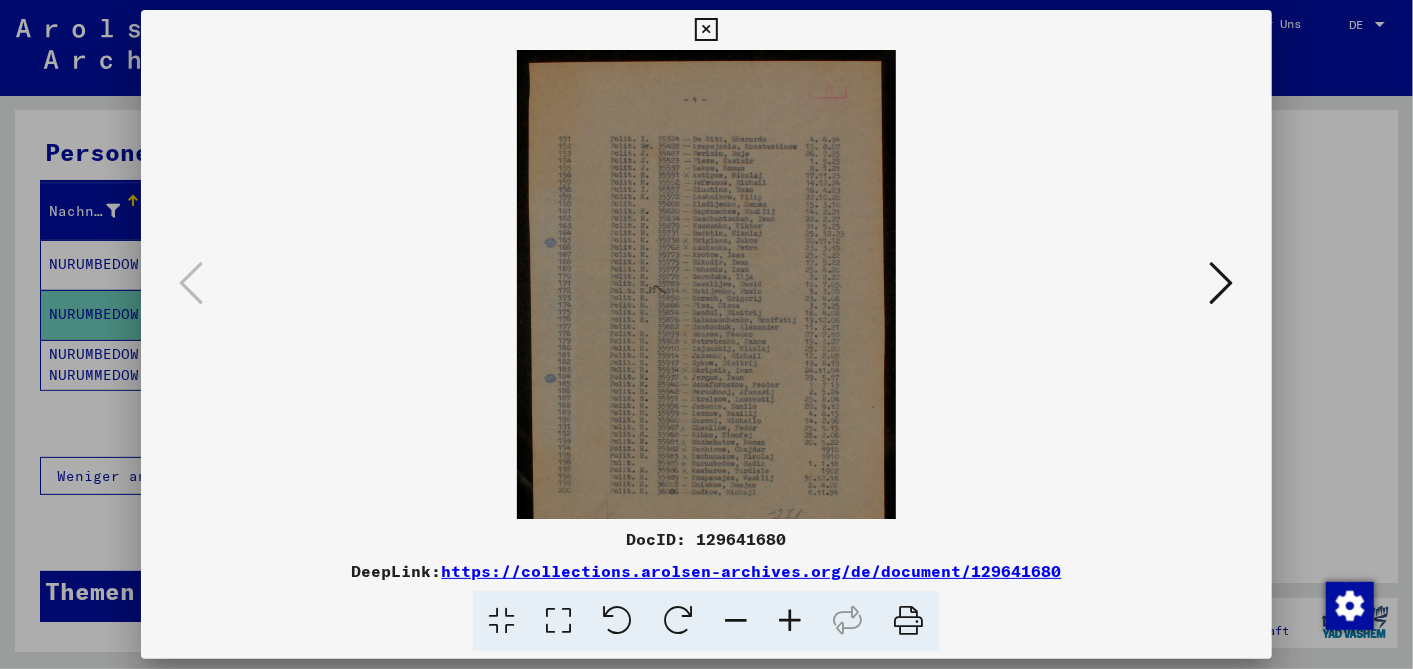 click at bounding box center [790, 621] 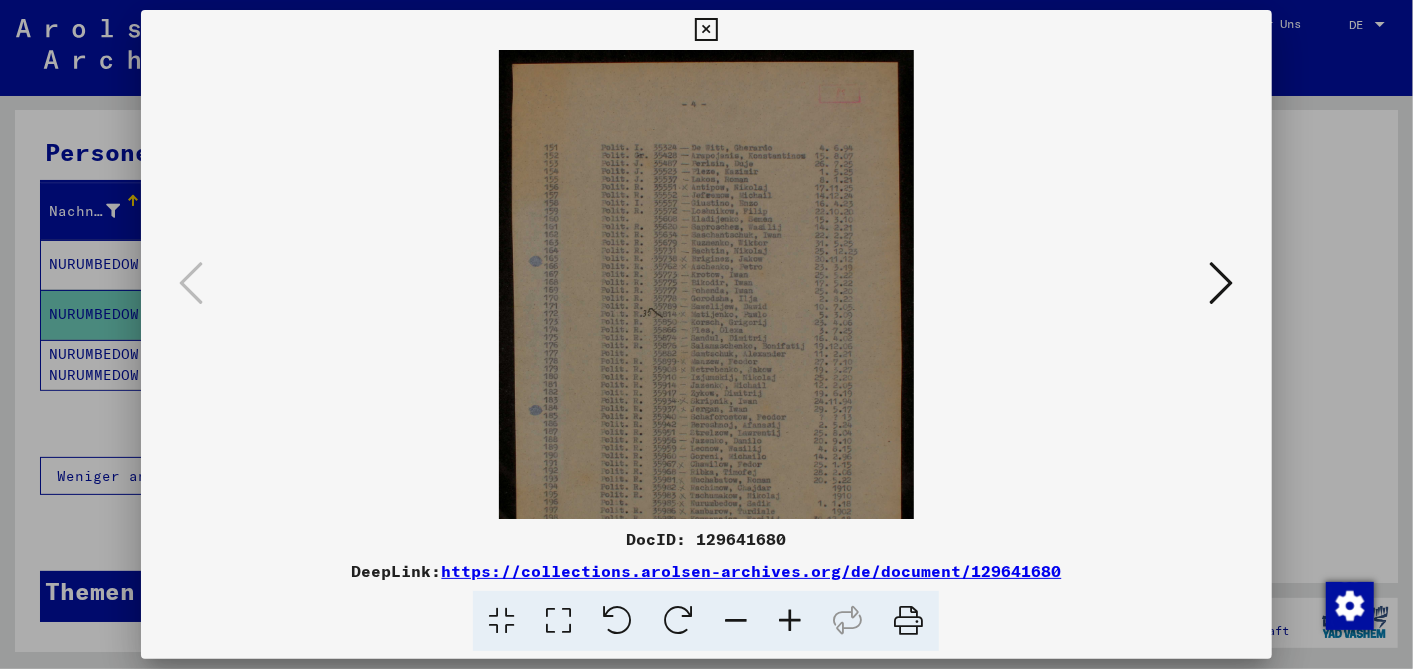 click at bounding box center [790, 621] 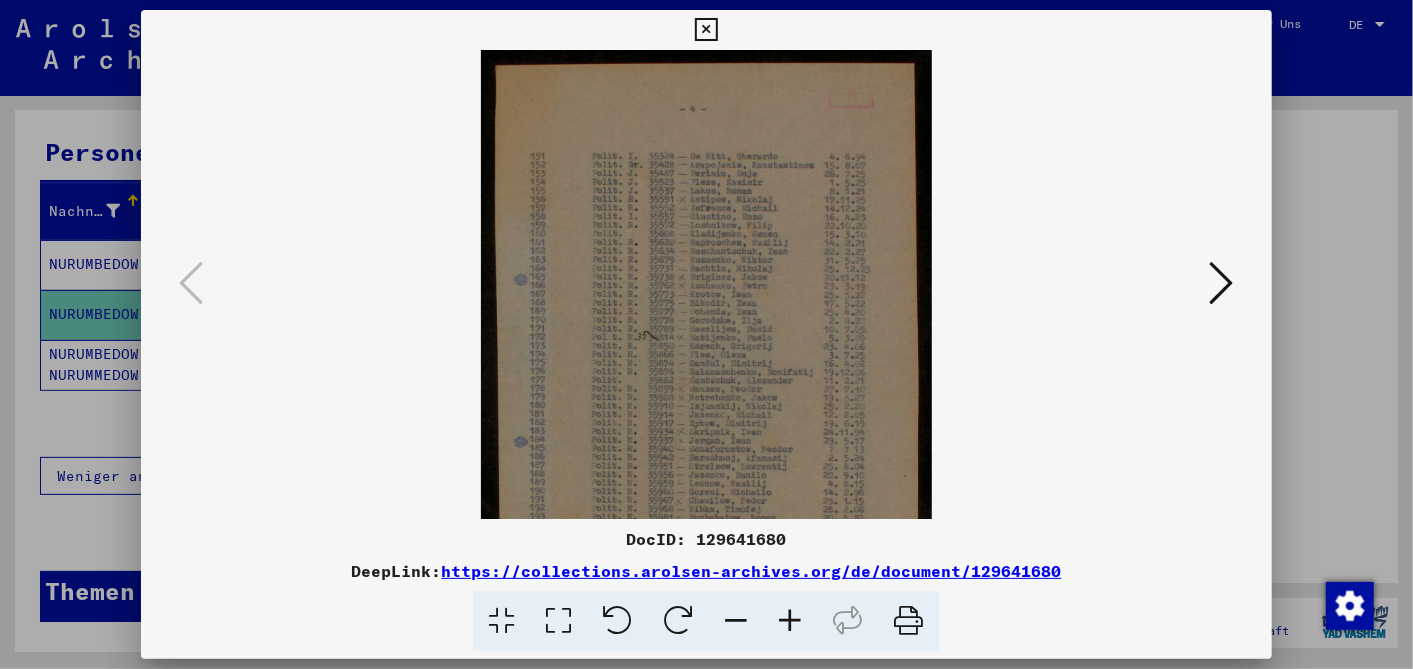 click at bounding box center [790, 621] 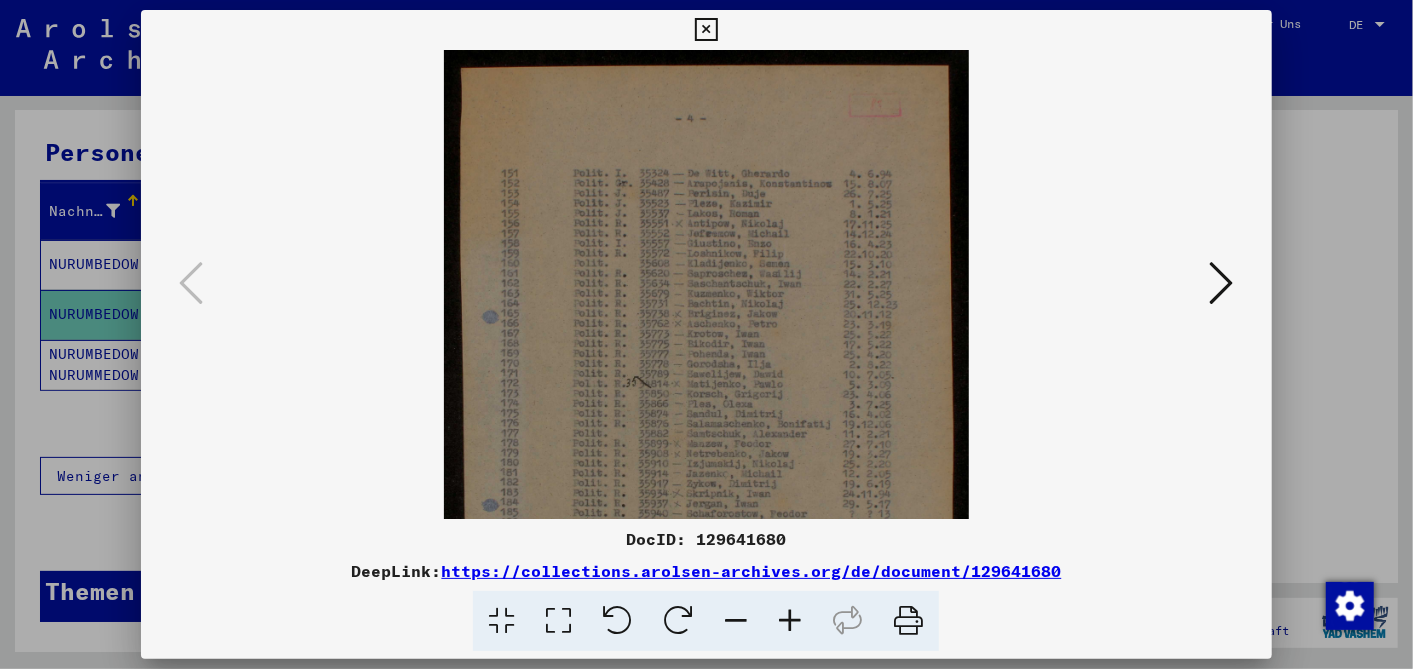 click at bounding box center [790, 621] 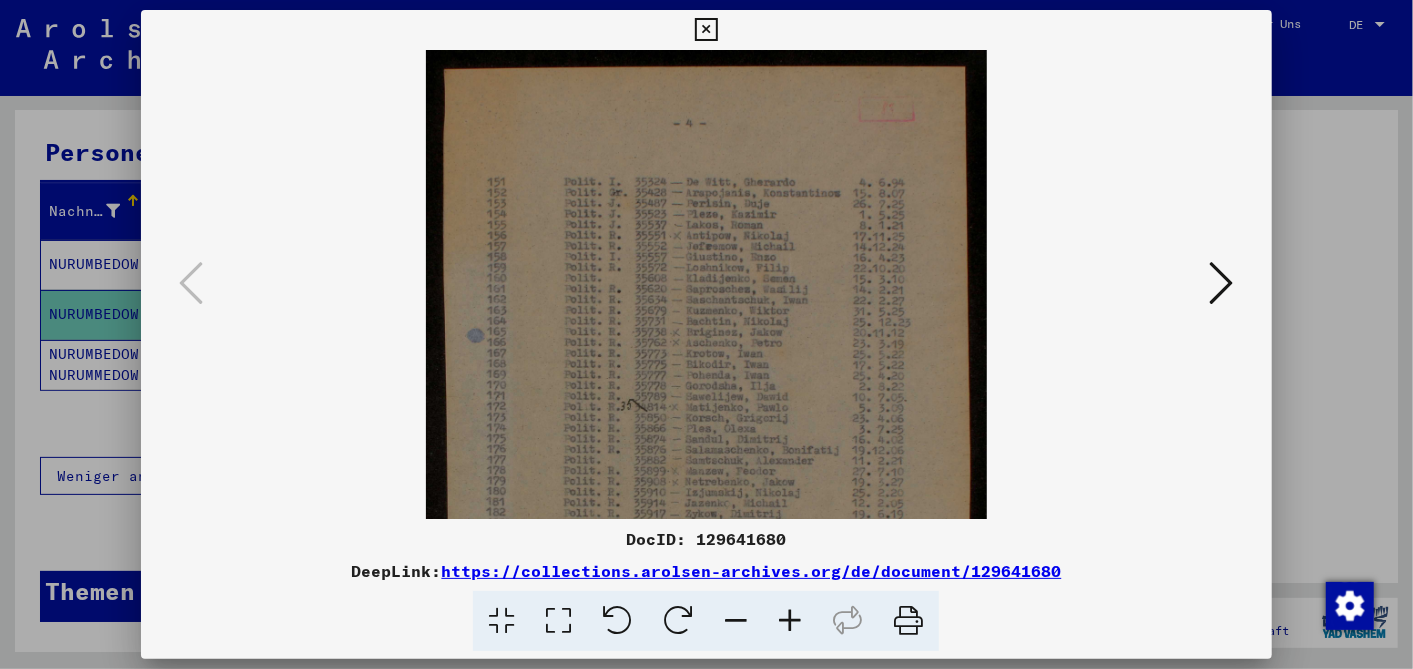 click at bounding box center (790, 621) 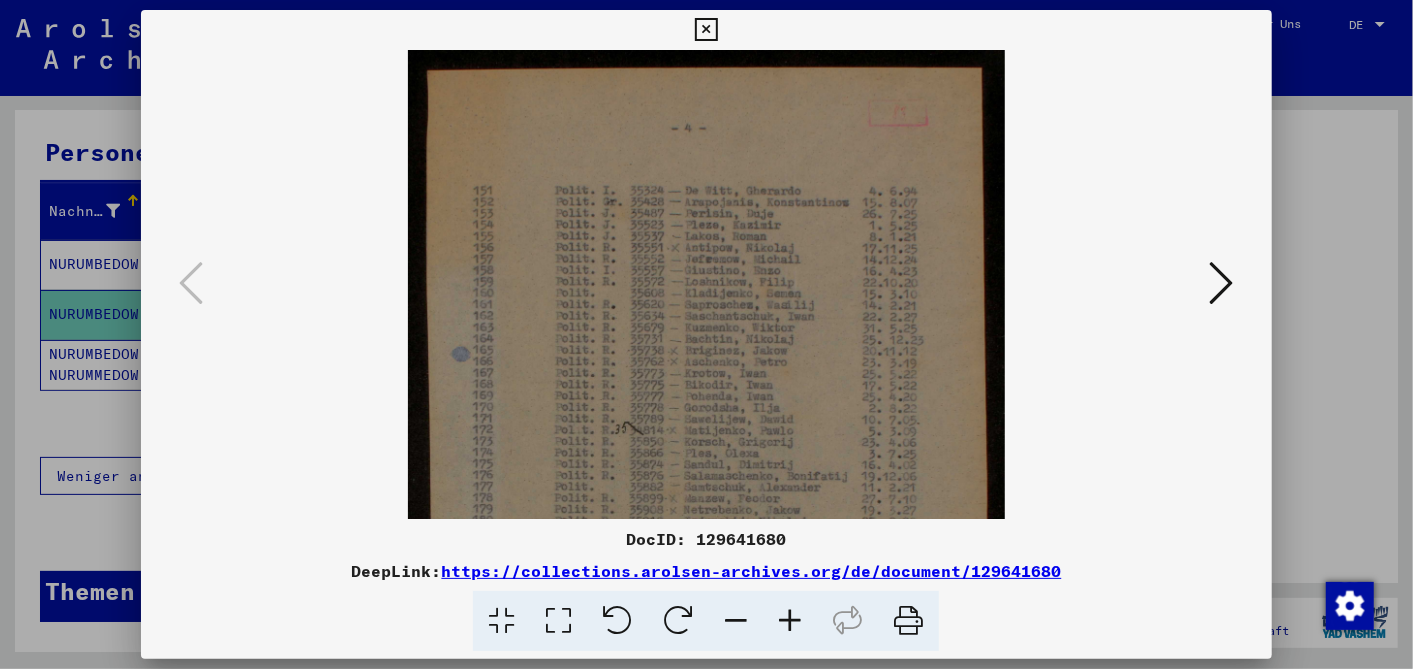 click at bounding box center (790, 621) 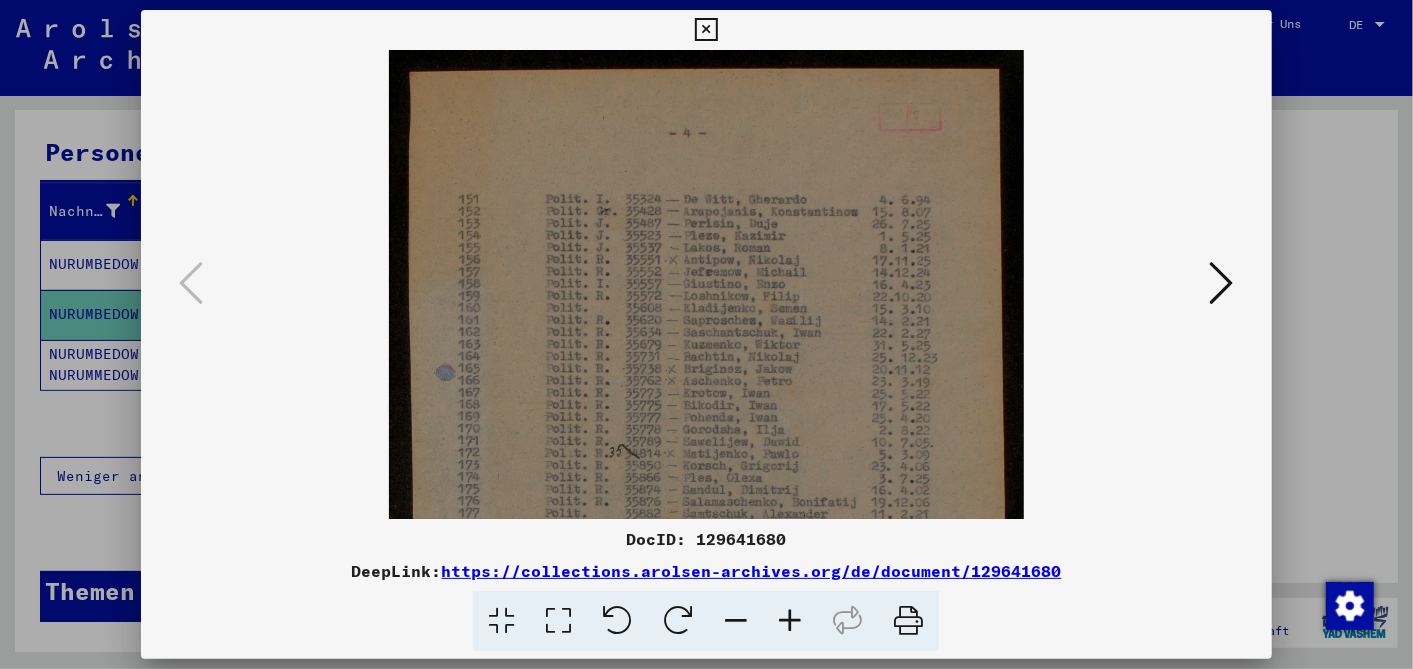 click at bounding box center (790, 621) 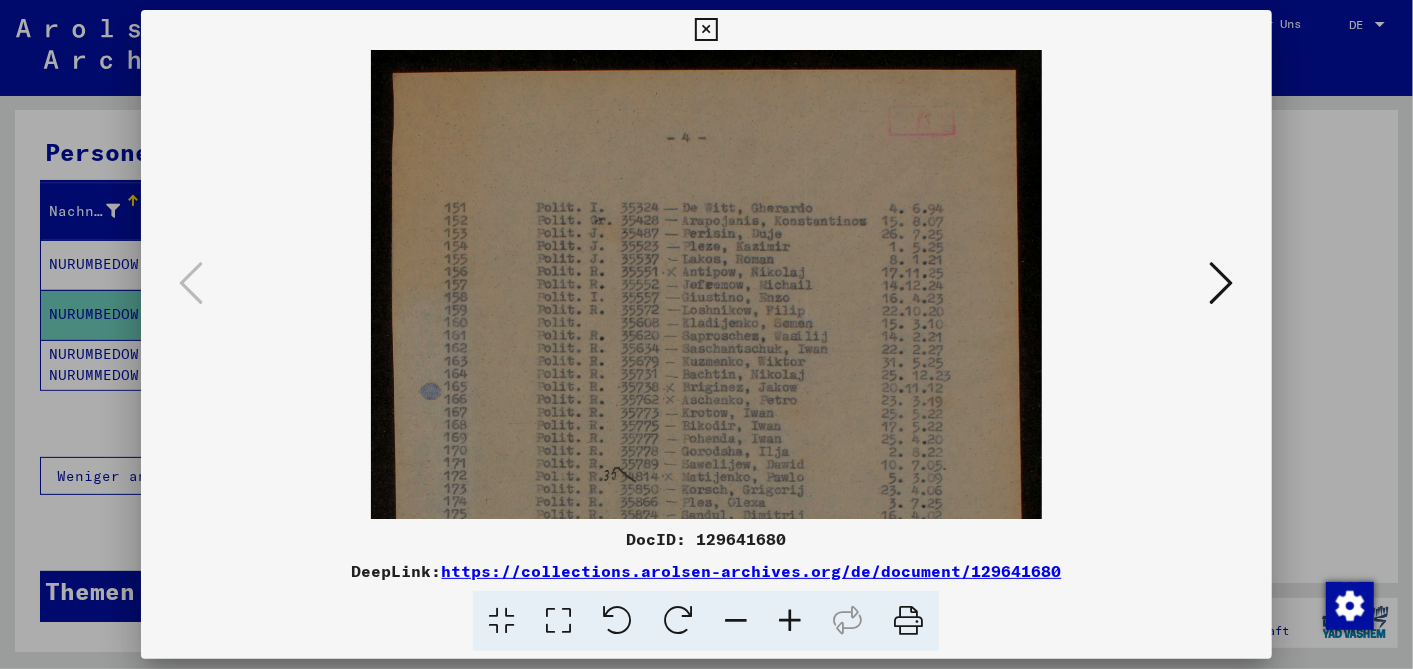 click at bounding box center [790, 621] 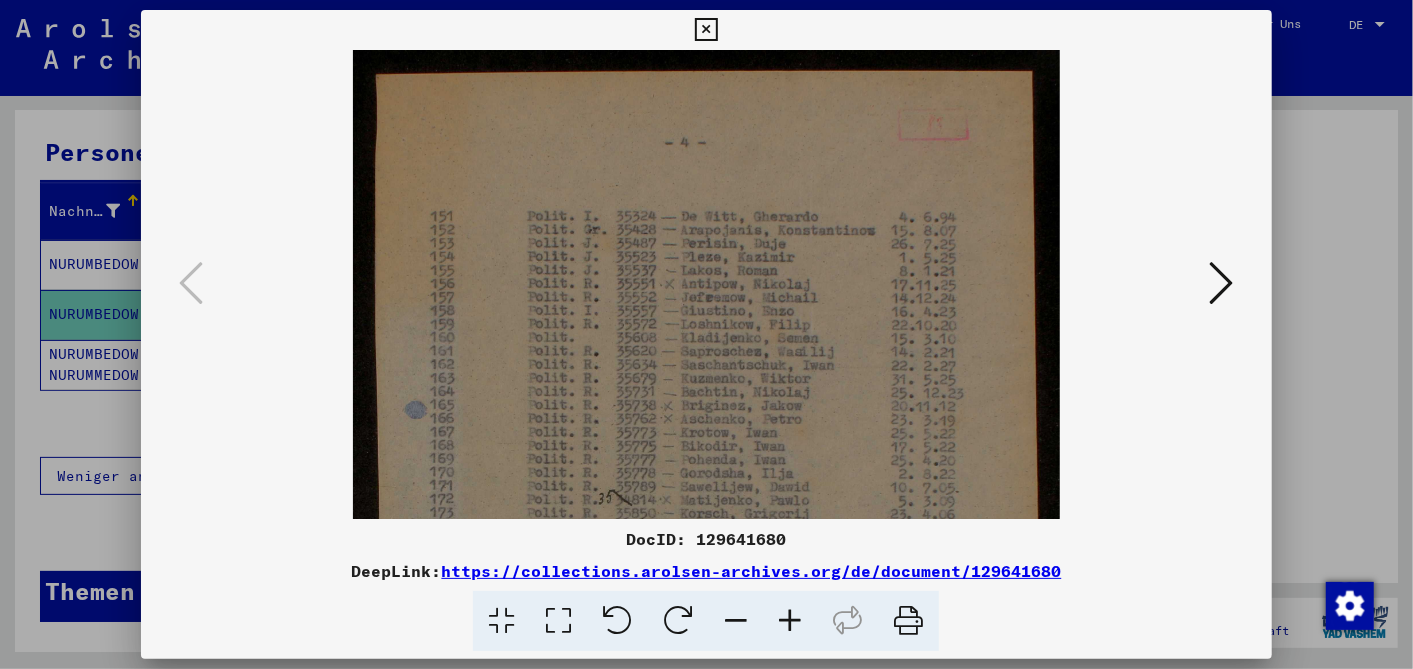 click at bounding box center (790, 621) 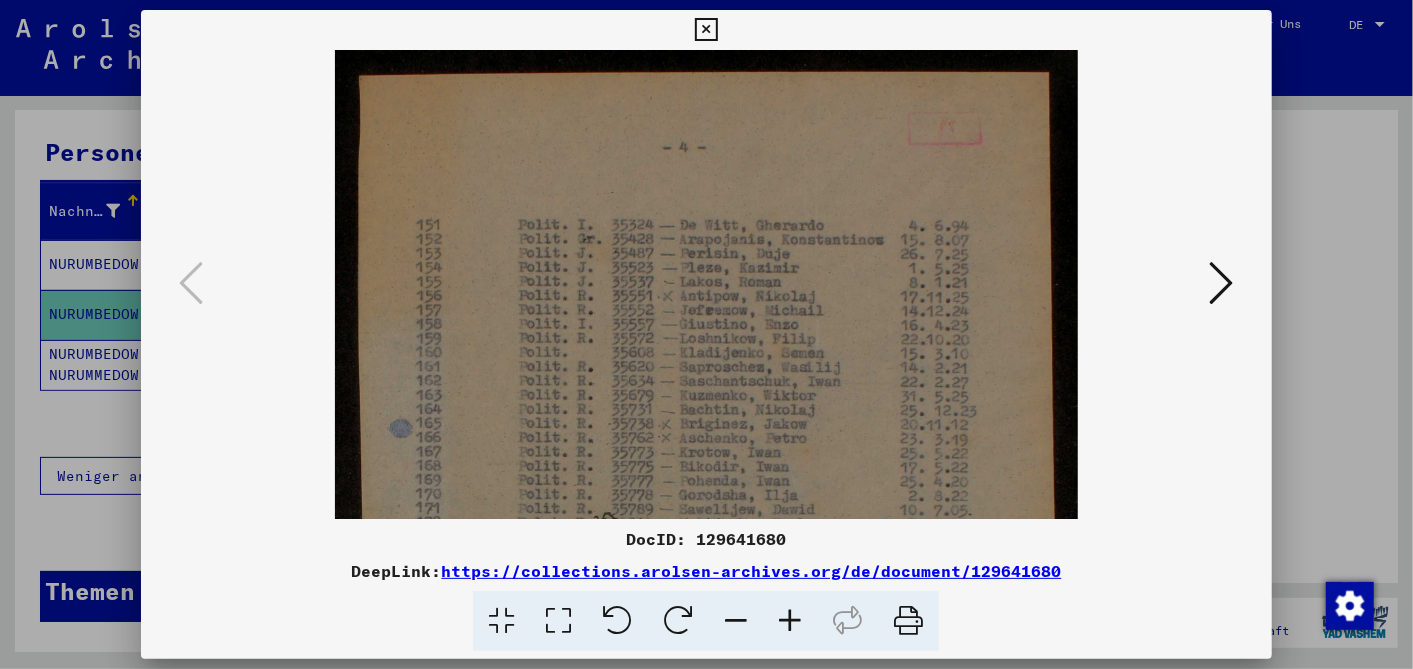 click at bounding box center (790, 621) 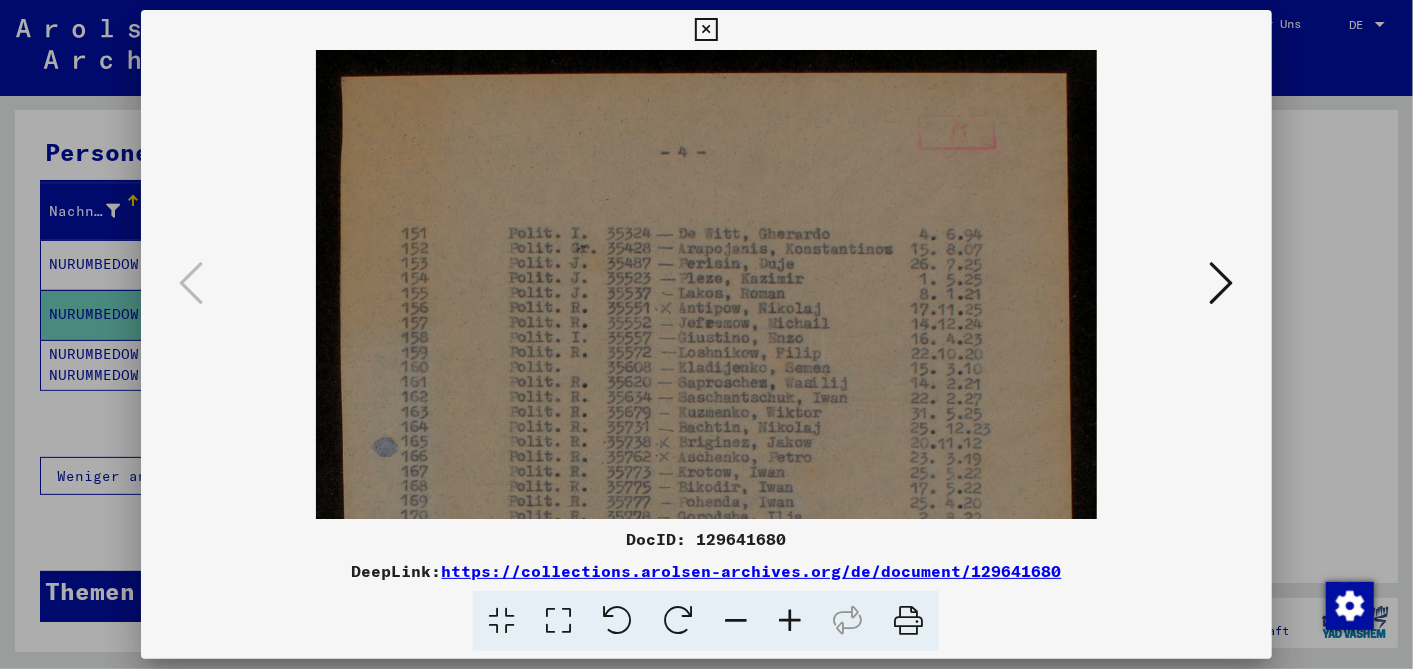 click at bounding box center (790, 621) 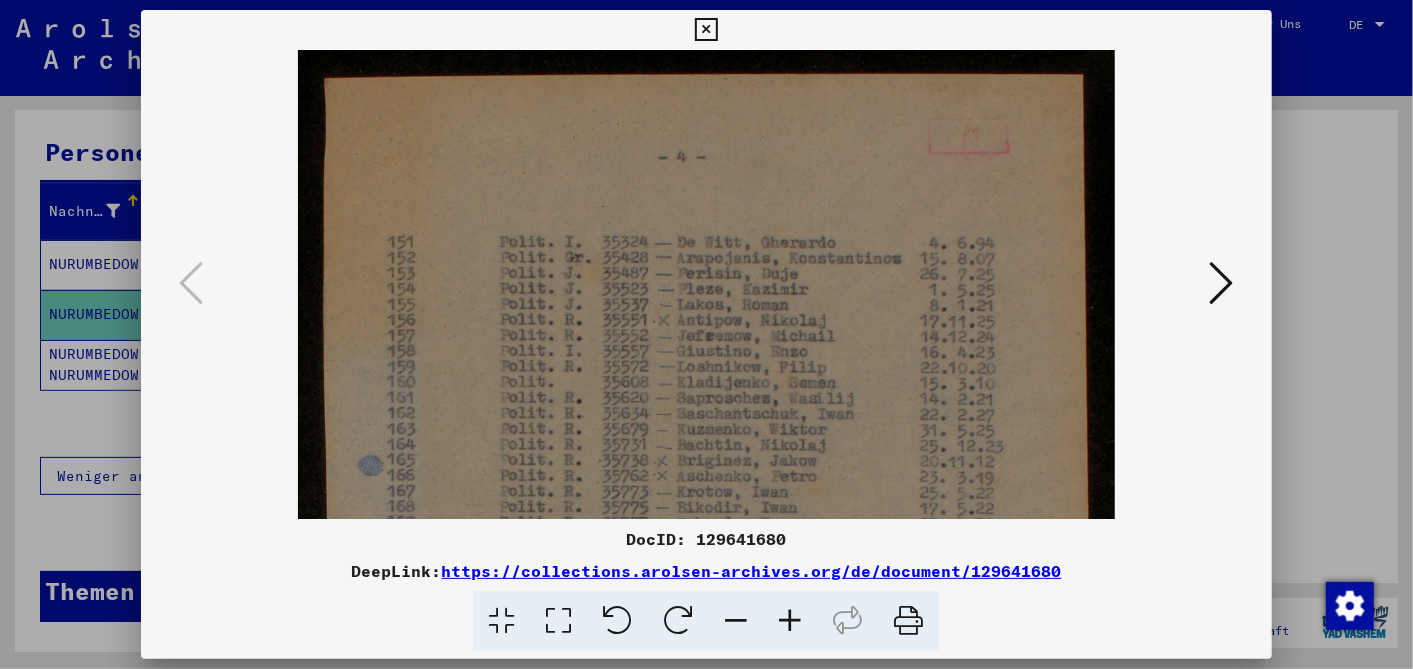 click at bounding box center [790, 621] 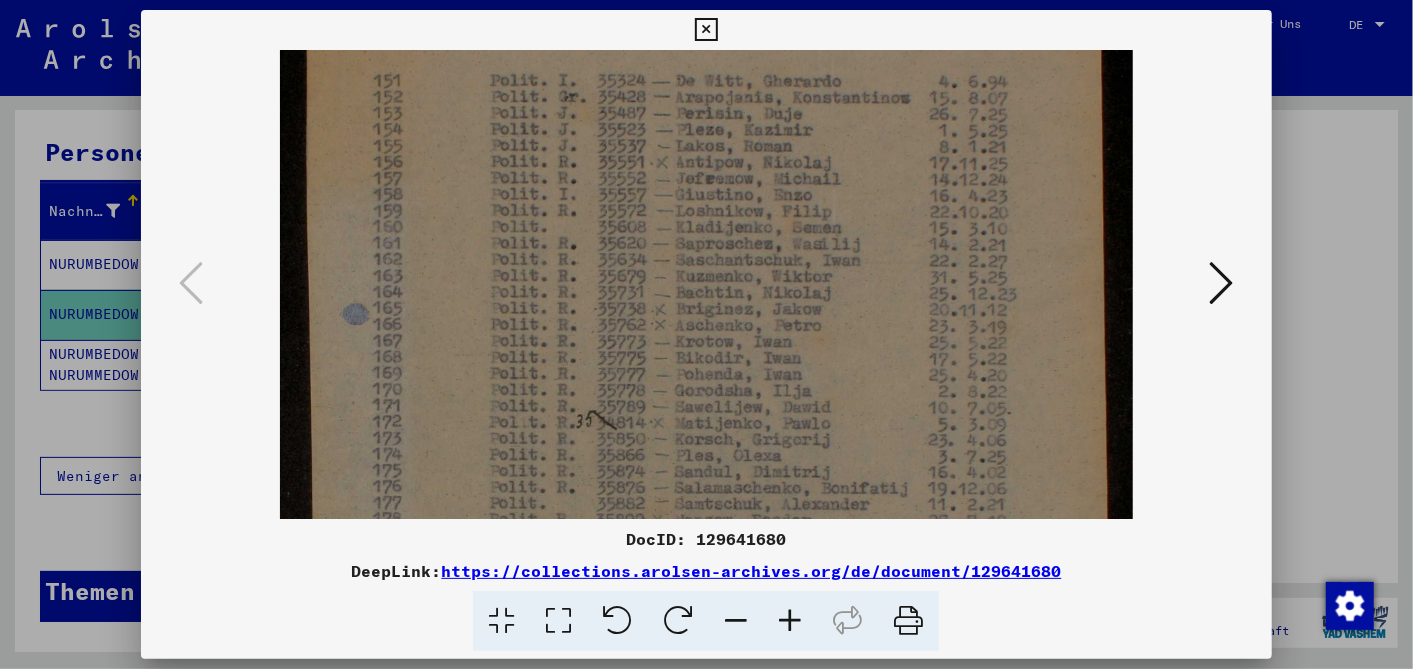 scroll, scrollTop: 184, scrollLeft: 0, axis: vertical 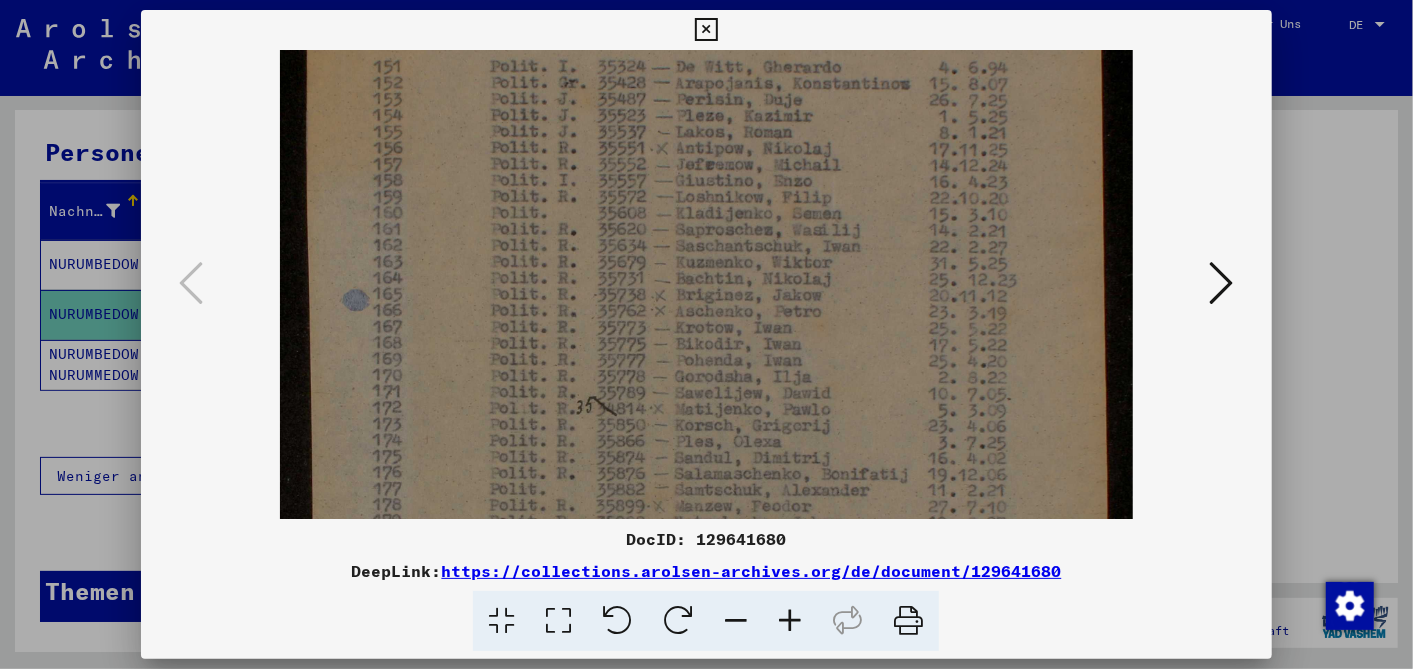 drag, startPoint x: 819, startPoint y: 437, endPoint x: 833, endPoint y: 253, distance: 184.53185 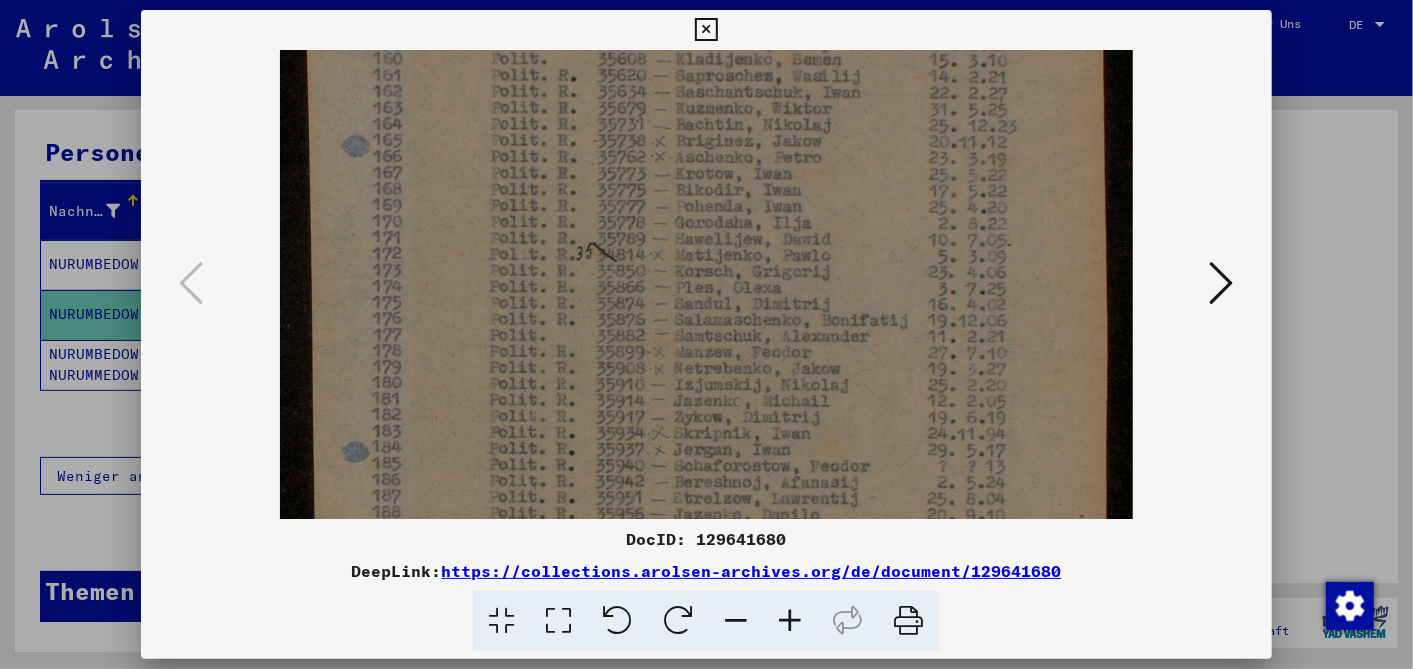 drag, startPoint x: 814, startPoint y: 449, endPoint x: 849, endPoint y: 294, distance: 158.90248 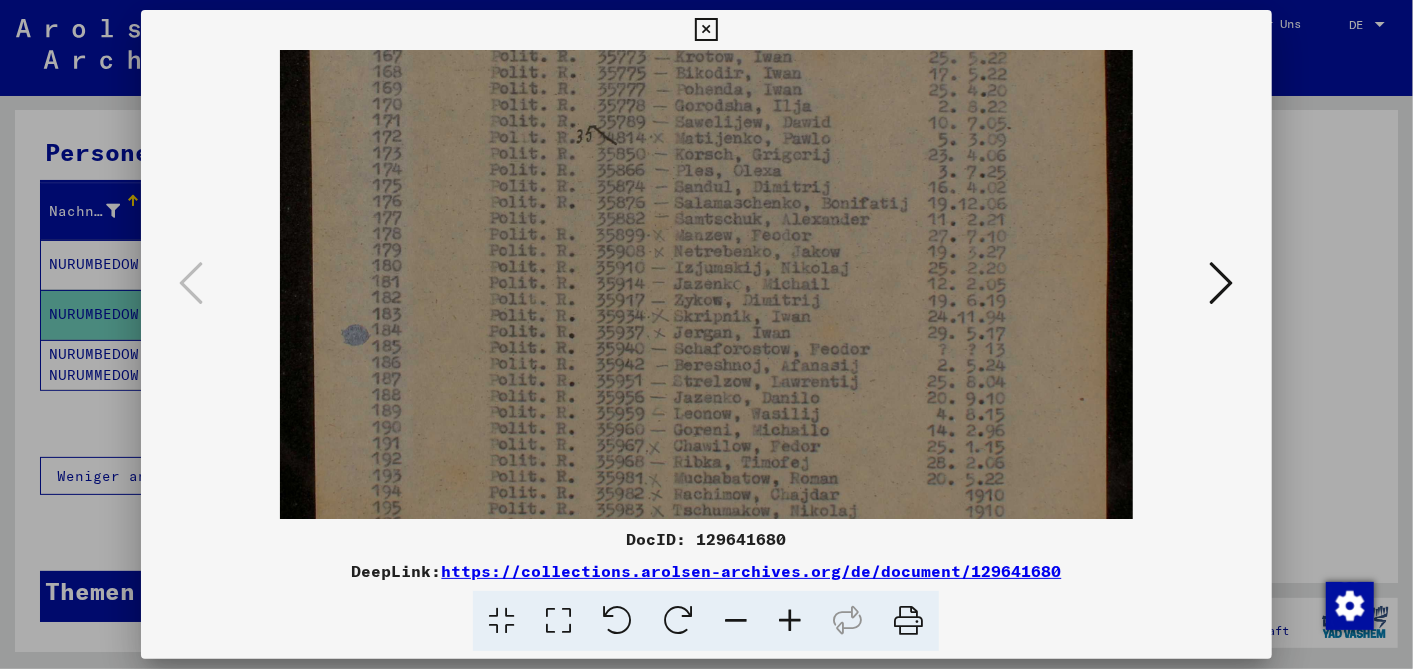 scroll, scrollTop: 456, scrollLeft: 0, axis: vertical 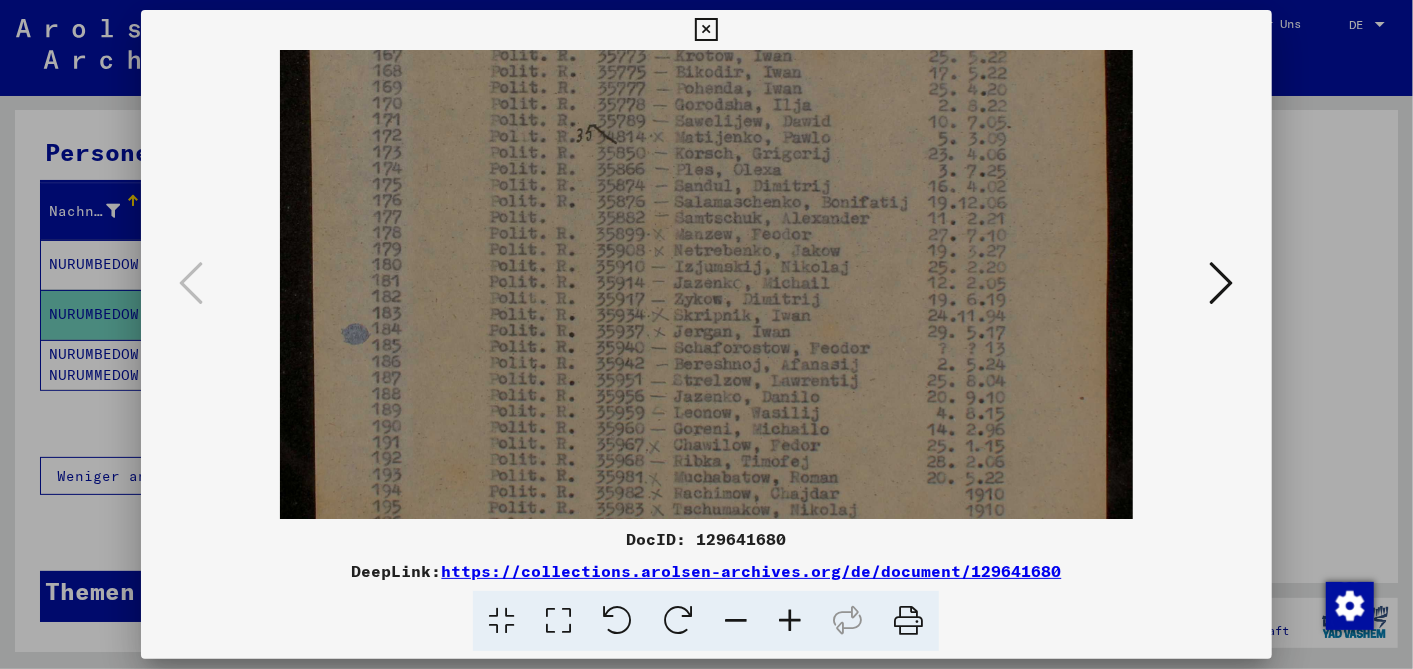 drag, startPoint x: 778, startPoint y: 408, endPoint x: 787, endPoint y: 312, distance: 96.42095 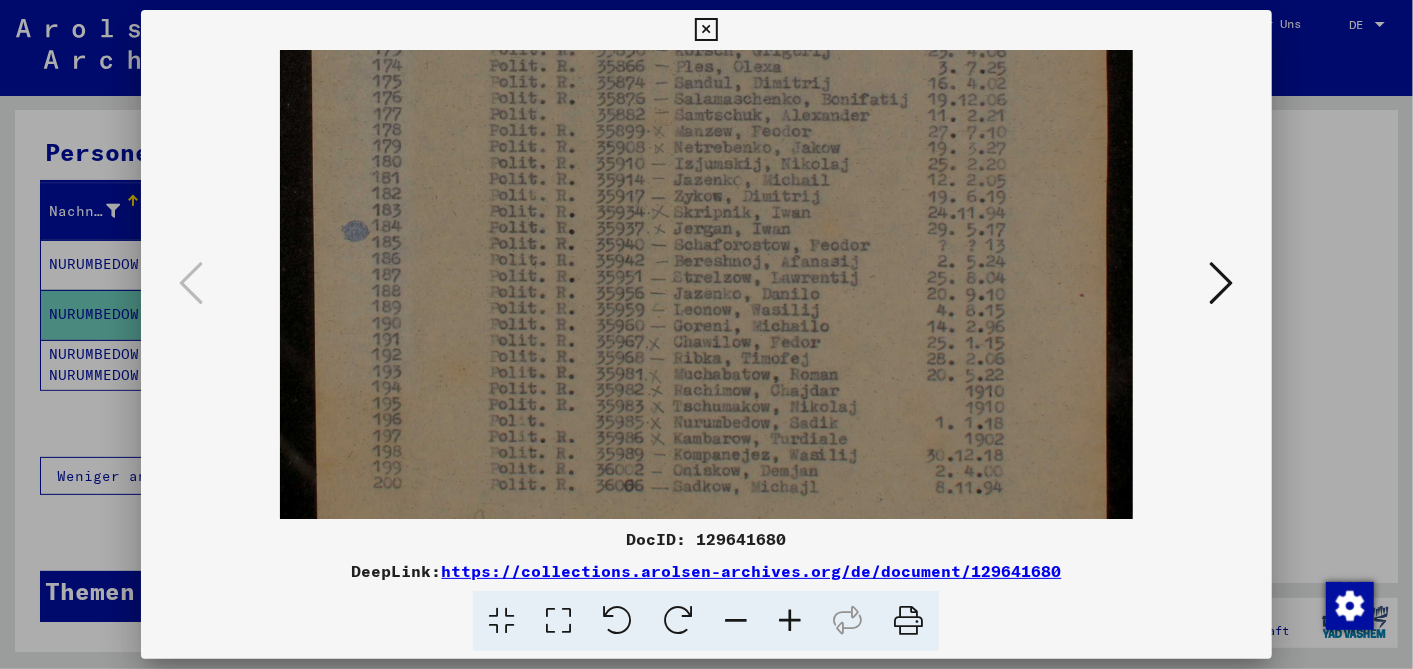 scroll, scrollTop: 574, scrollLeft: 0, axis: vertical 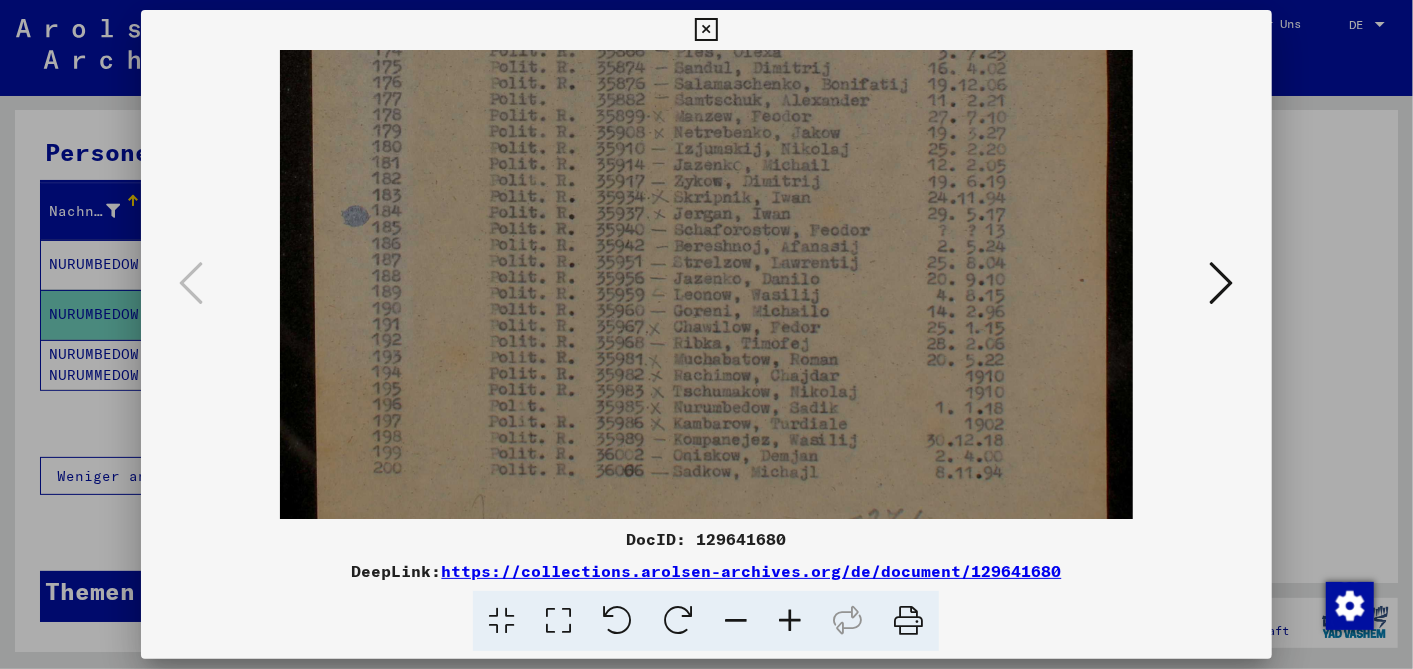 drag, startPoint x: 754, startPoint y: 437, endPoint x: 756, endPoint y: 318, distance: 119.01681 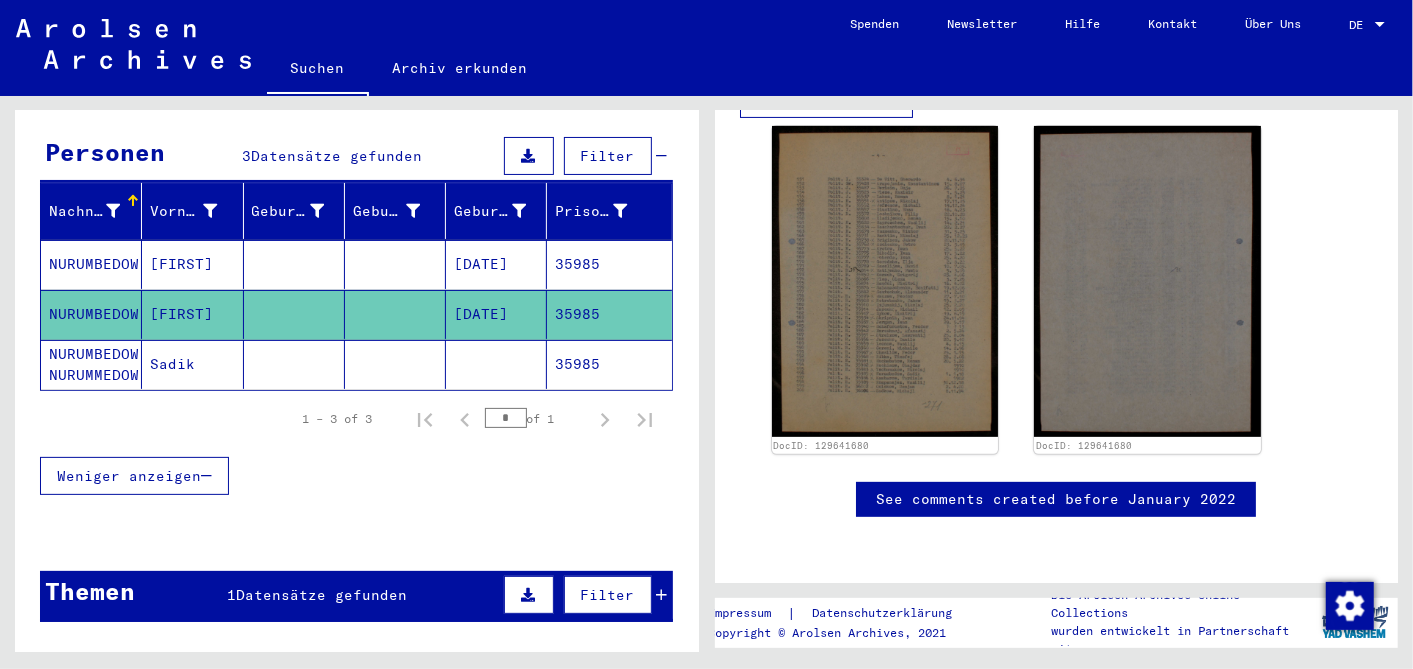 click 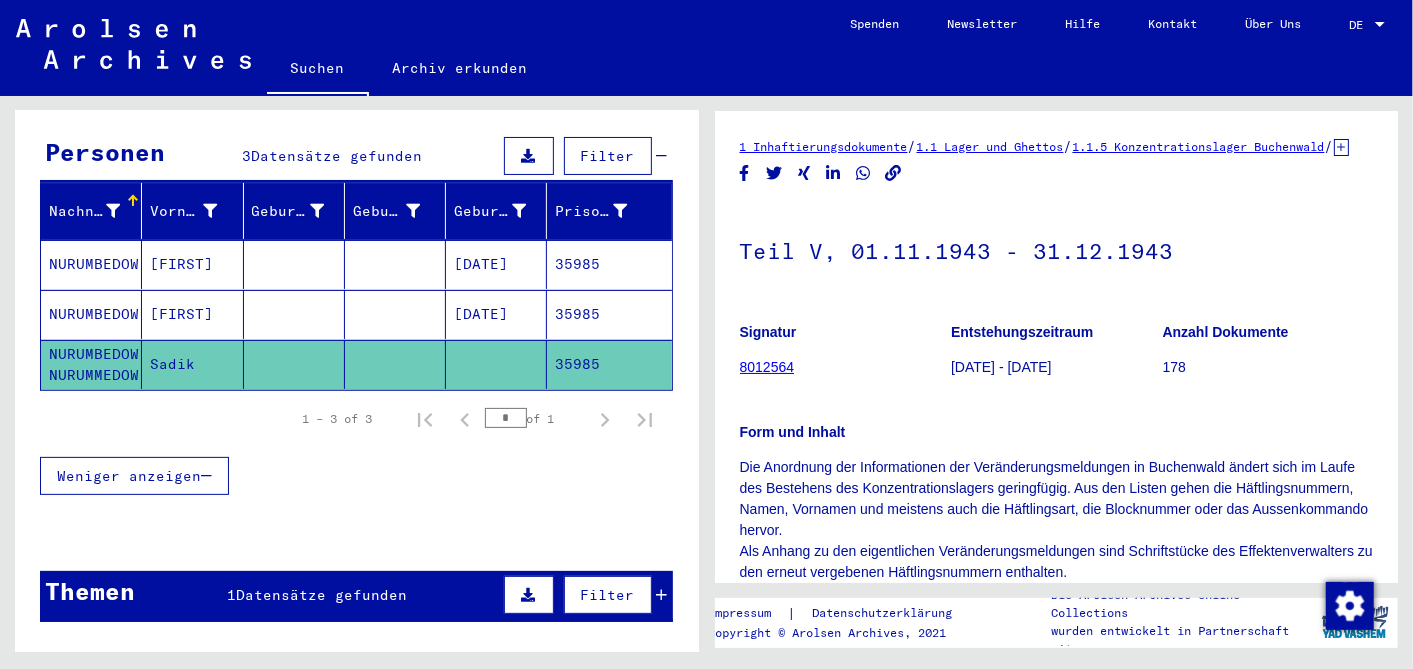 scroll, scrollTop: 111, scrollLeft: 0, axis: vertical 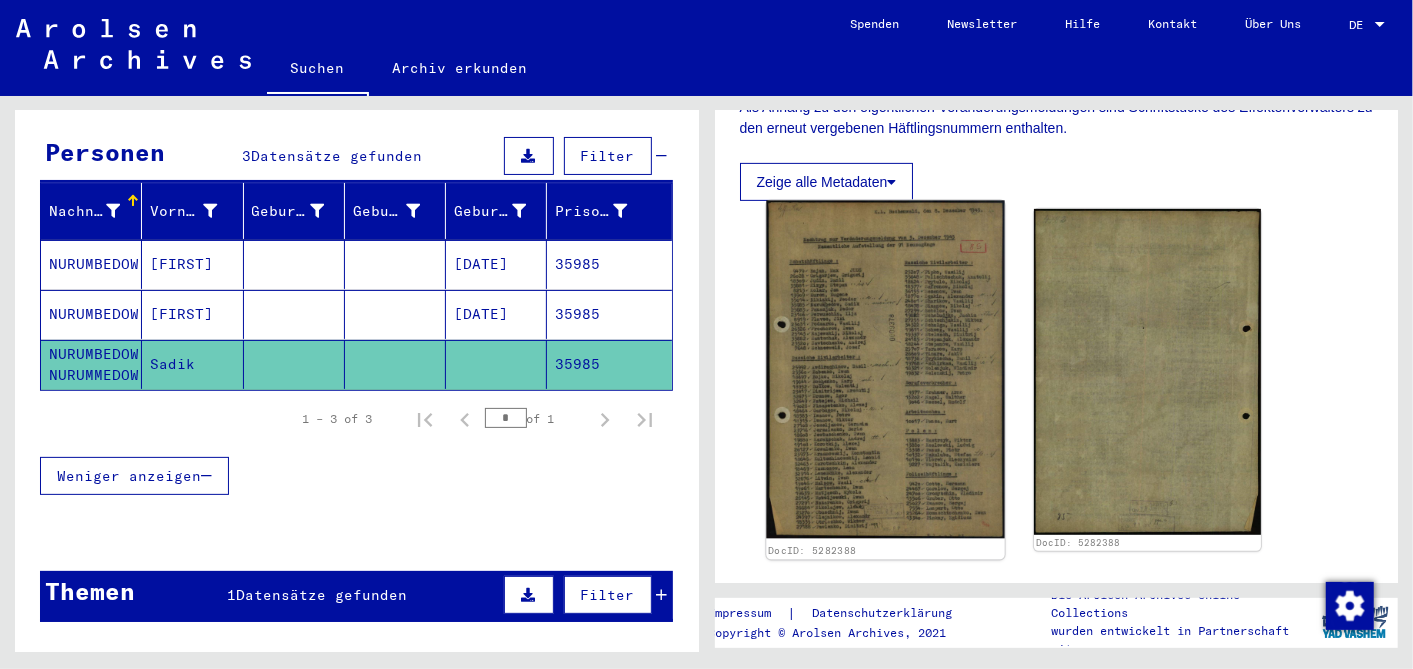 click 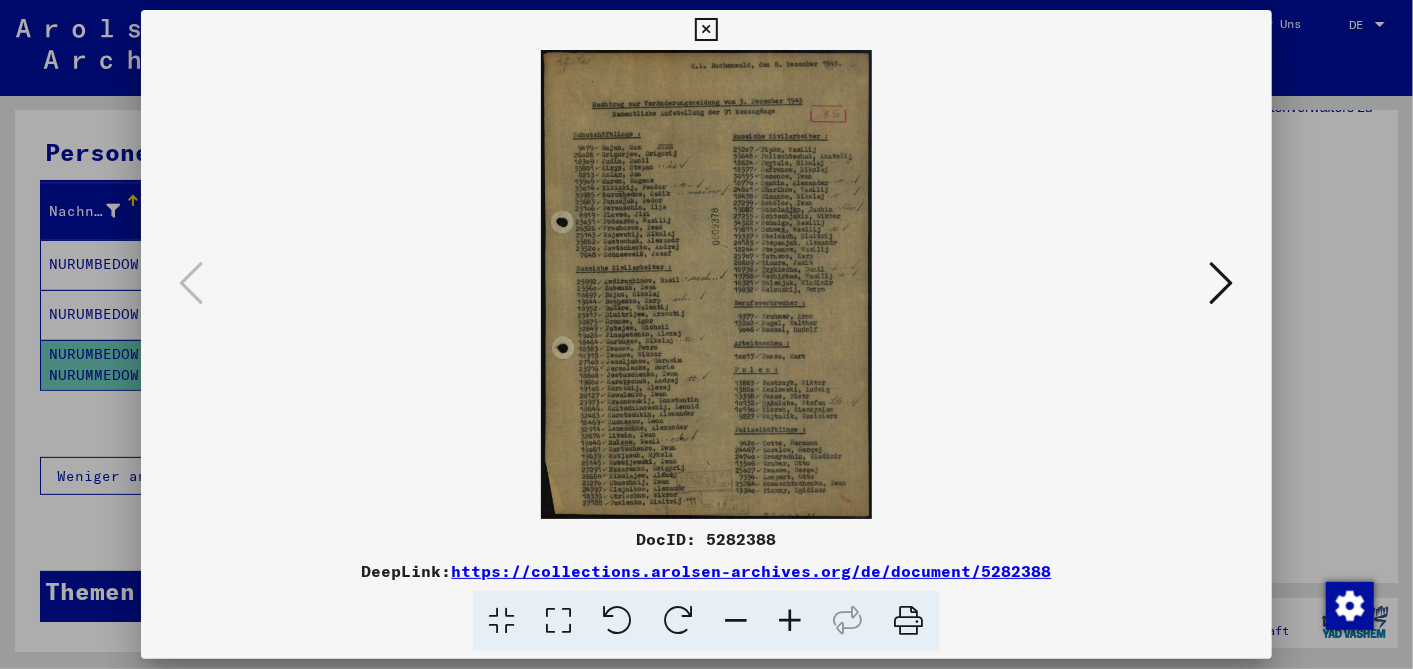 click at bounding box center (790, 621) 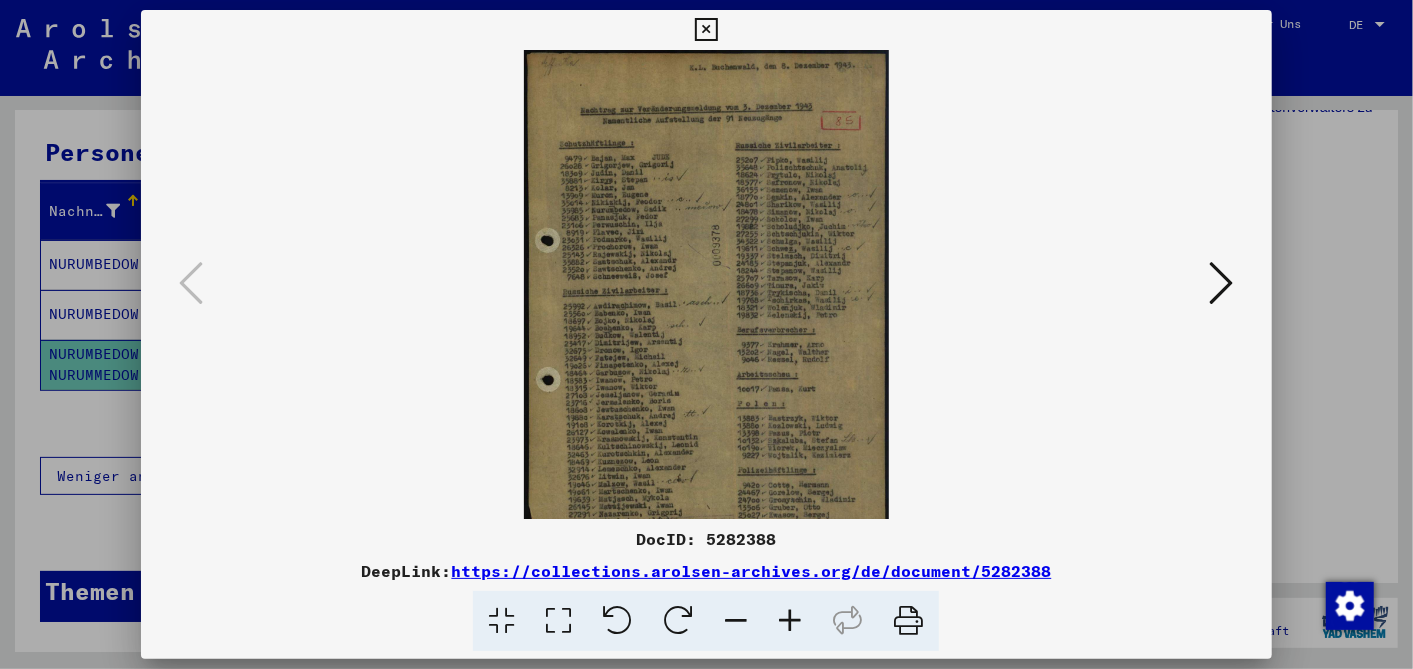 click at bounding box center [790, 621] 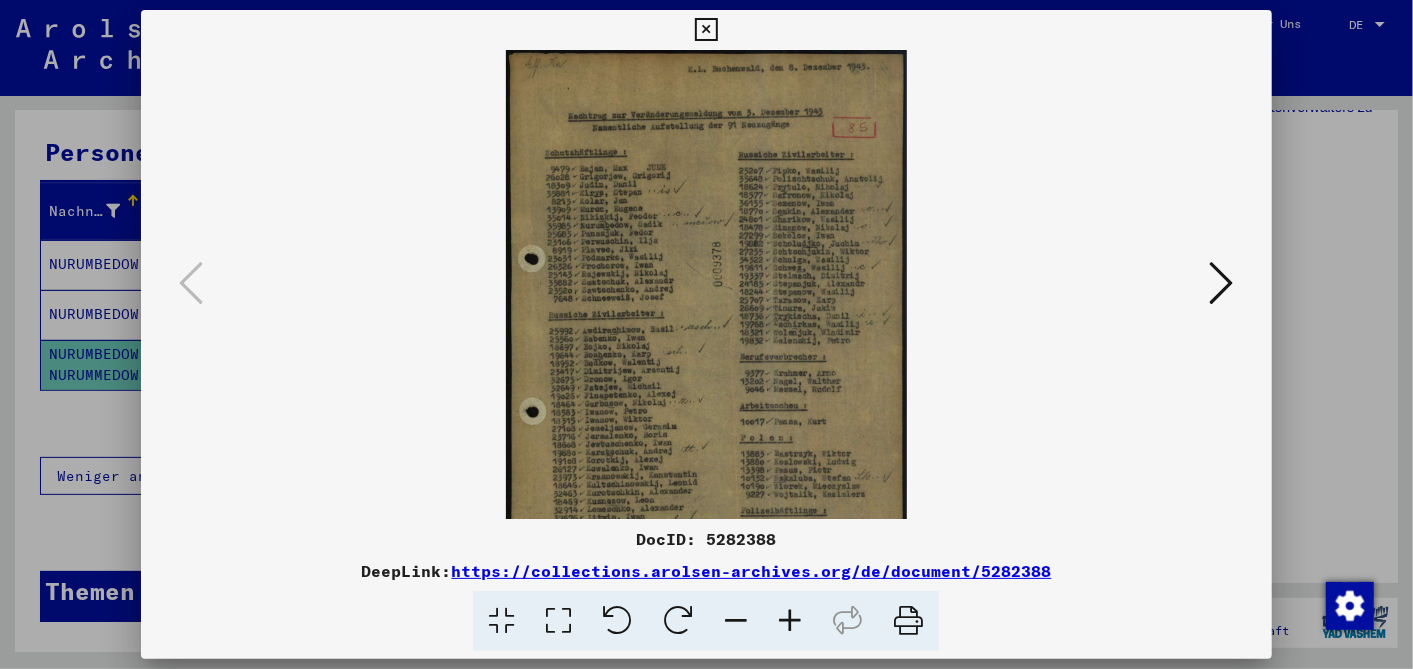 click at bounding box center (790, 621) 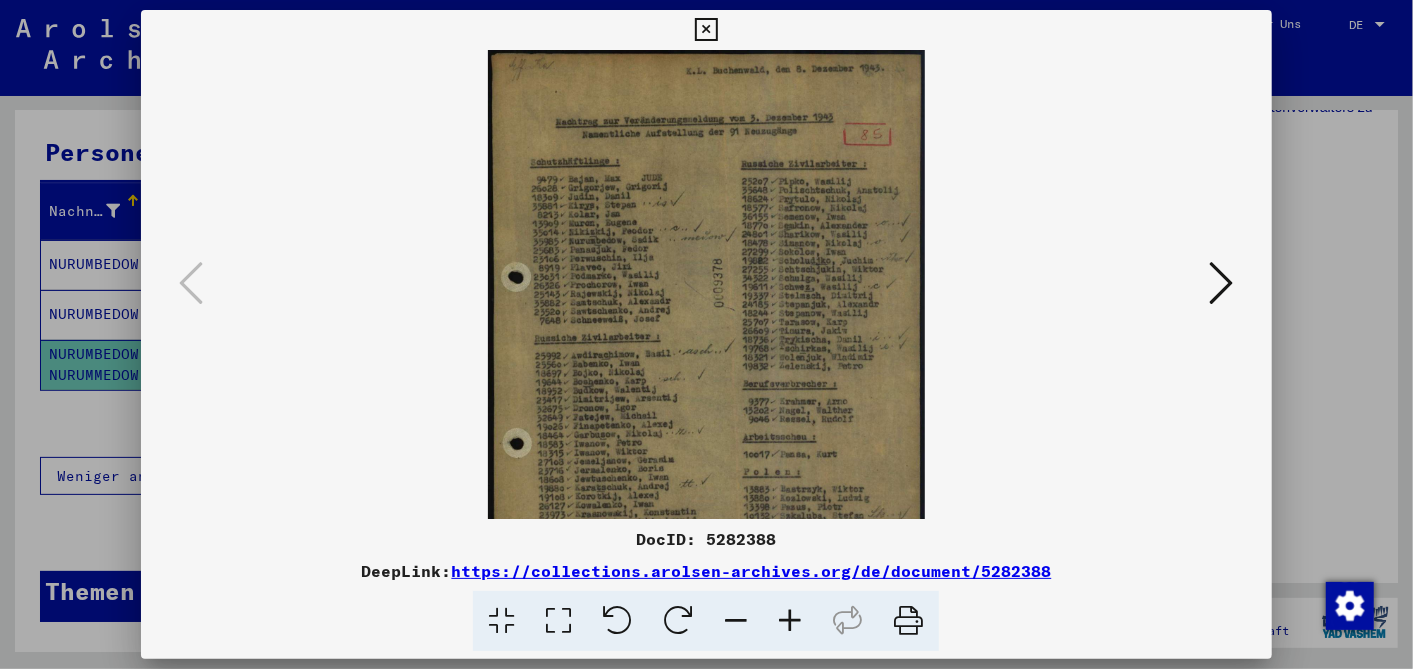 click at bounding box center (790, 621) 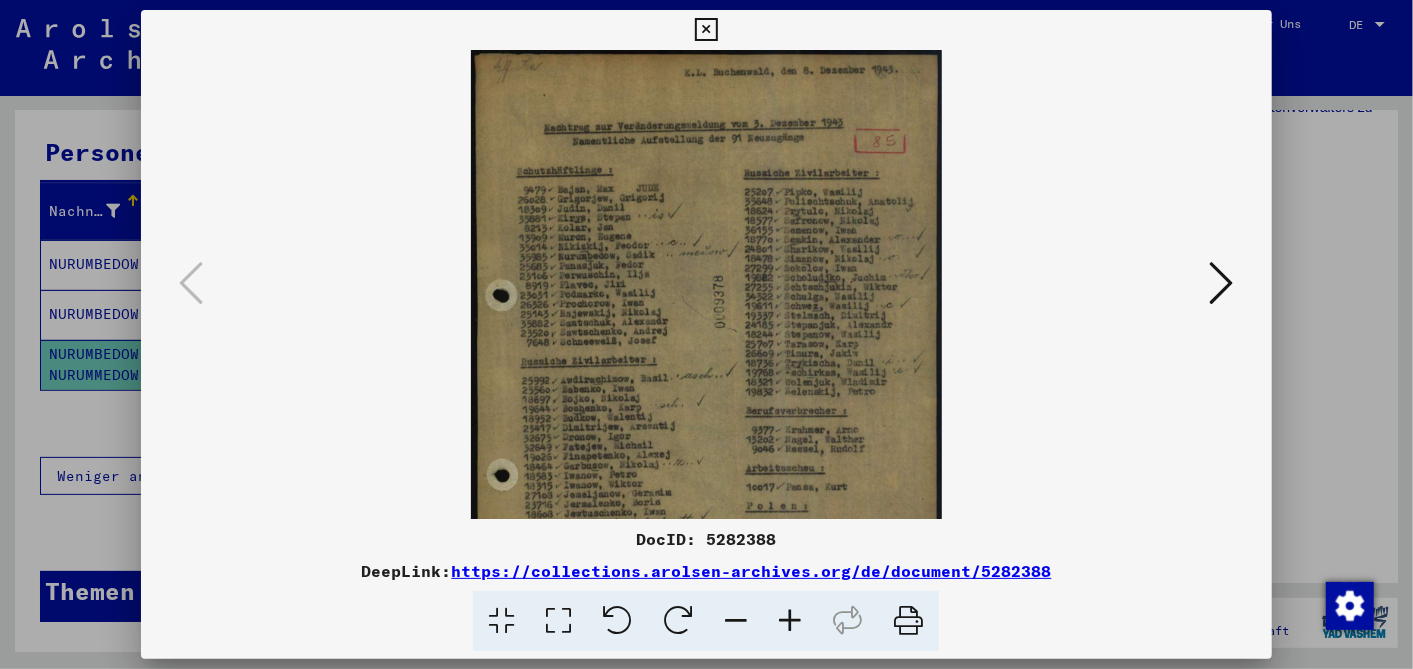 click at bounding box center (790, 621) 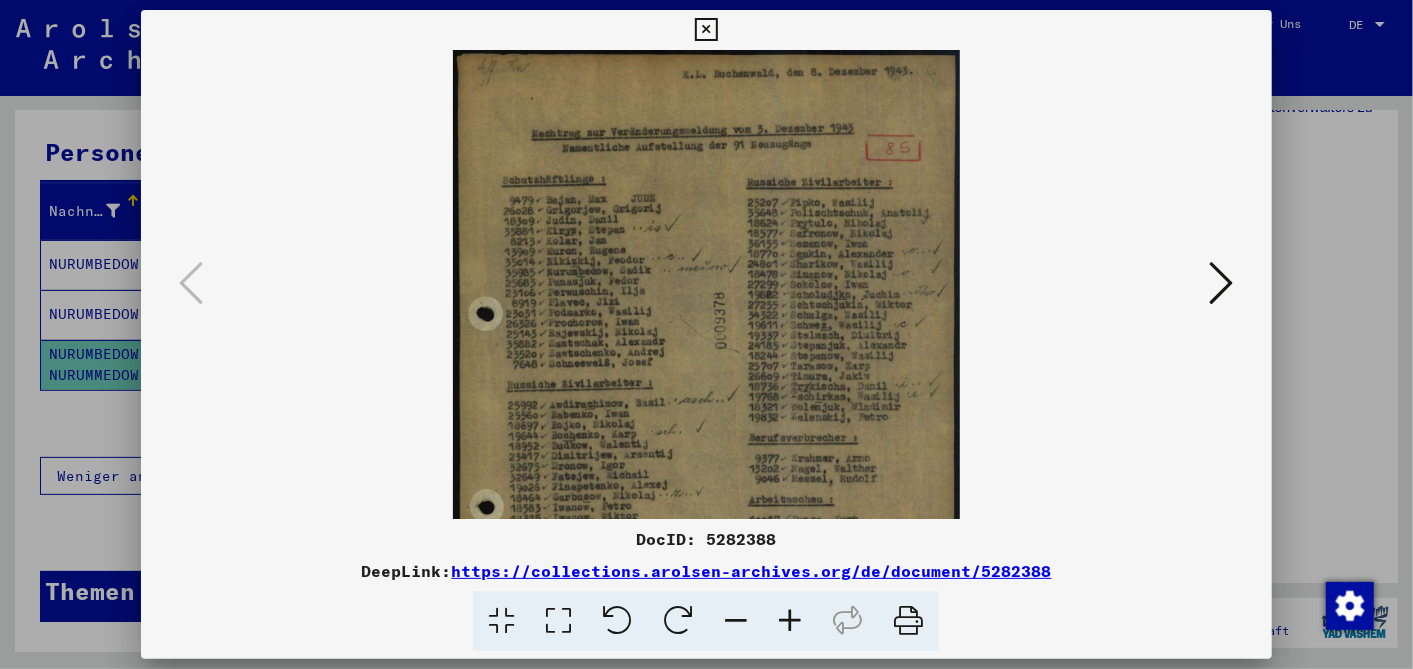click at bounding box center [790, 621] 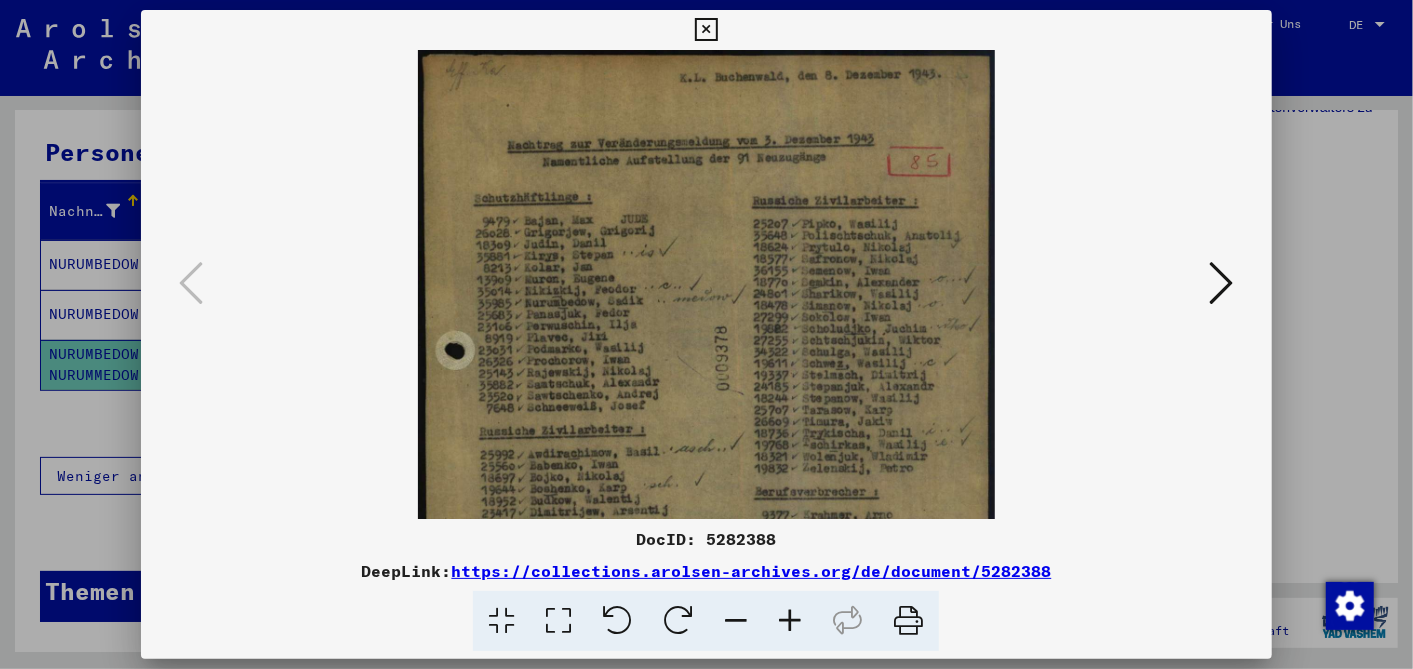 click at bounding box center (790, 621) 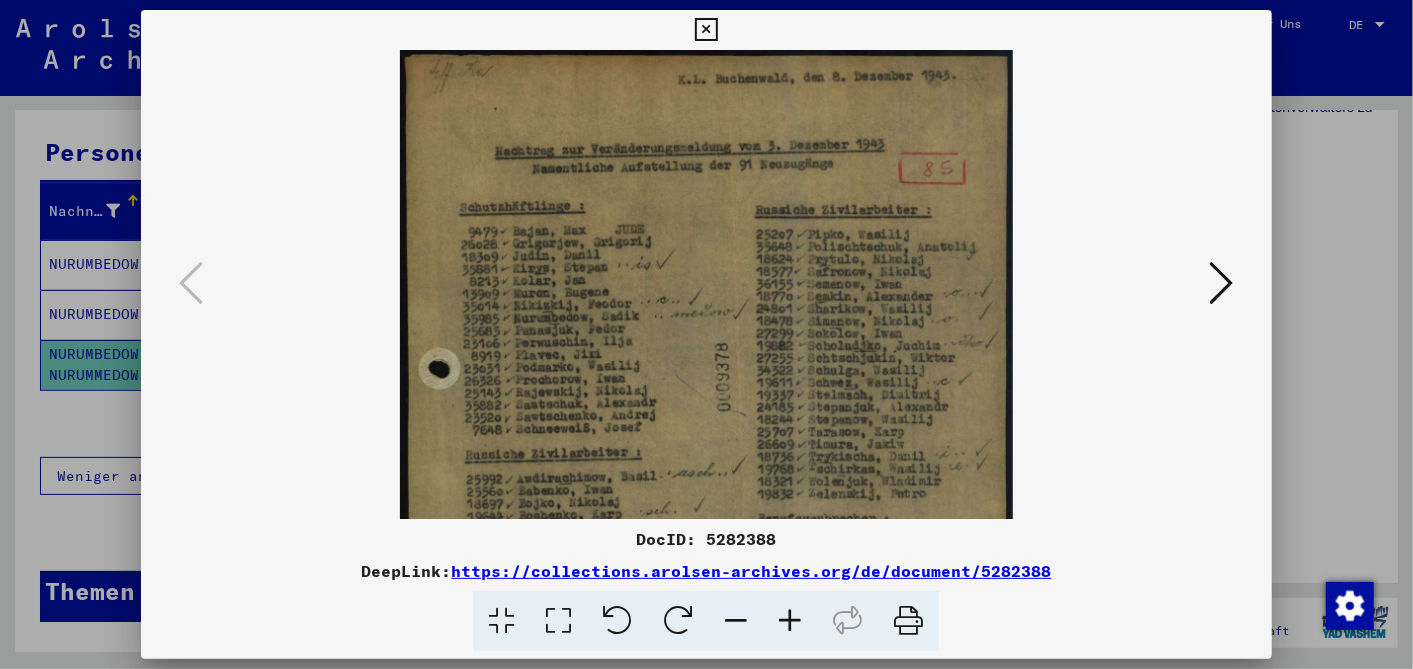 click at bounding box center [790, 621] 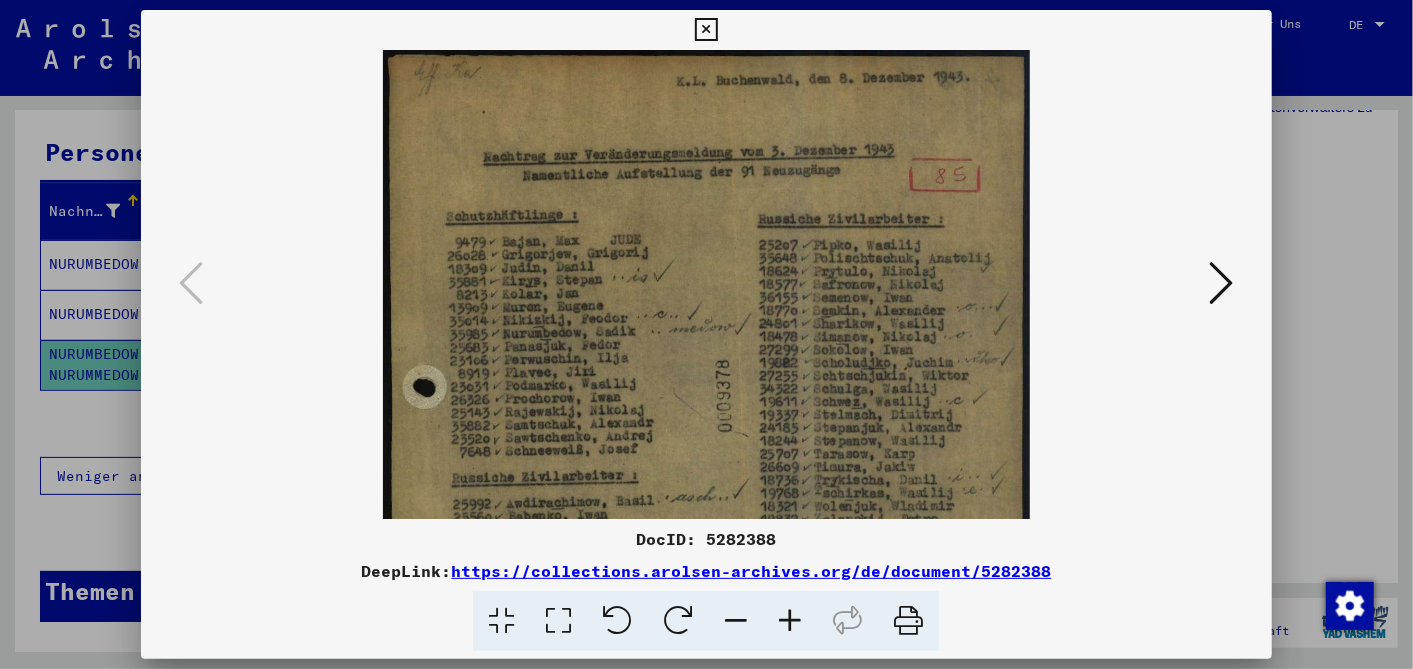 click at bounding box center (790, 621) 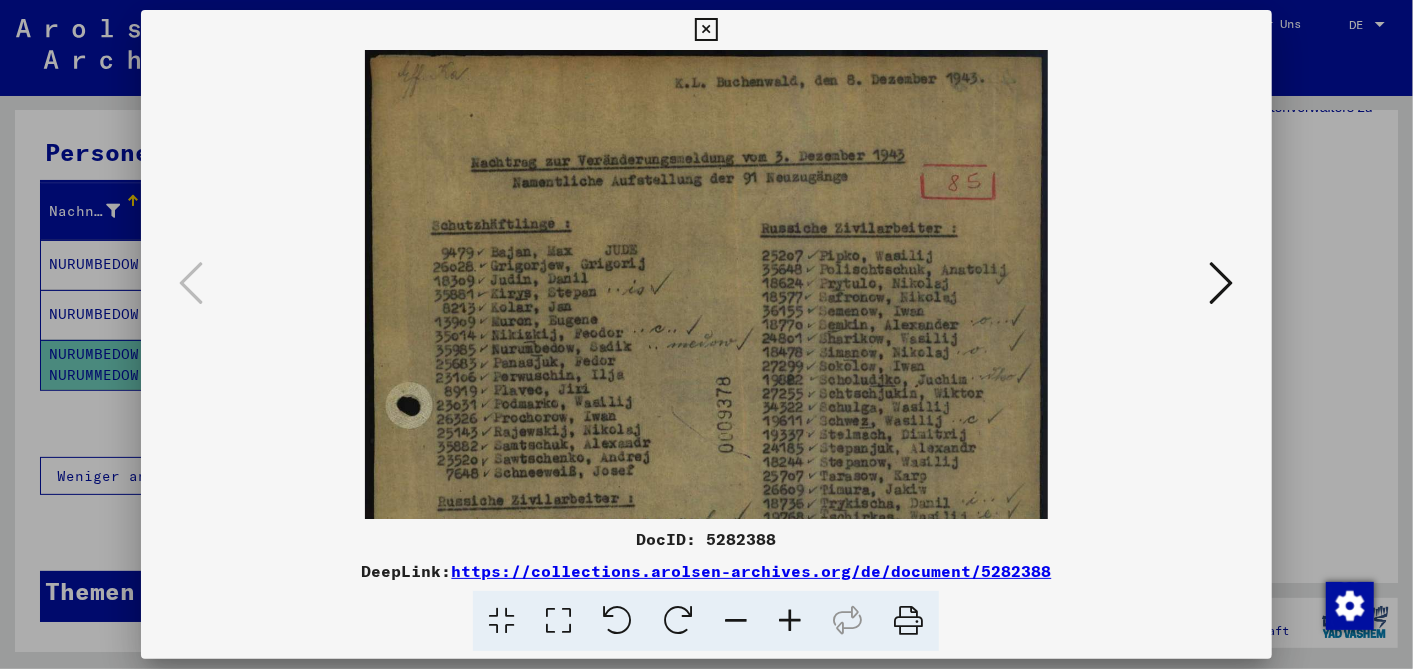click at bounding box center (790, 621) 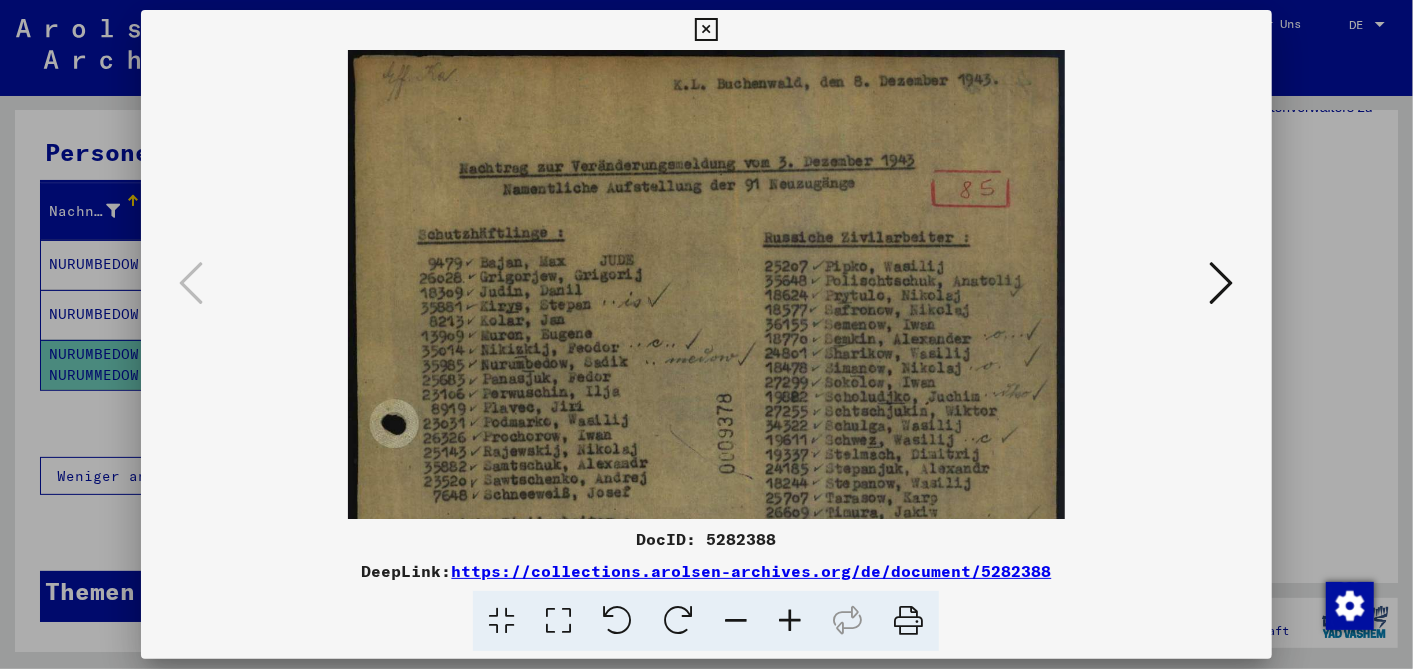 click at bounding box center [790, 621] 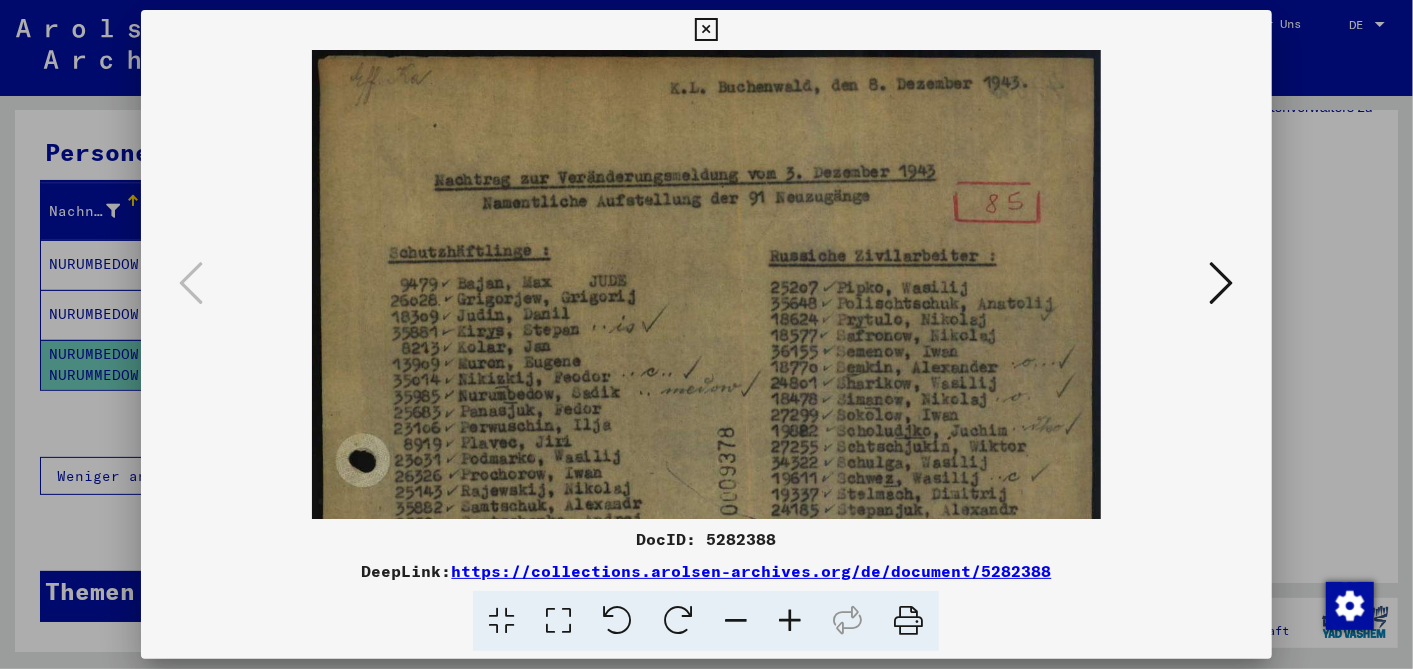 click at bounding box center (790, 621) 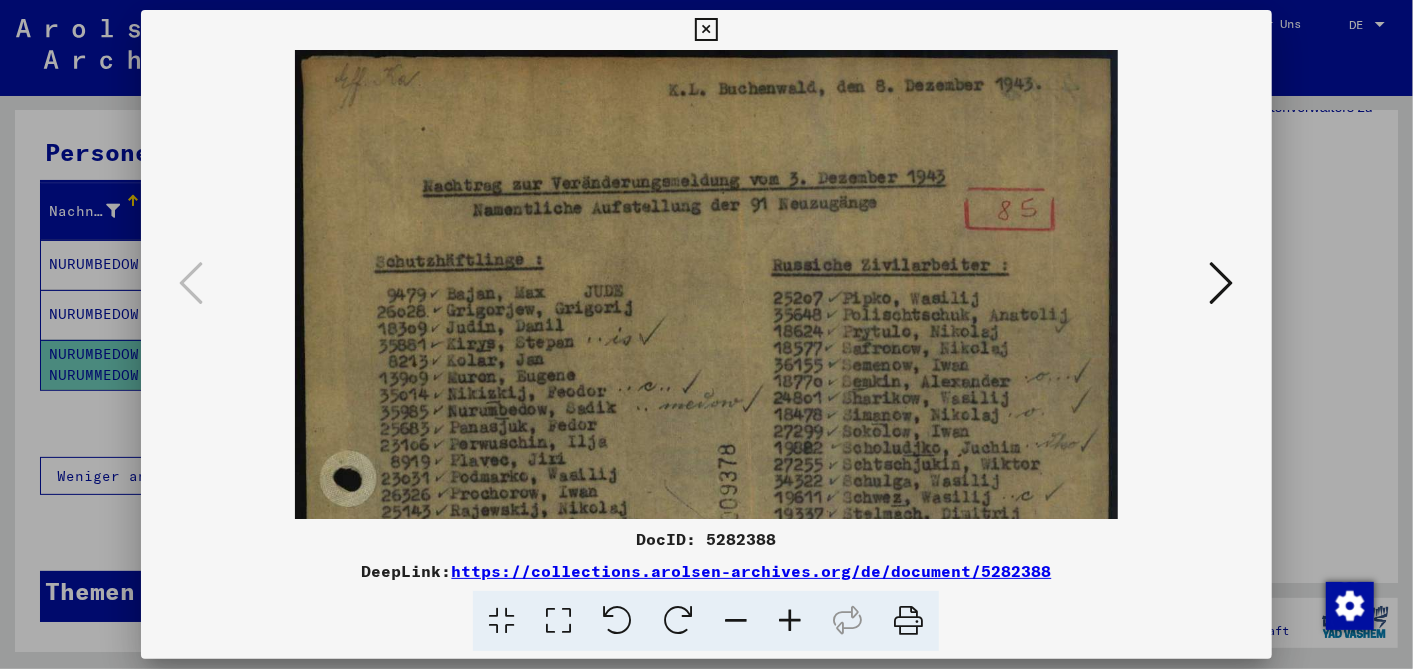 click at bounding box center [790, 621] 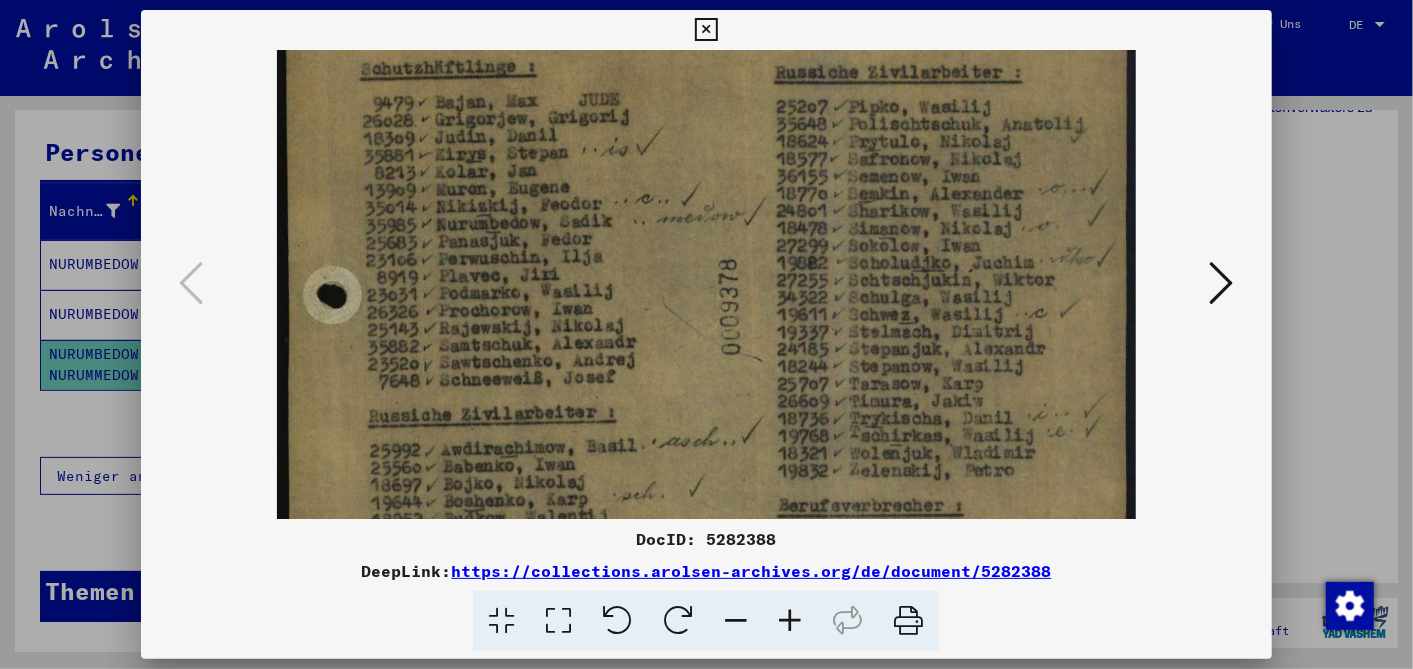 scroll, scrollTop: 205, scrollLeft: 0, axis: vertical 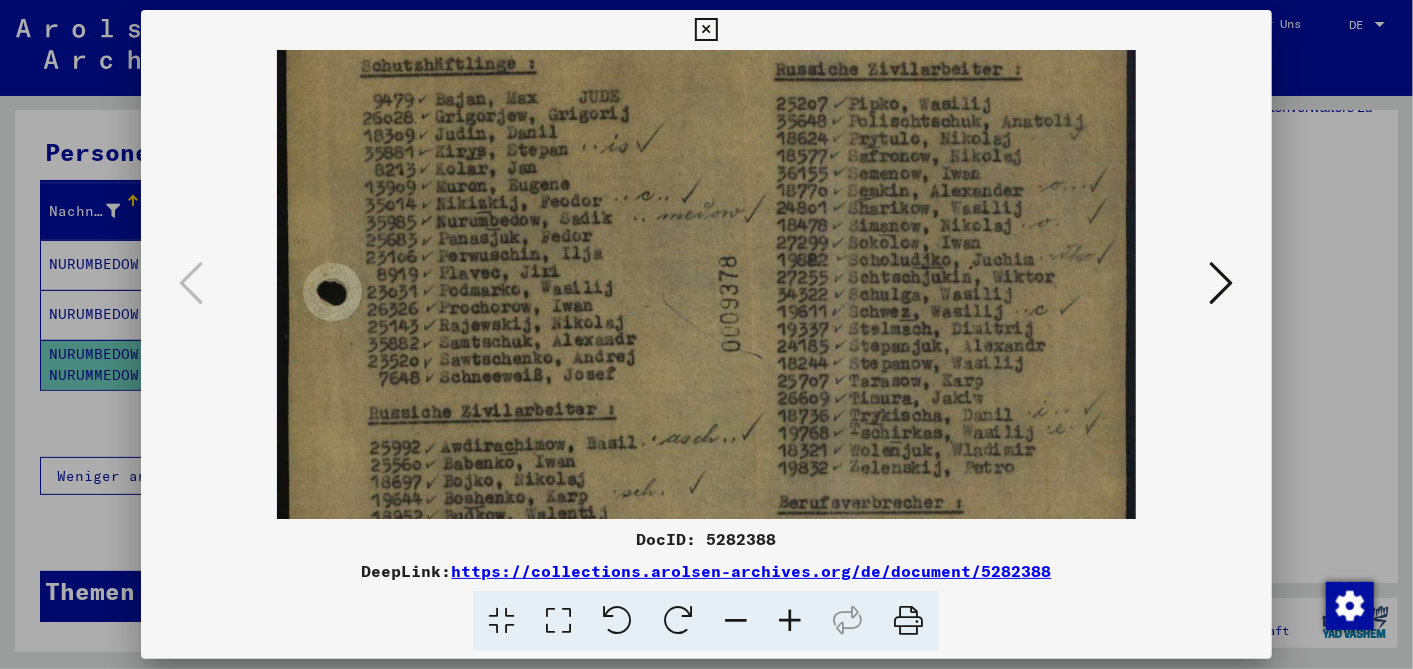 drag, startPoint x: 657, startPoint y: 462, endPoint x: 671, endPoint y: 255, distance: 207.47289 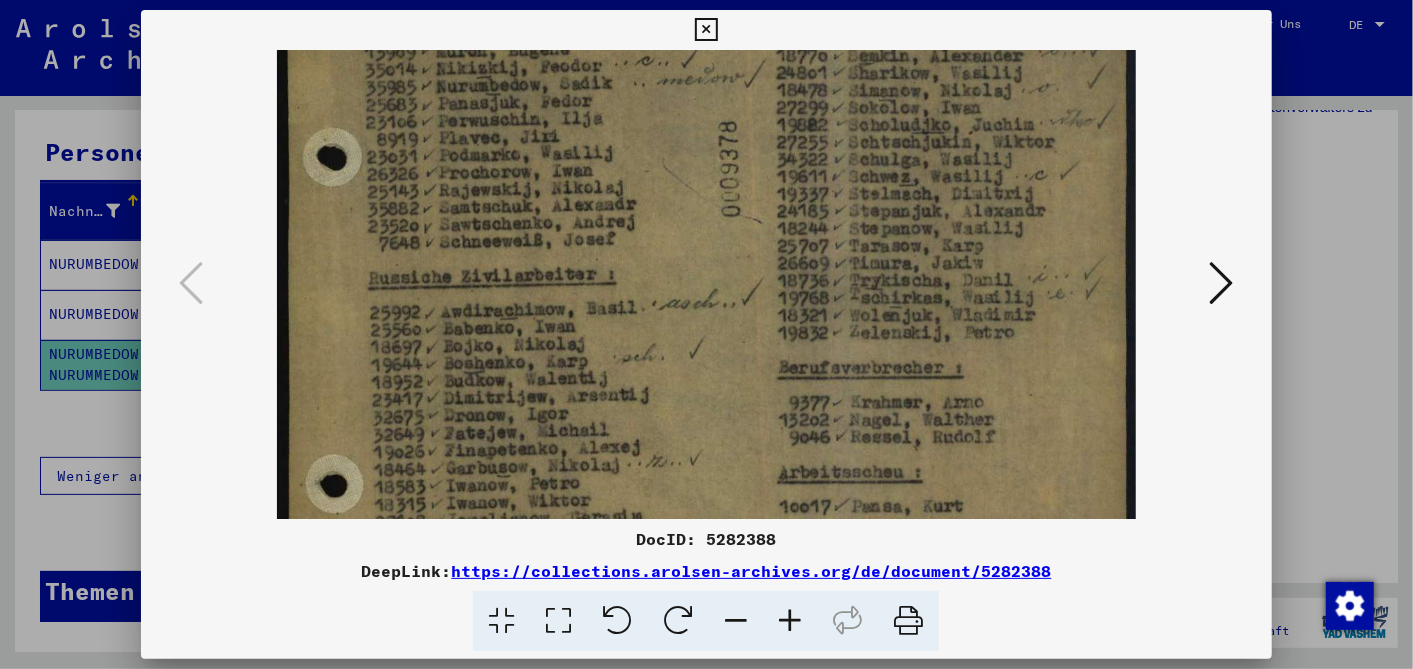 scroll, scrollTop: 340, scrollLeft: 0, axis: vertical 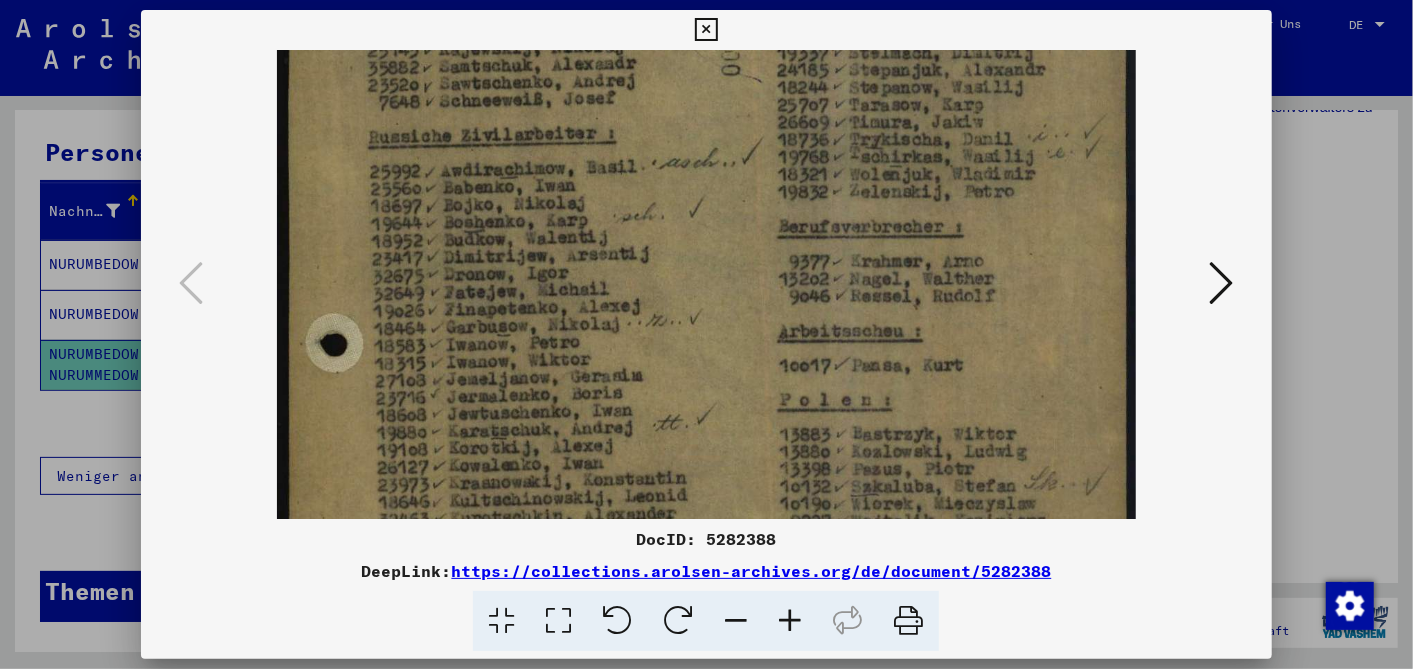 drag, startPoint x: 671, startPoint y: 445, endPoint x: 693, endPoint y: 303, distance: 143.69412 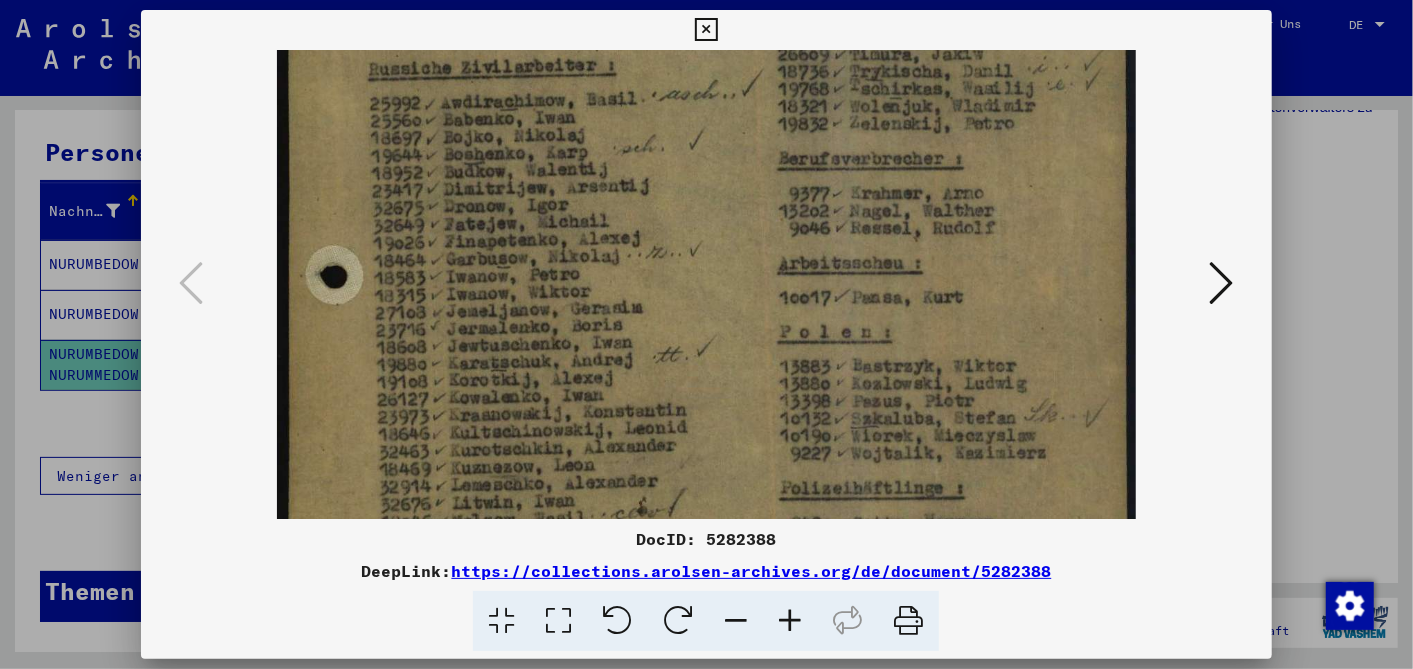 scroll, scrollTop: 551, scrollLeft: 0, axis: vertical 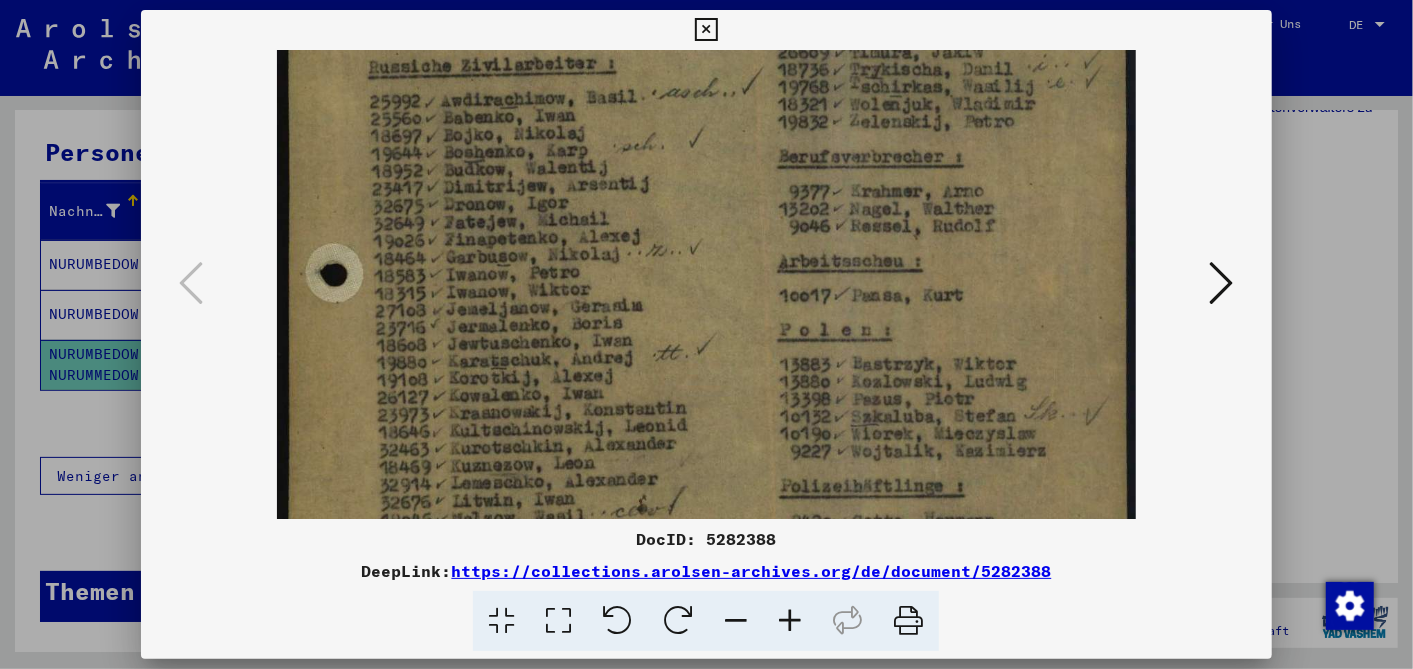 drag, startPoint x: 700, startPoint y: 439, endPoint x: 700, endPoint y: 367, distance: 72 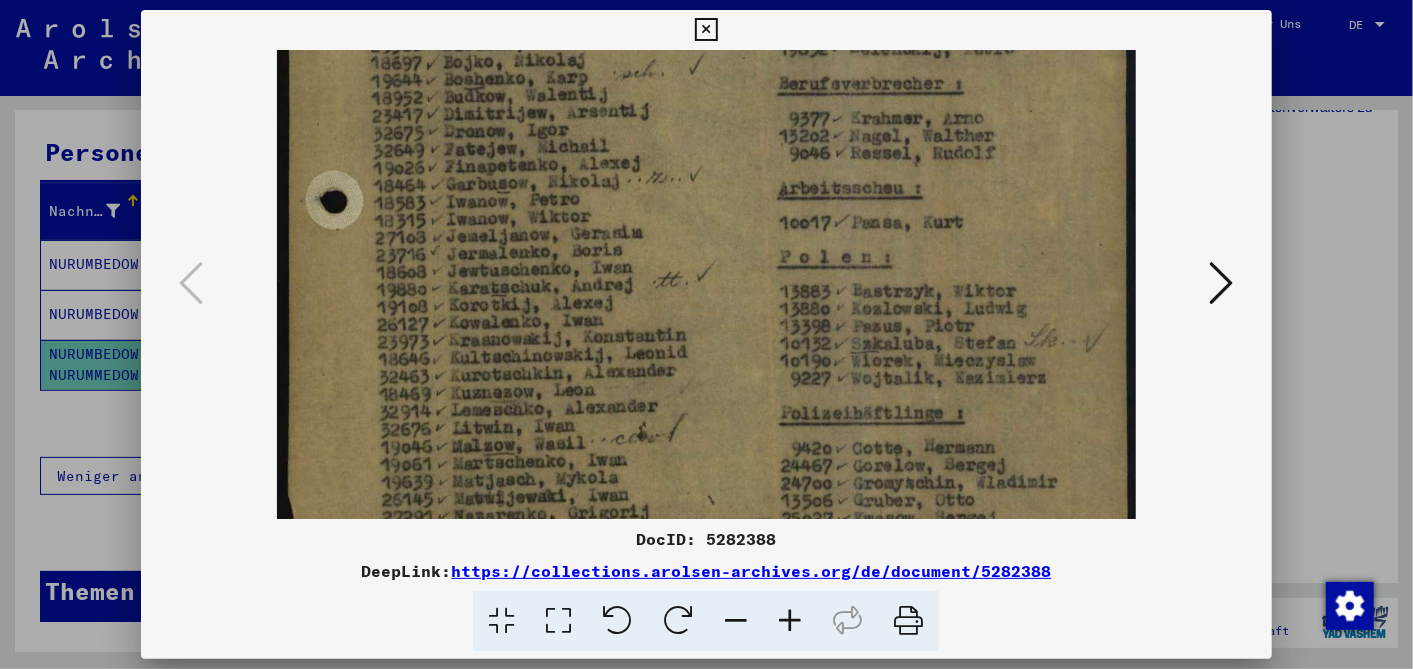 scroll, scrollTop: 638, scrollLeft: 0, axis: vertical 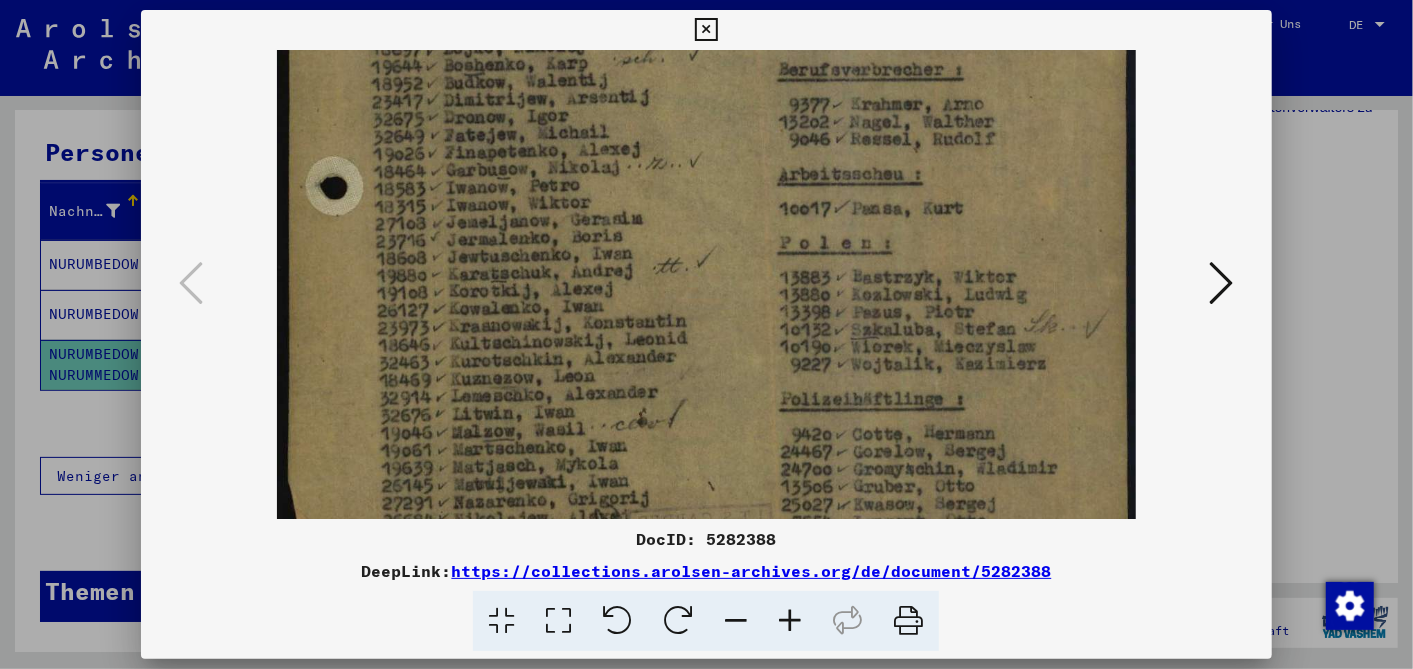 drag, startPoint x: 713, startPoint y: 468, endPoint x: 734, endPoint y: 380, distance: 90.47099 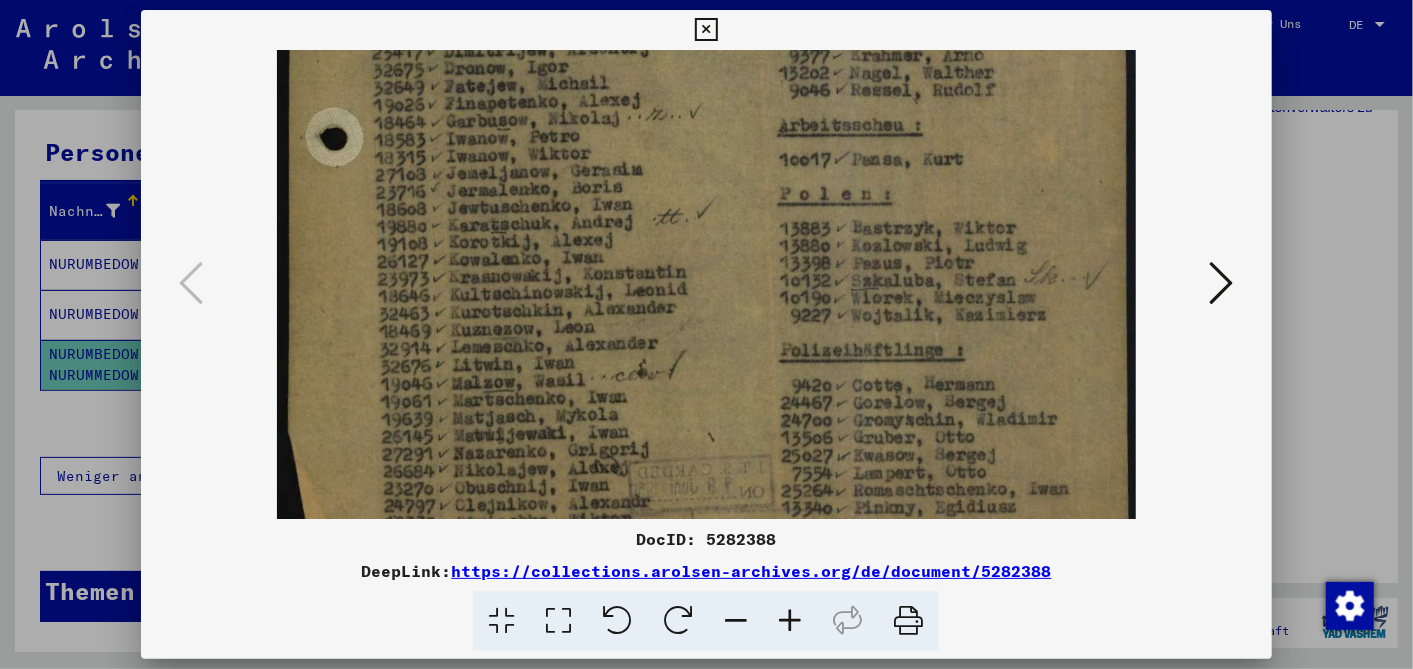 scroll, scrollTop: 703, scrollLeft: 0, axis: vertical 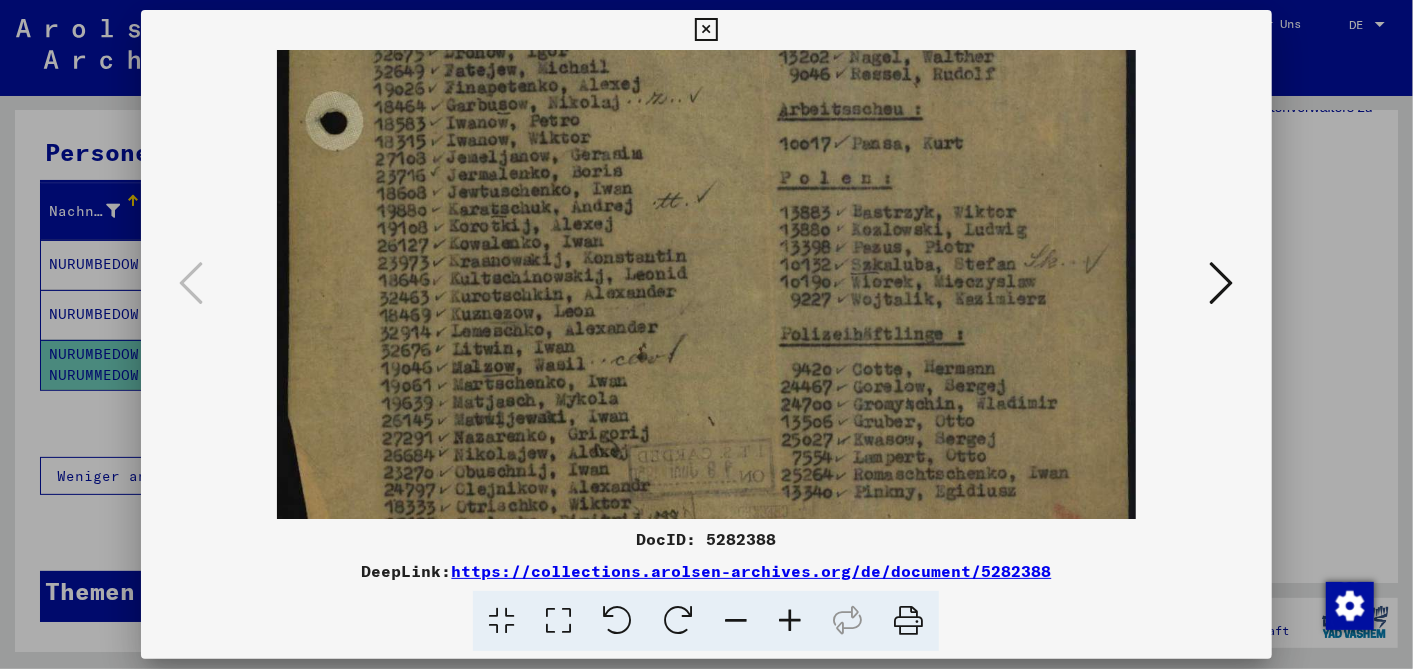 drag, startPoint x: 680, startPoint y: 461, endPoint x: 680, endPoint y: 394, distance: 67 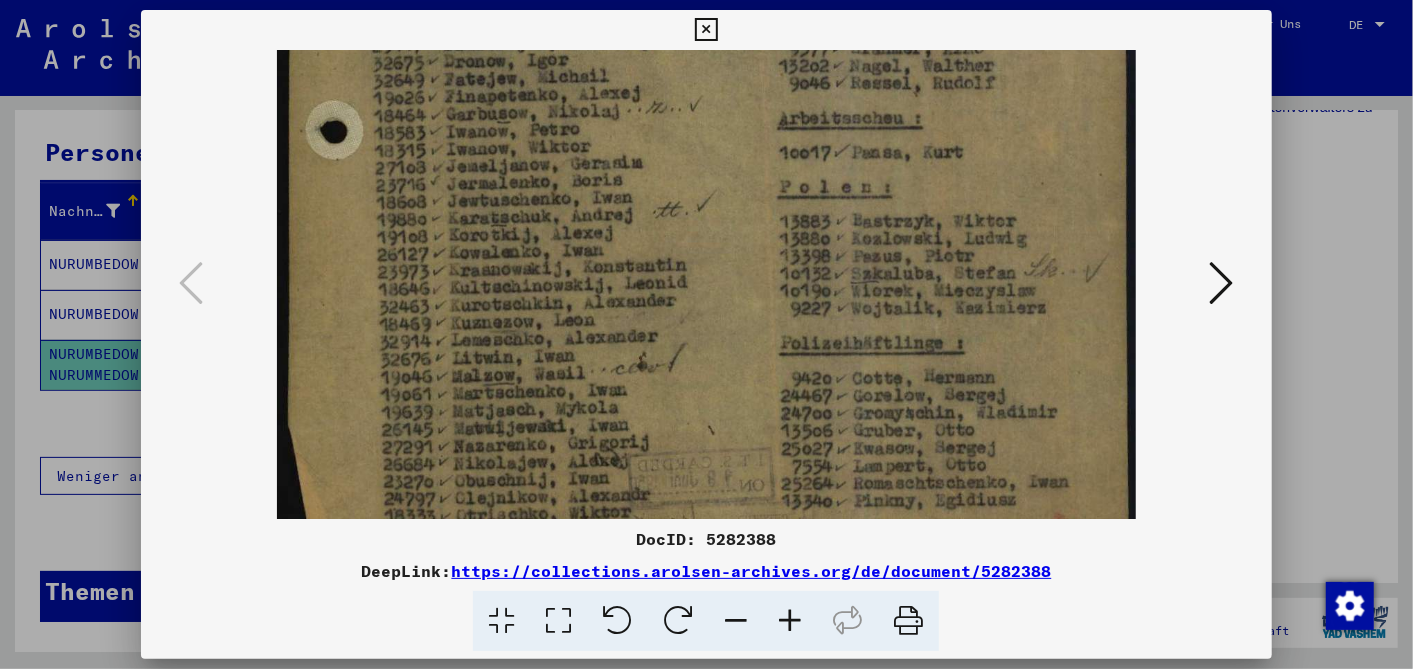 scroll, scrollTop: 677, scrollLeft: 0, axis: vertical 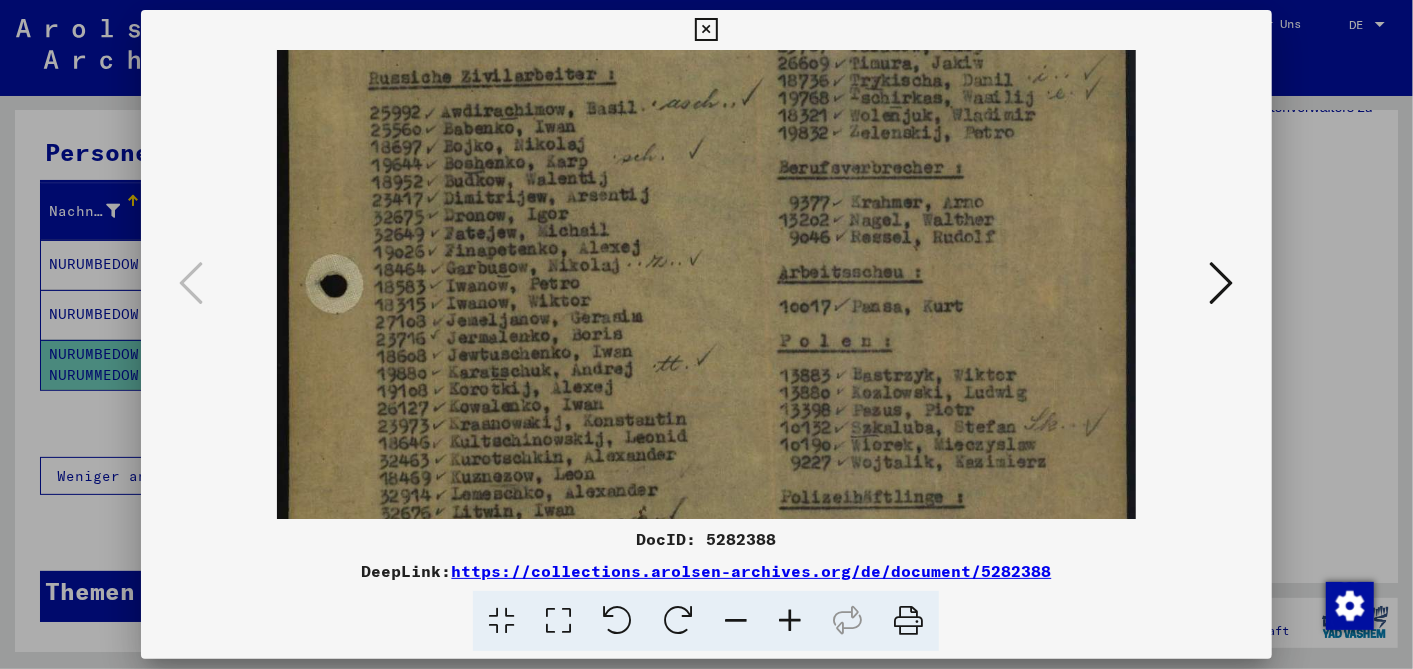 drag, startPoint x: 708, startPoint y: 445, endPoint x: 723, endPoint y: 510, distance: 66.70832 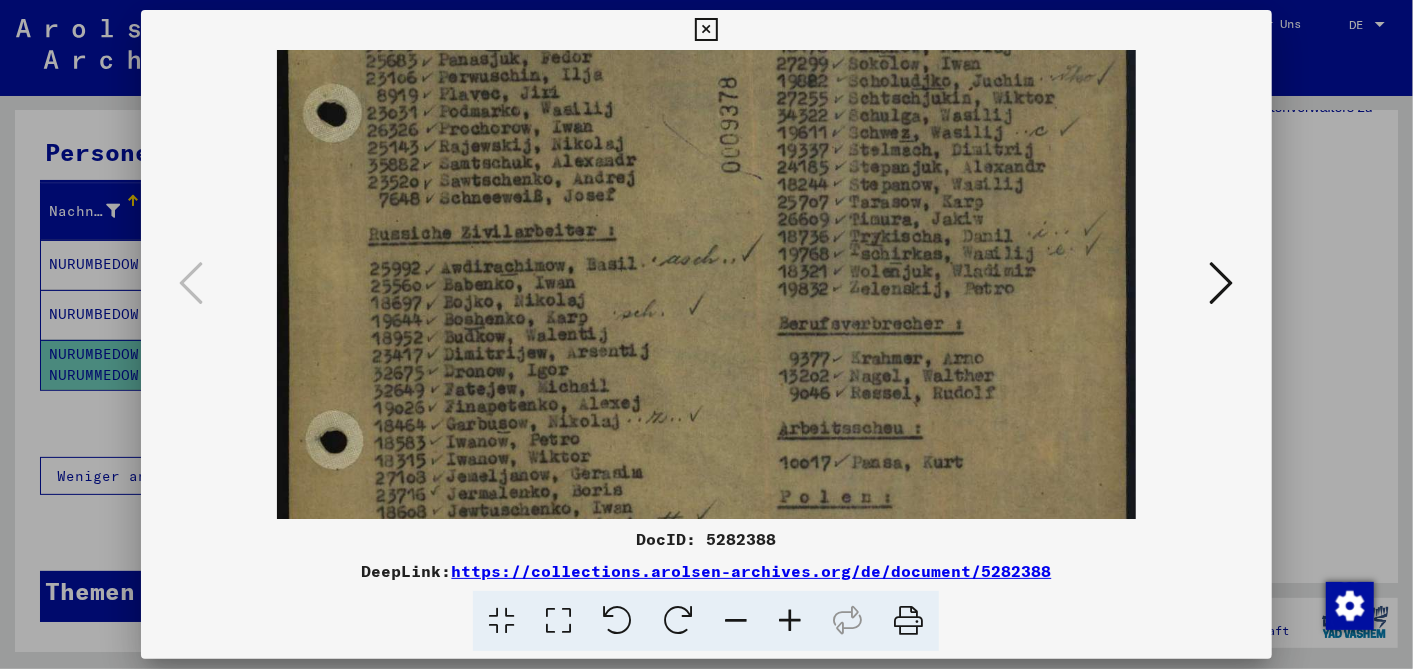 scroll, scrollTop: 368, scrollLeft: 0, axis: vertical 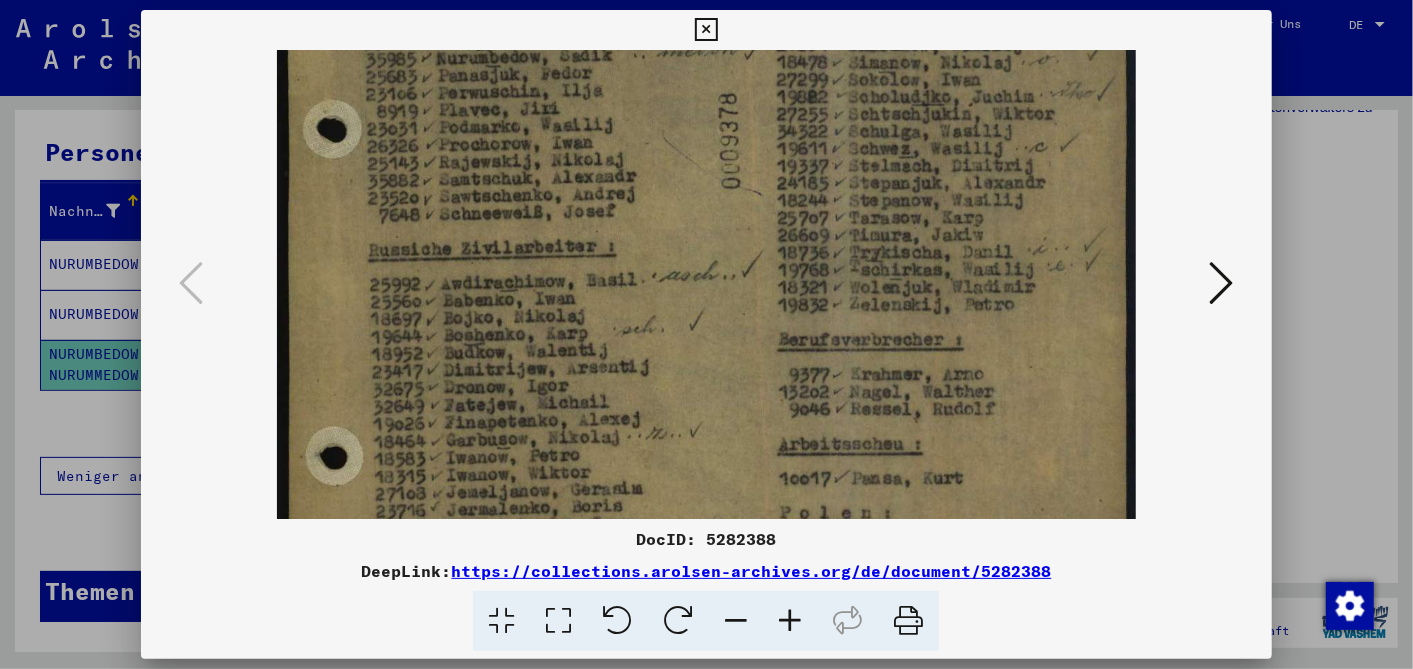 drag, startPoint x: 690, startPoint y: 313, endPoint x: 699, endPoint y: 474, distance: 161.25136 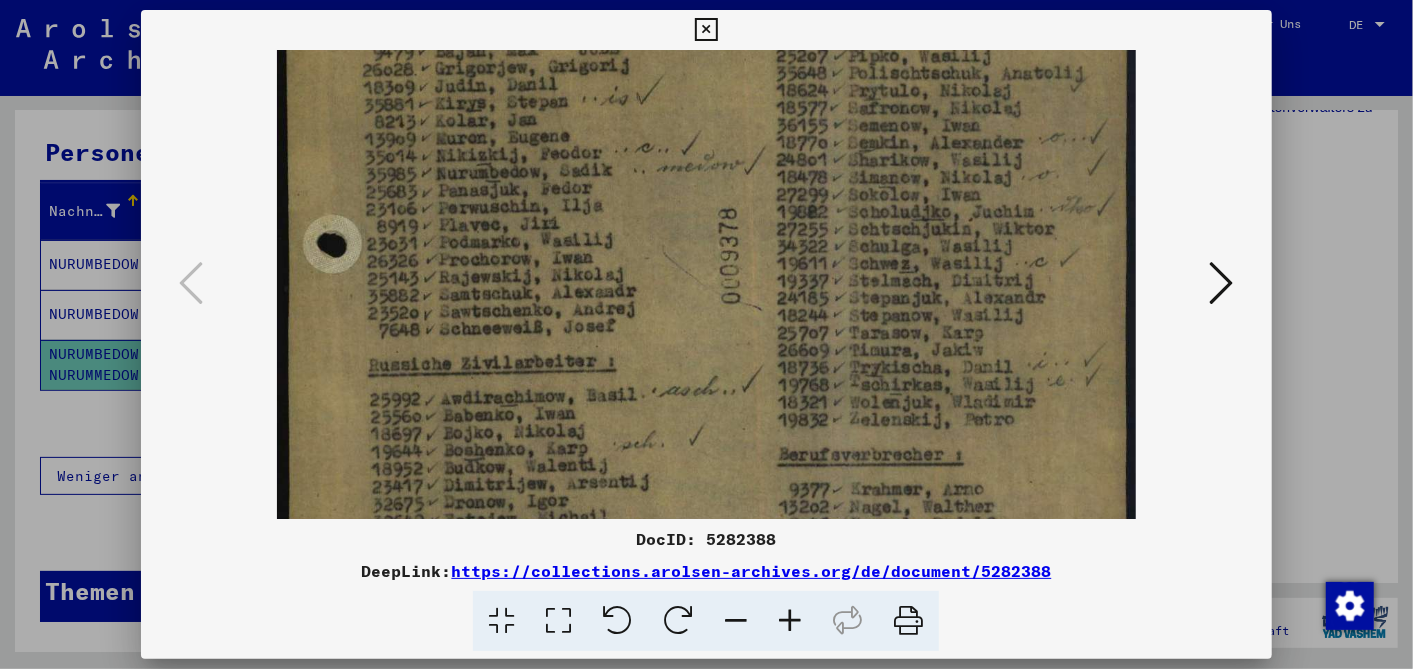 drag, startPoint x: 697, startPoint y: 337, endPoint x: 711, endPoint y: 456, distance: 119.8207 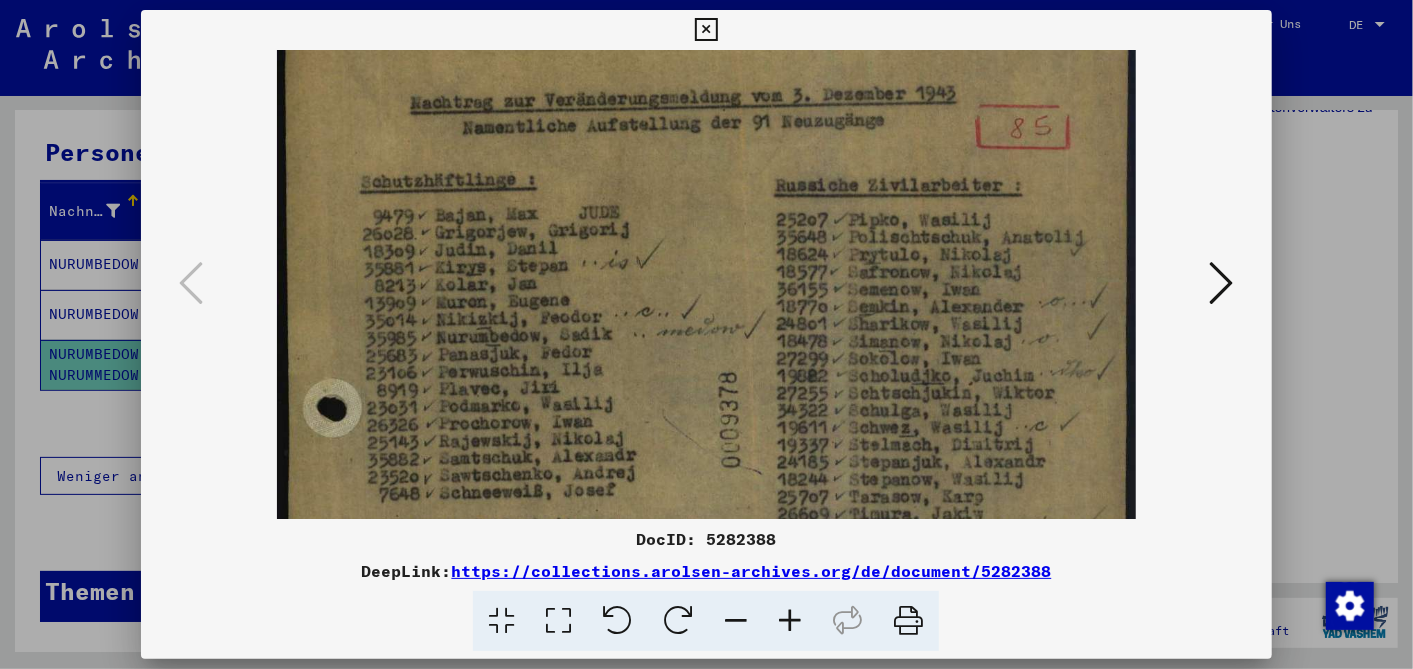 scroll, scrollTop: 94, scrollLeft: 0, axis: vertical 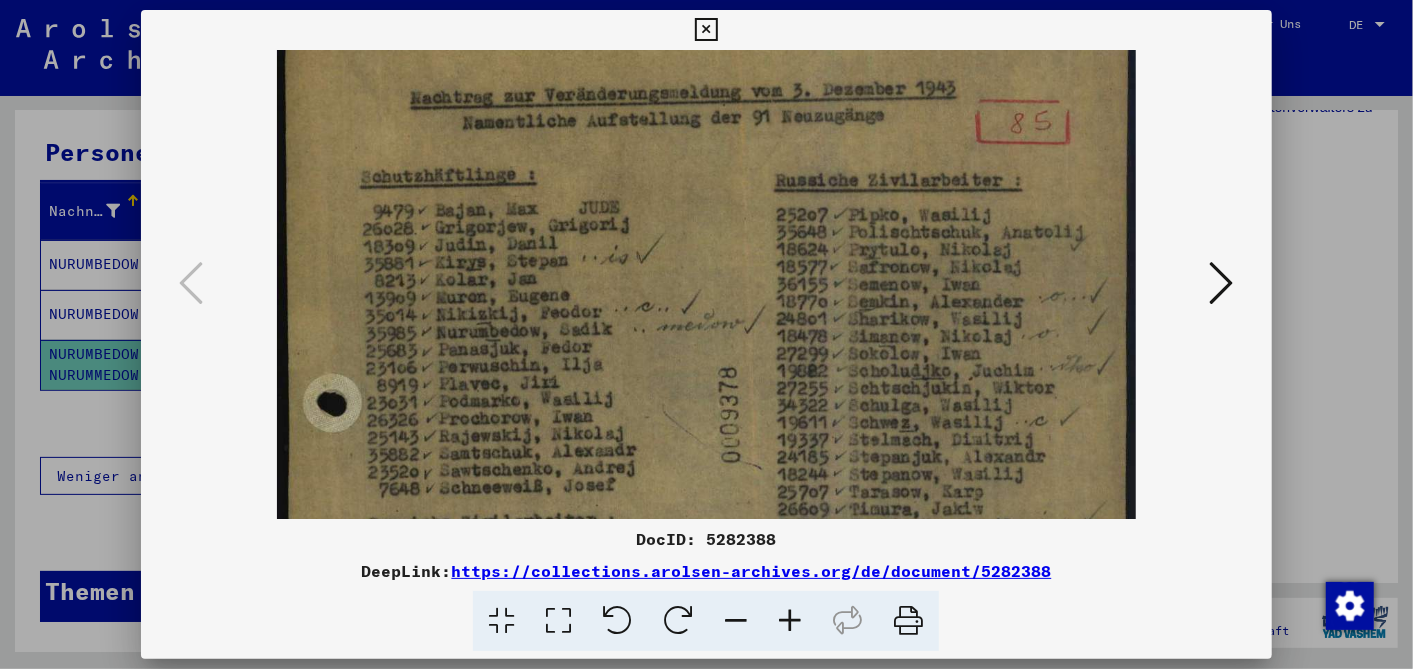 drag, startPoint x: 684, startPoint y: 376, endPoint x: 703, endPoint y: 530, distance: 155.16765 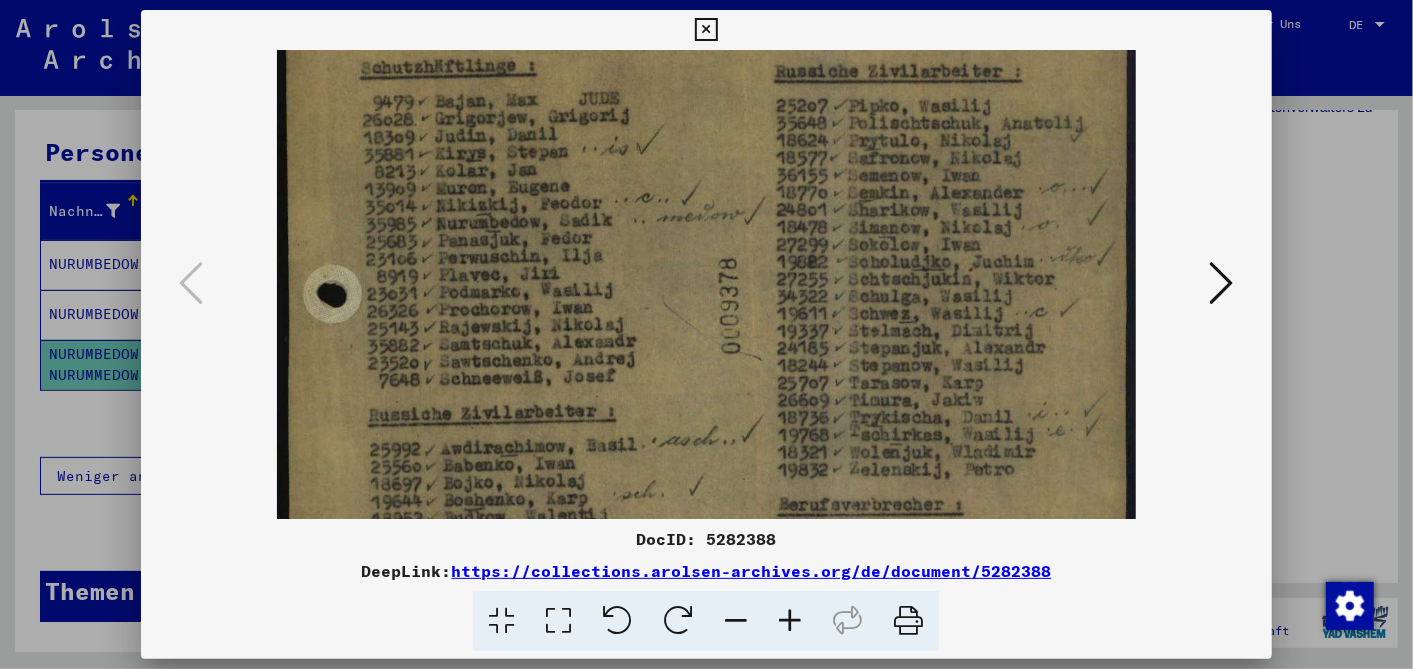 scroll, scrollTop: 204, scrollLeft: 0, axis: vertical 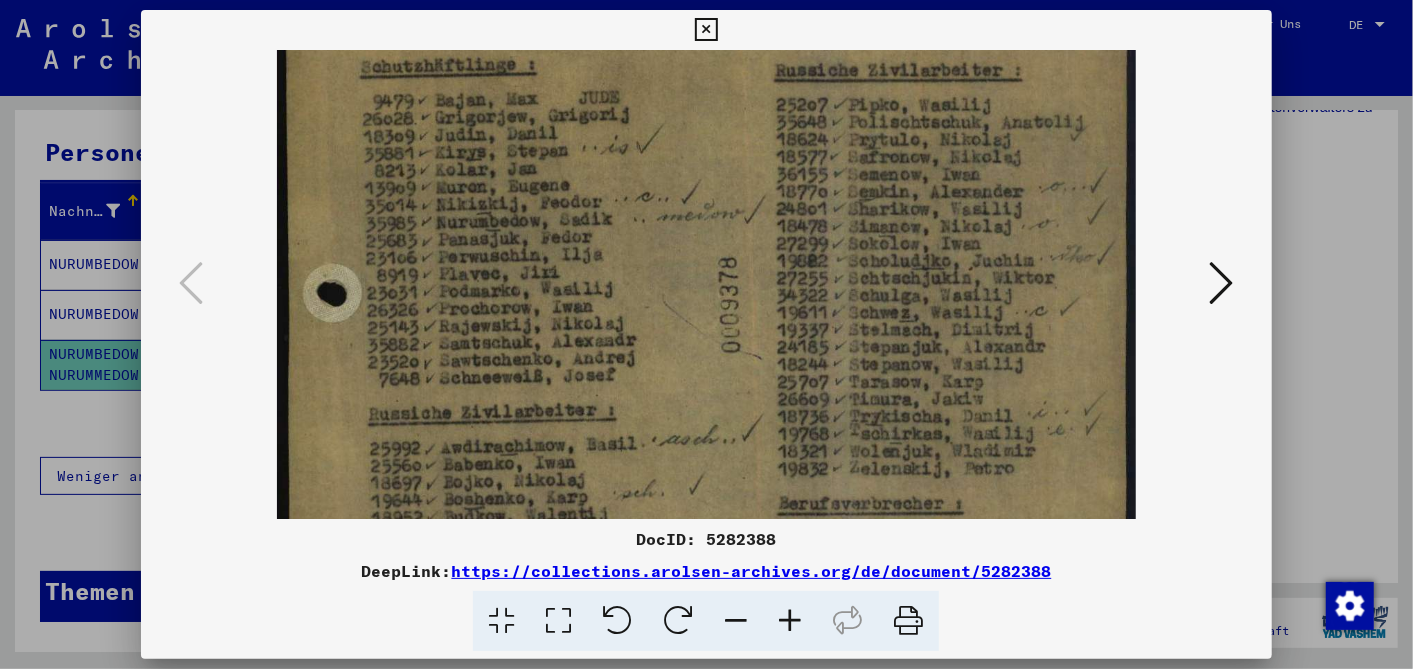 drag, startPoint x: 979, startPoint y: 472, endPoint x: 968, endPoint y: 360, distance: 112.53888 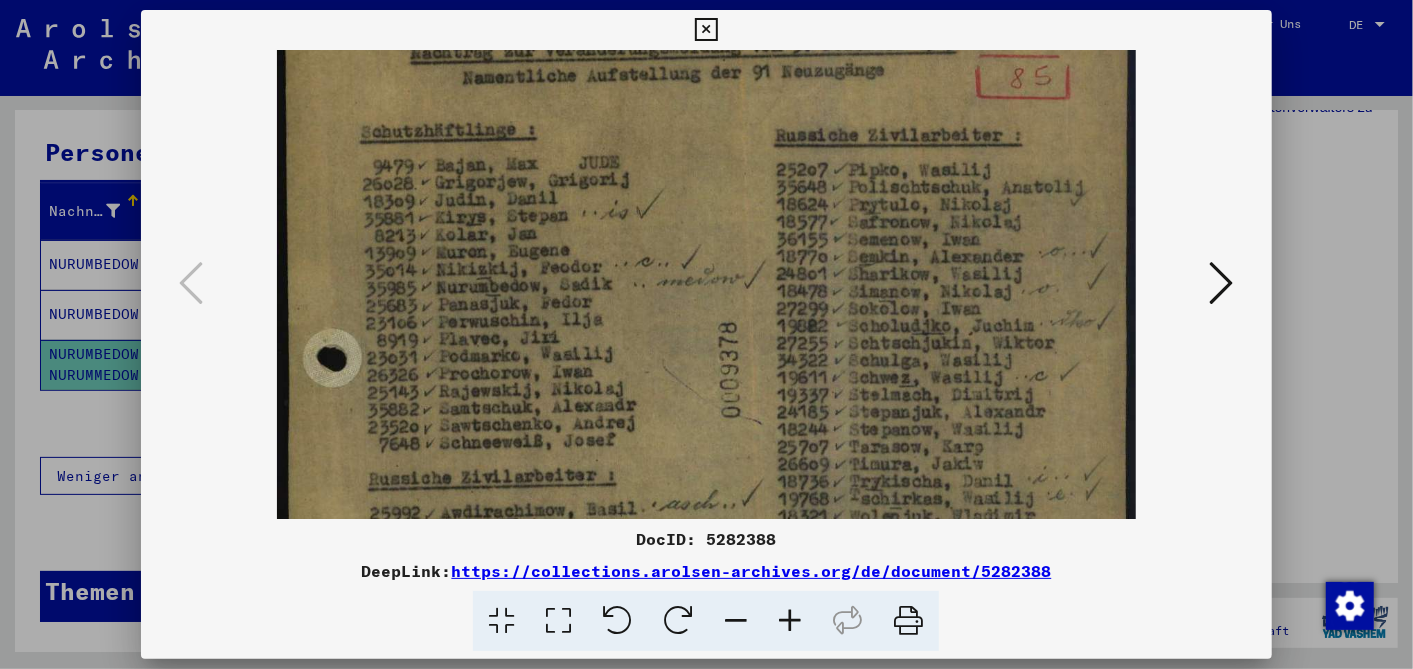scroll, scrollTop: 134, scrollLeft: 0, axis: vertical 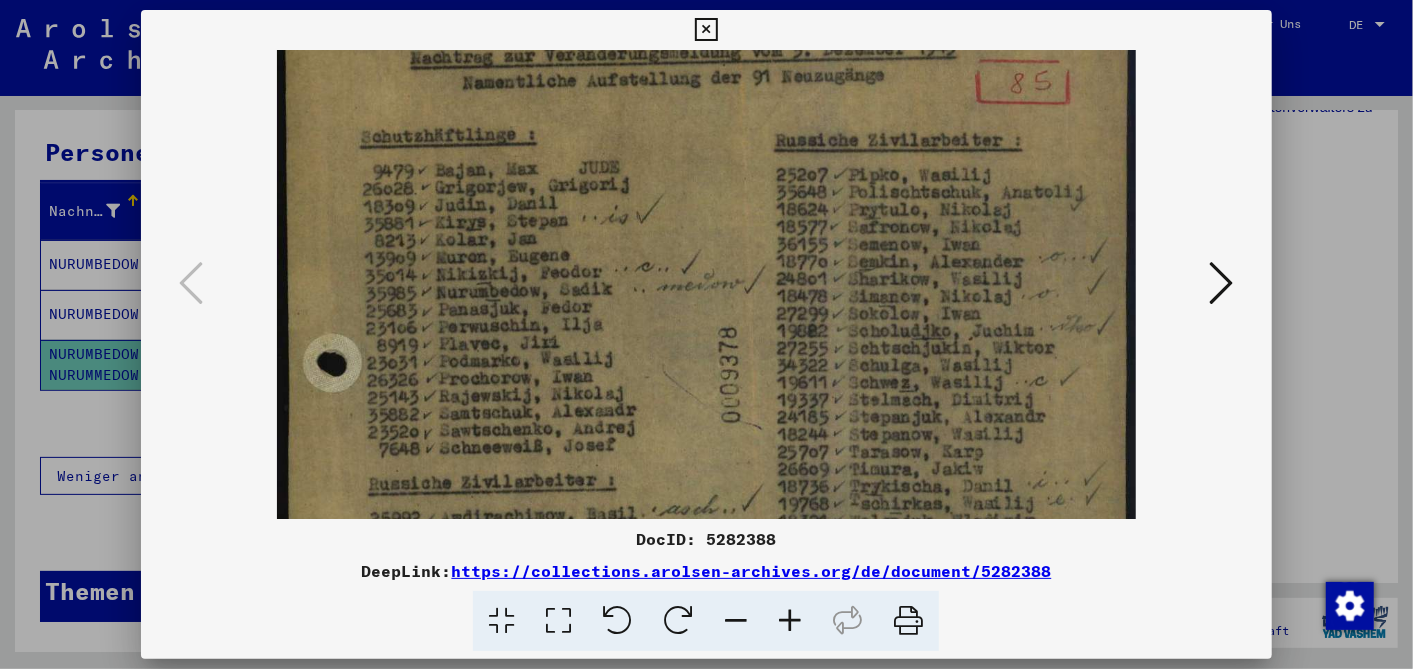 drag, startPoint x: 474, startPoint y: 231, endPoint x: 491, endPoint y: 301, distance: 72.03471 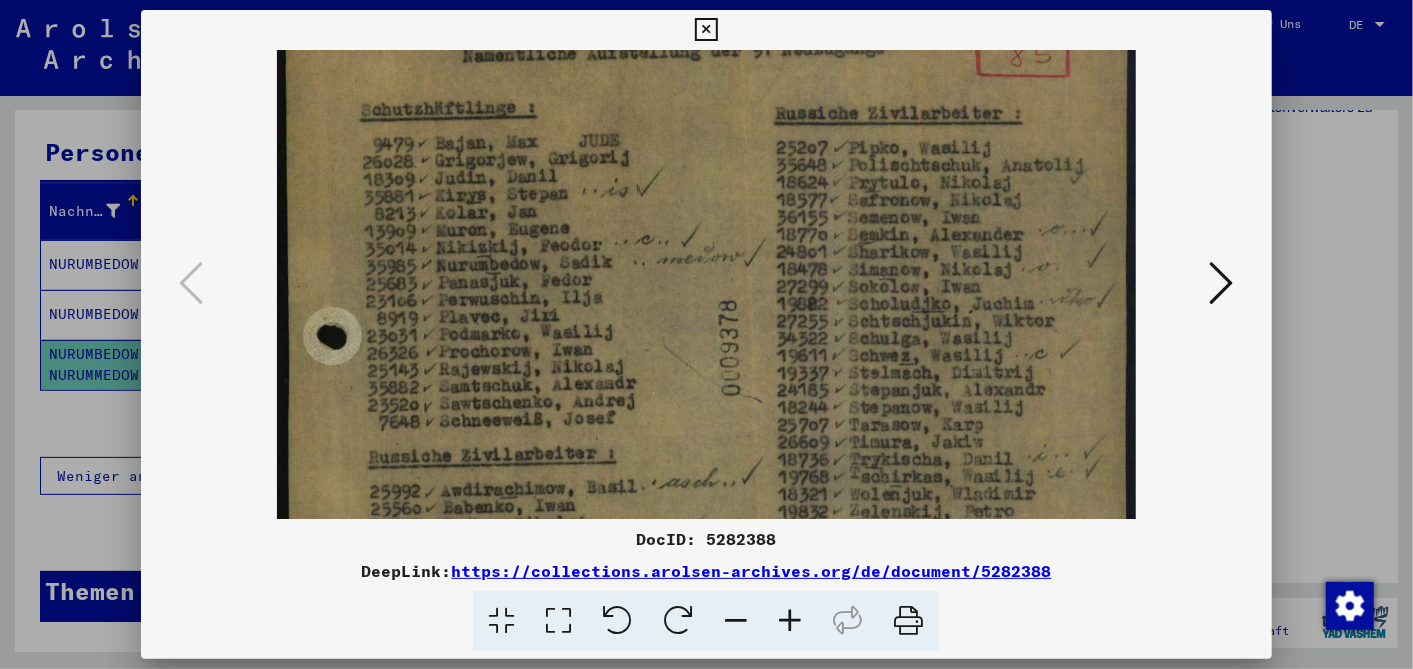 scroll, scrollTop: 158, scrollLeft: 0, axis: vertical 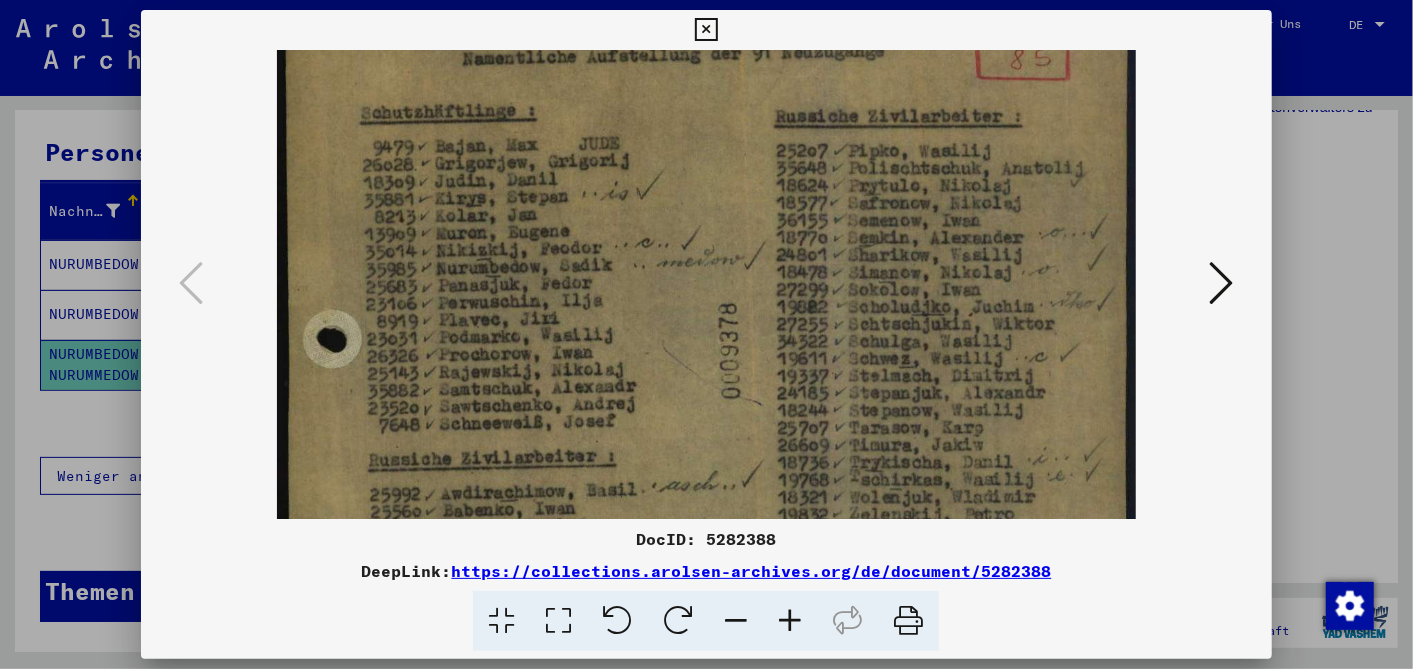 click at bounding box center (706, 501) 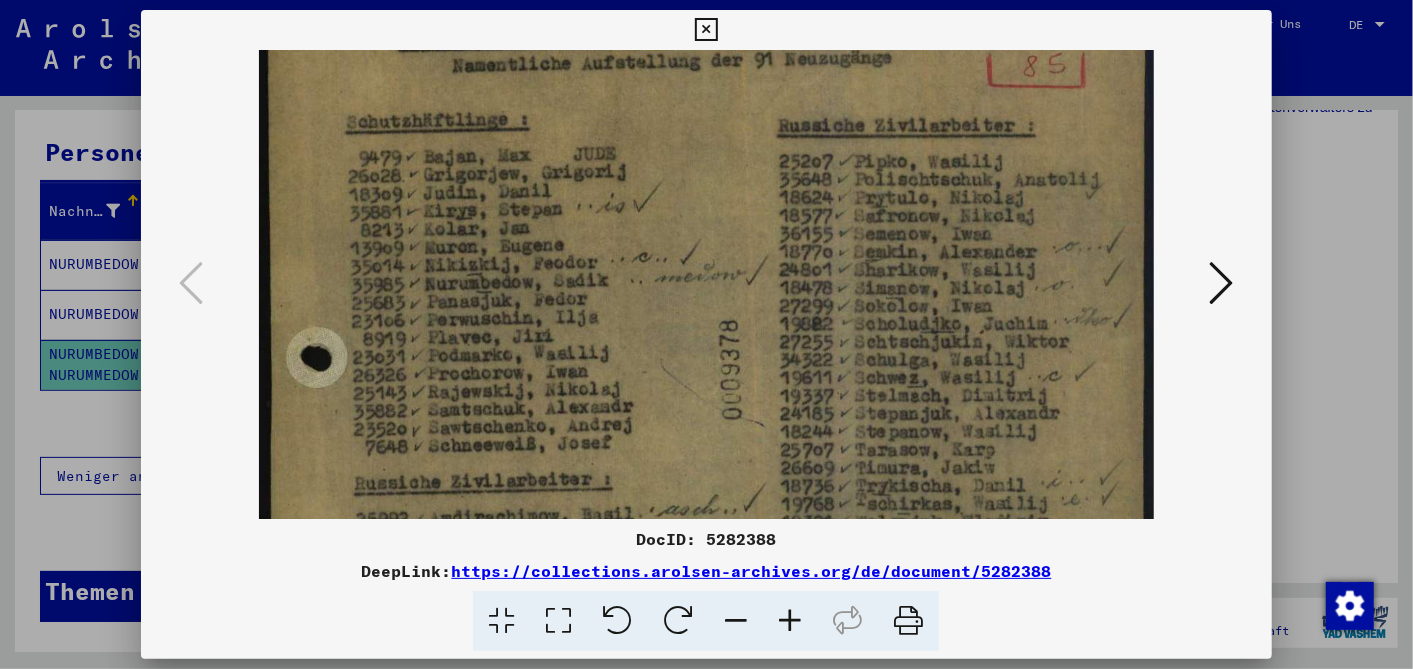 click at bounding box center [790, 621] 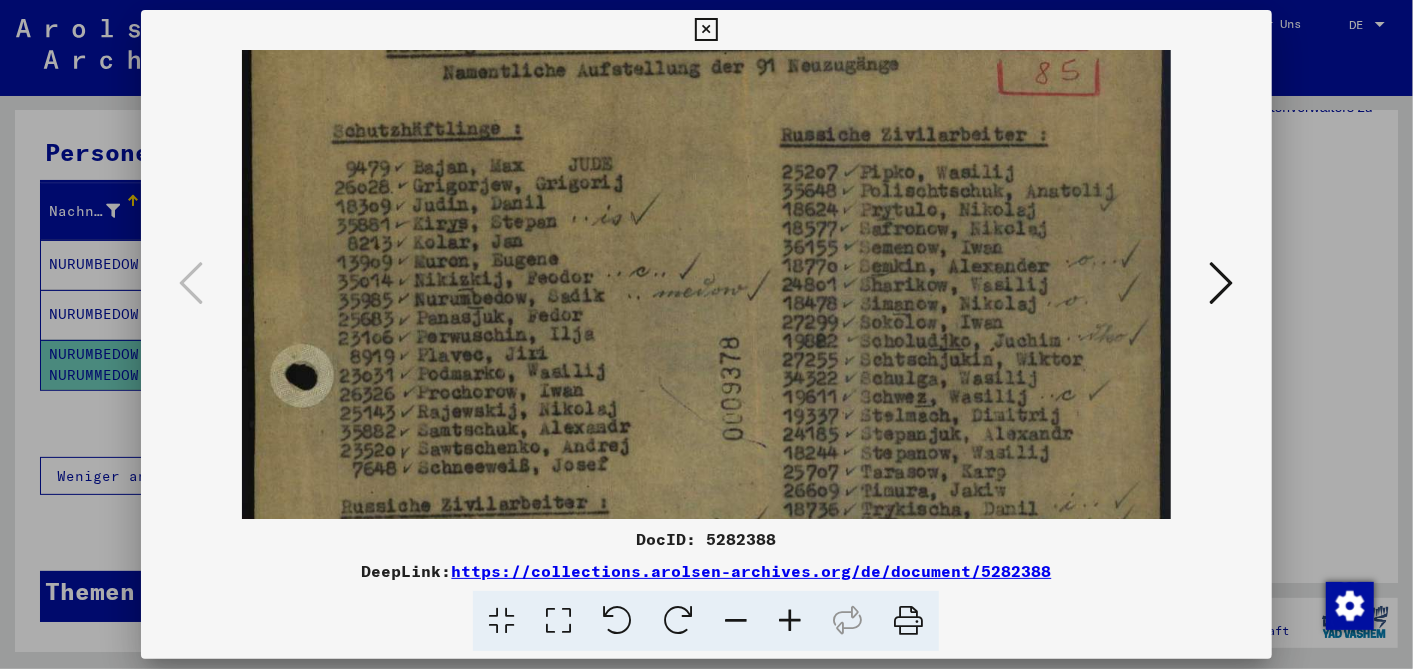 click at bounding box center [790, 621] 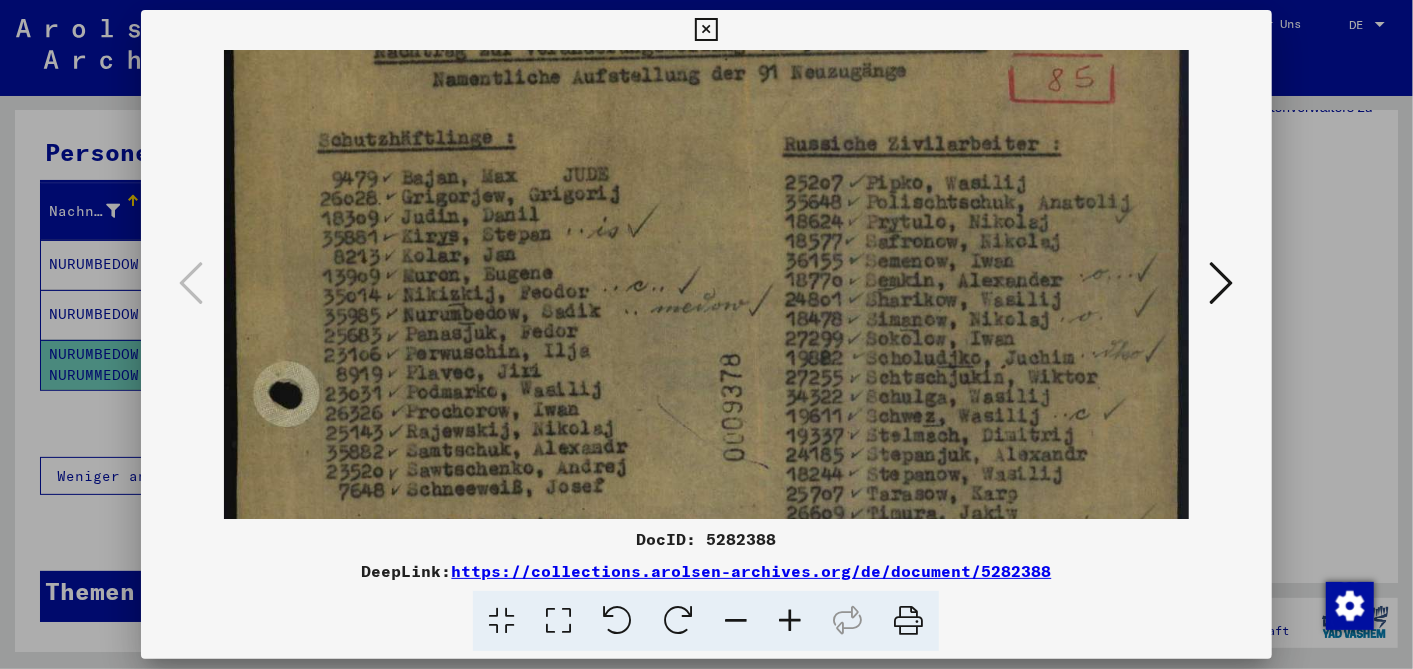 click at bounding box center (790, 621) 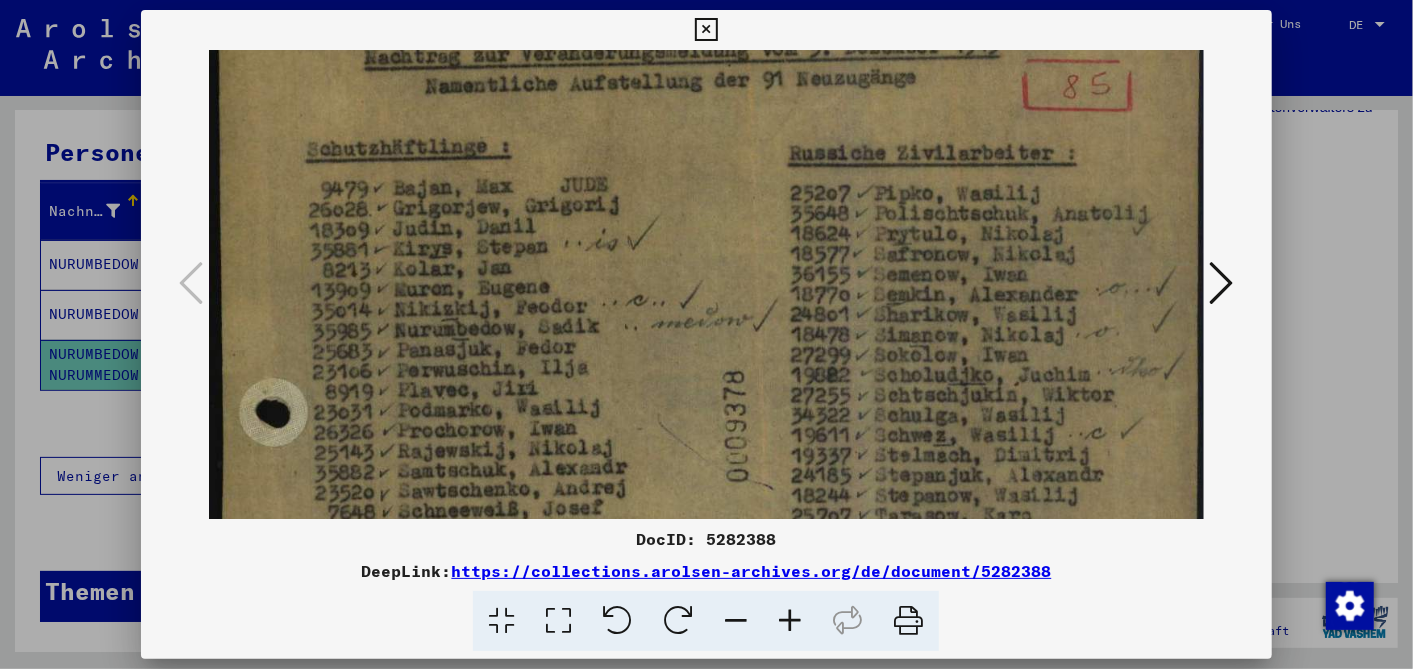 click at bounding box center (790, 621) 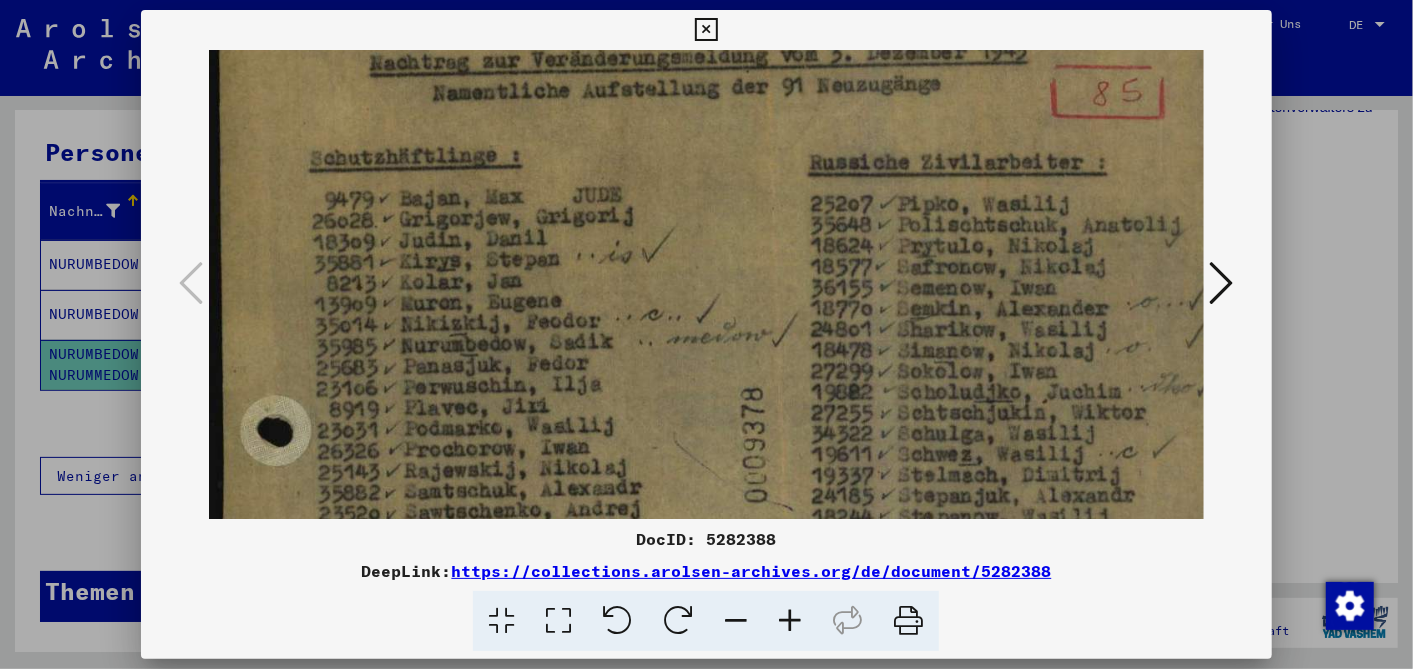 click at bounding box center [790, 621] 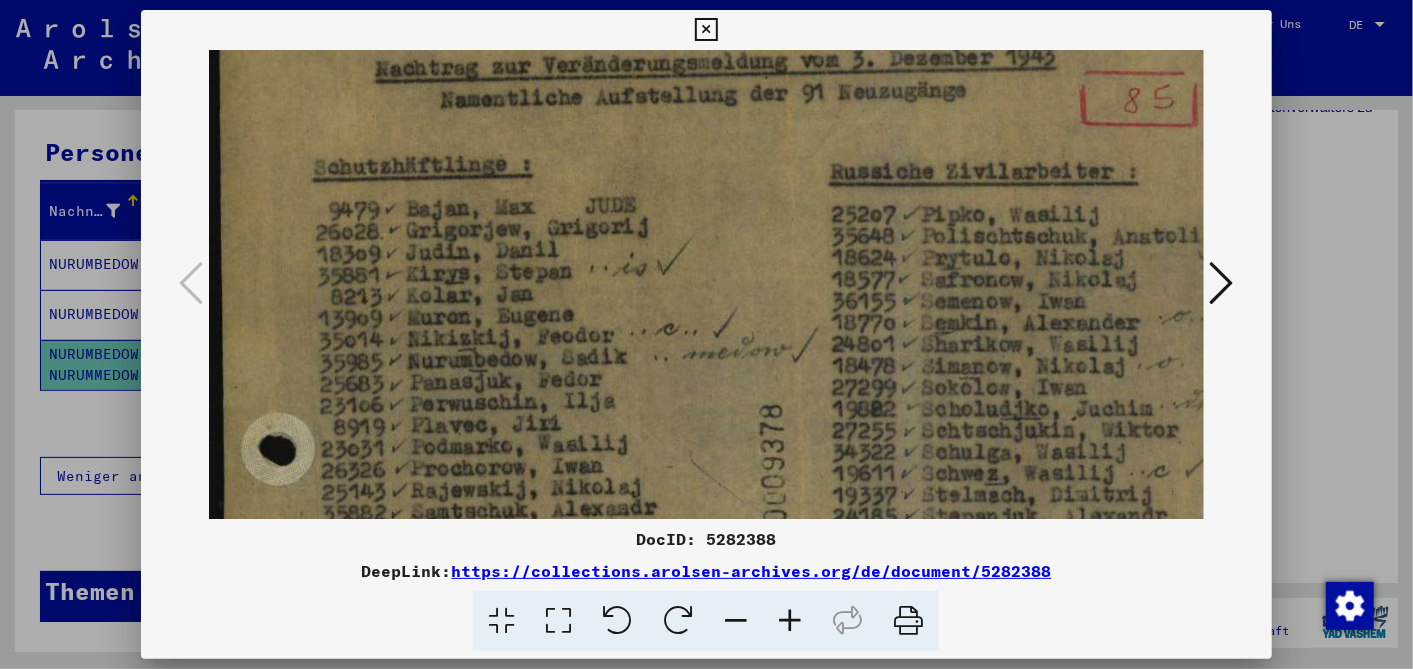 click at bounding box center [790, 621] 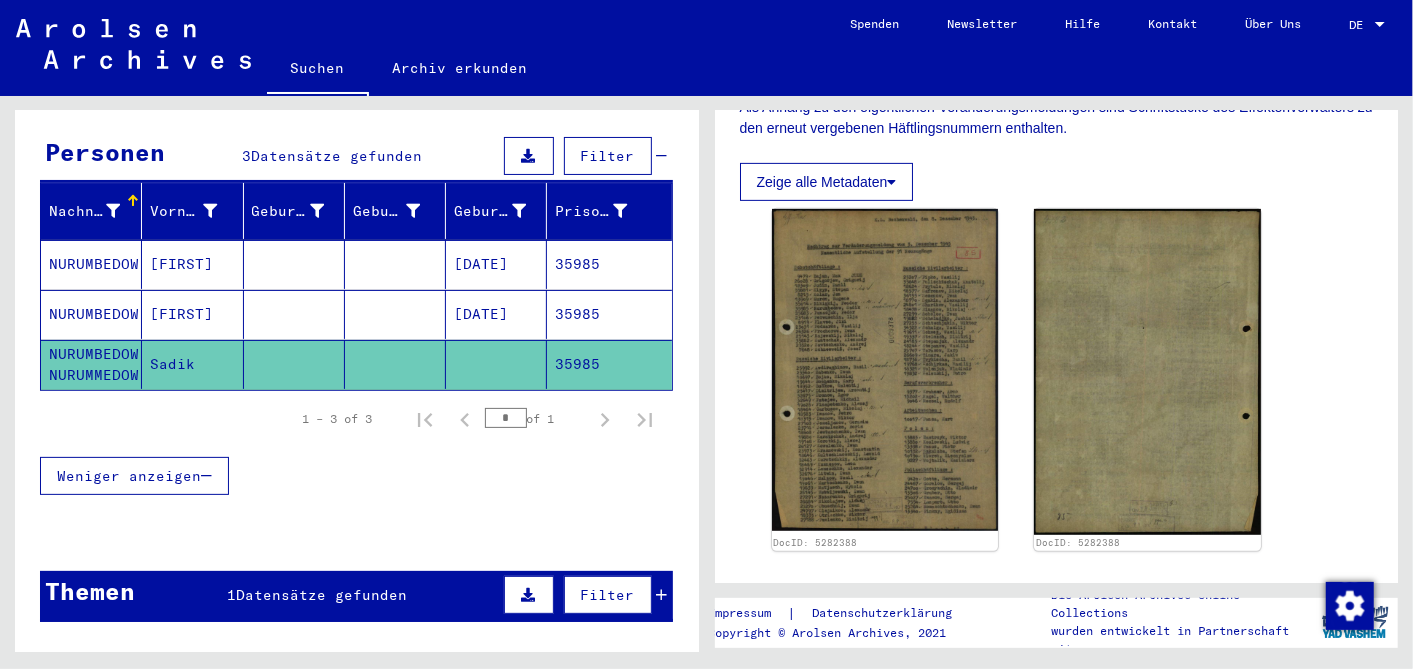 click on "[DATE]" at bounding box center (496, 314) 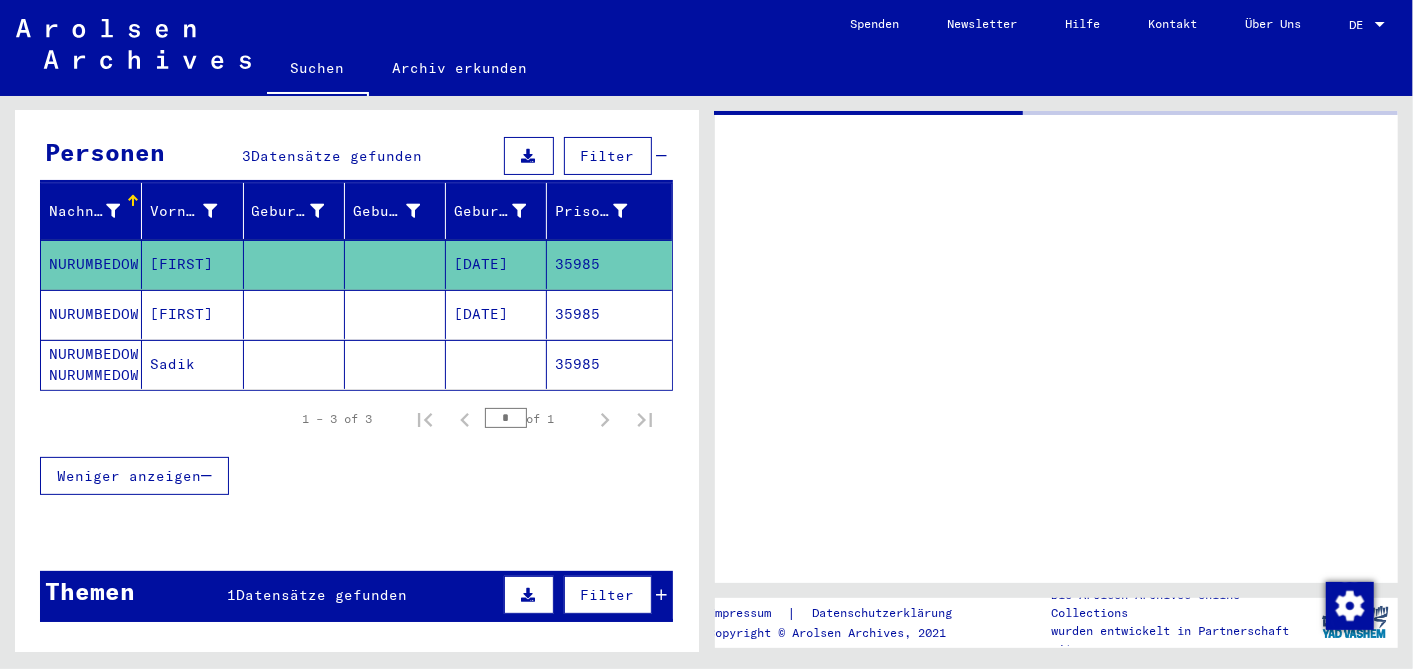 scroll, scrollTop: 0, scrollLeft: 0, axis: both 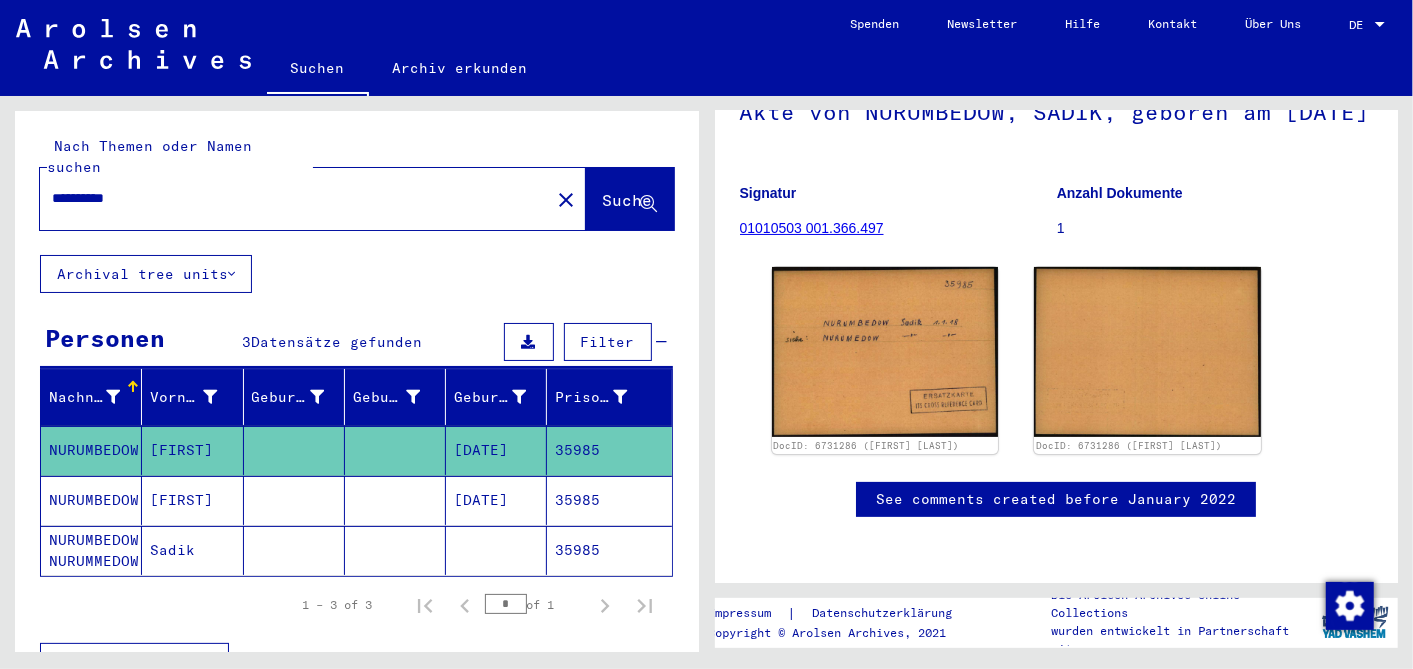 click on "**********" at bounding box center (295, 198) 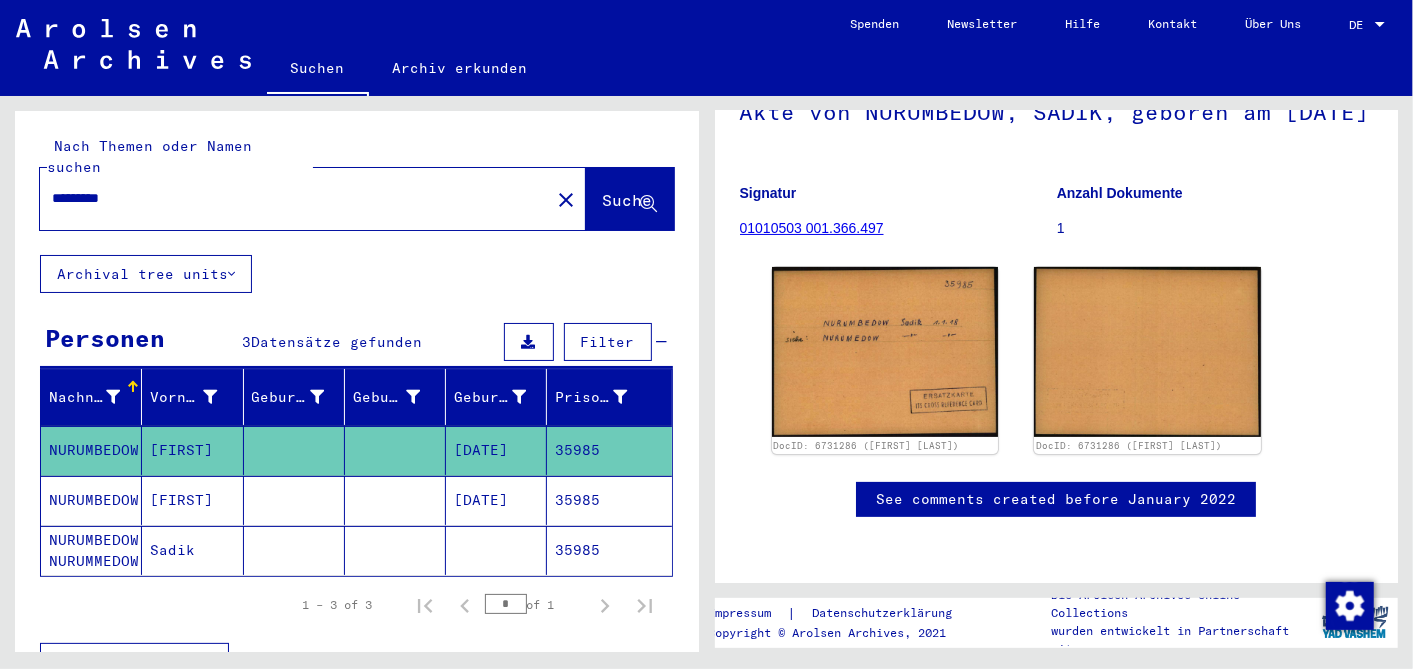 click on "Suche" 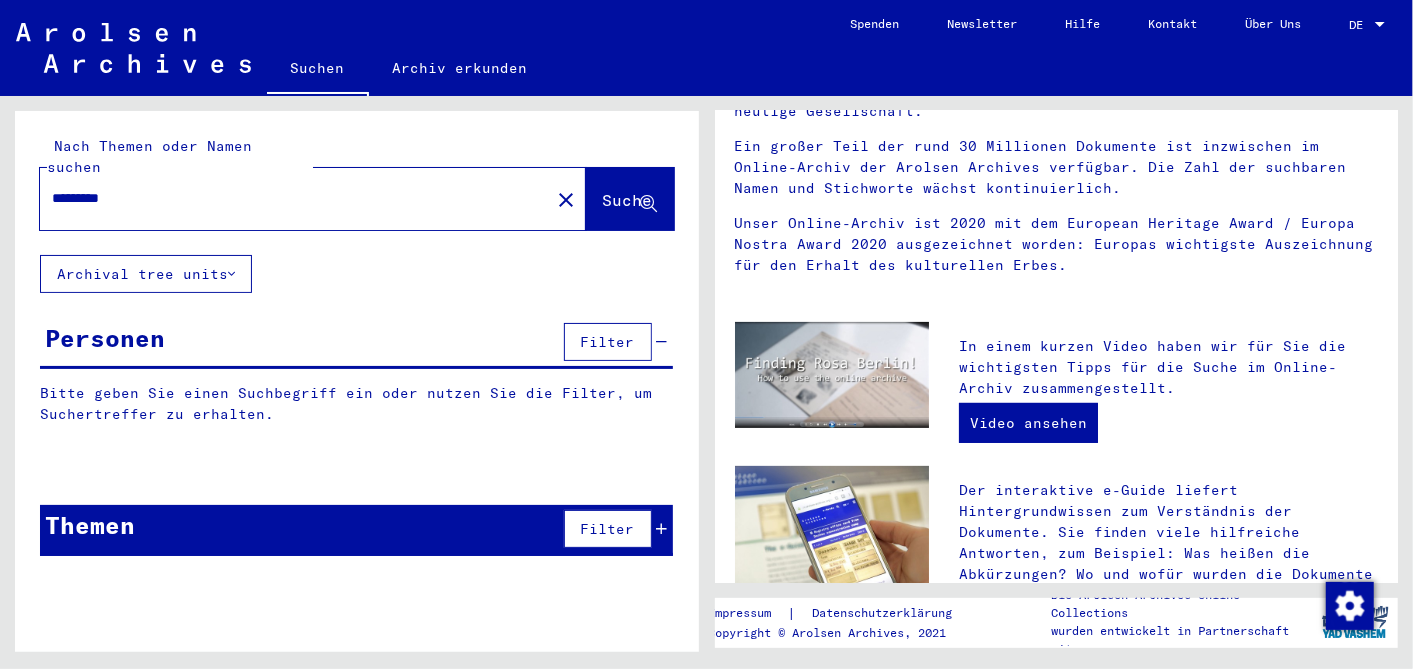 scroll, scrollTop: 0, scrollLeft: 0, axis: both 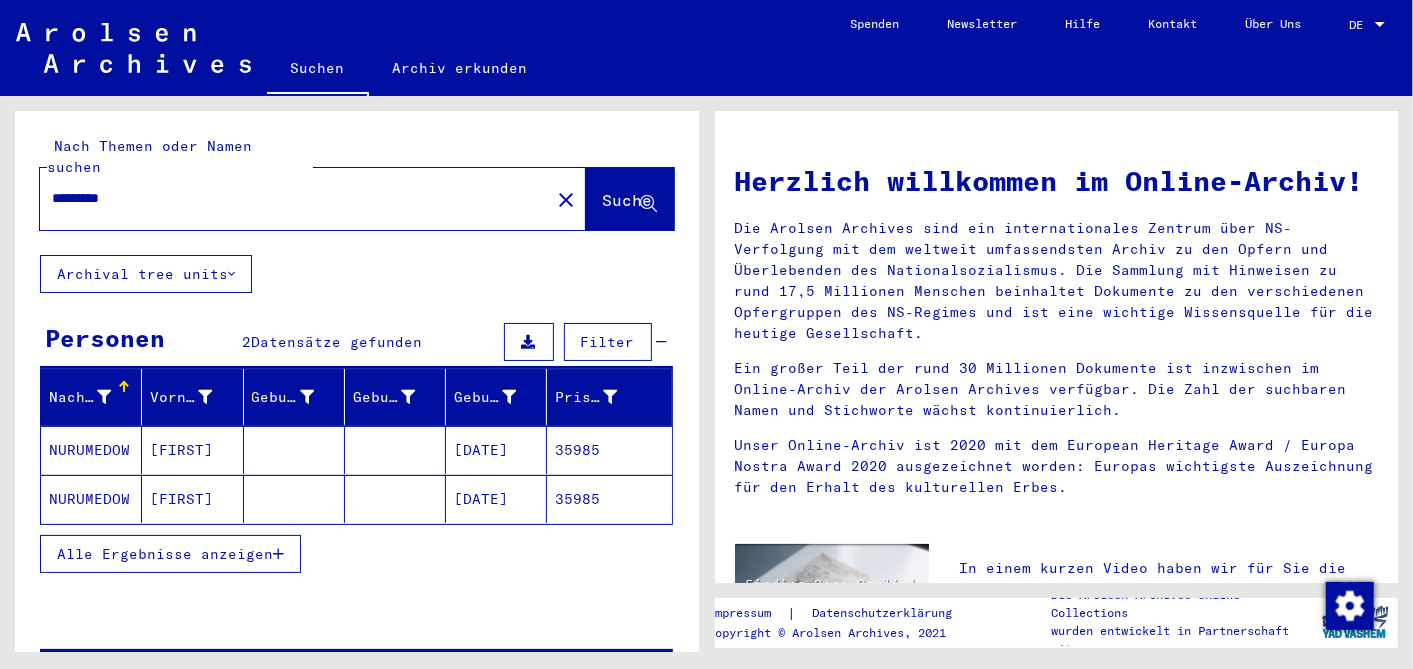 click on "[DATE]" at bounding box center (496, 499) 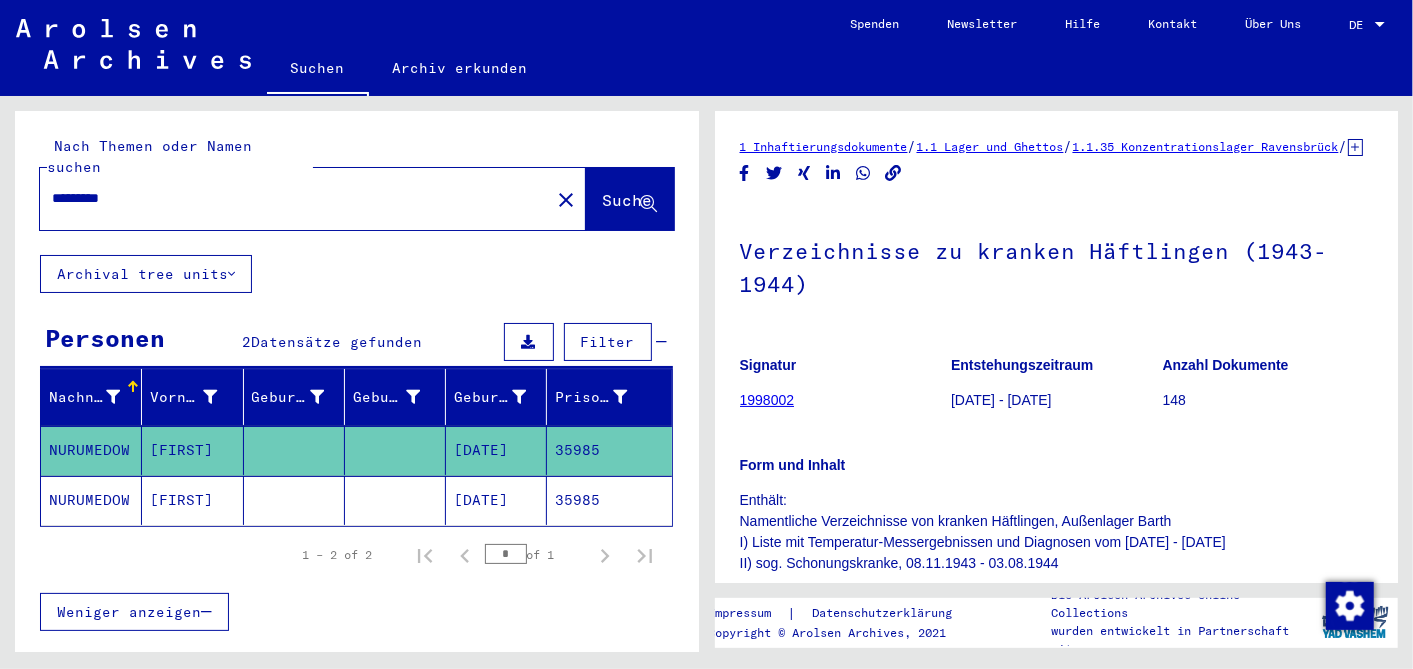 scroll, scrollTop: 444, scrollLeft: 0, axis: vertical 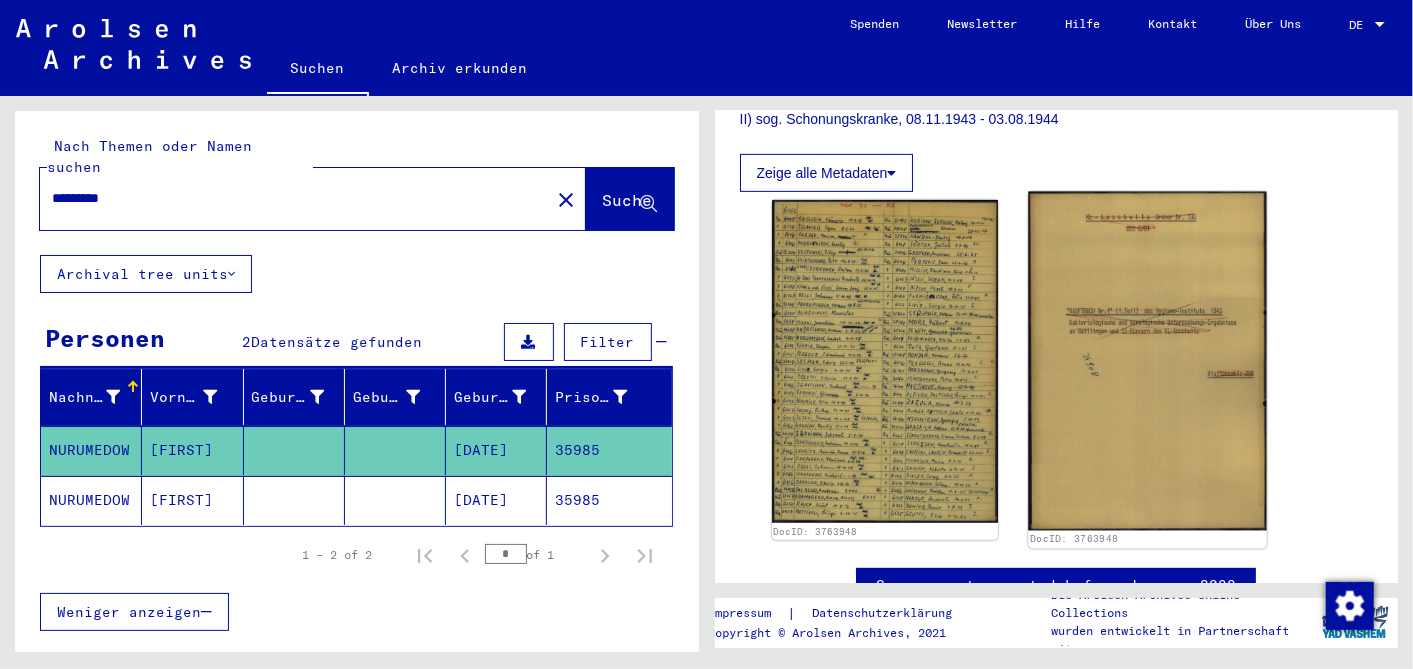 click 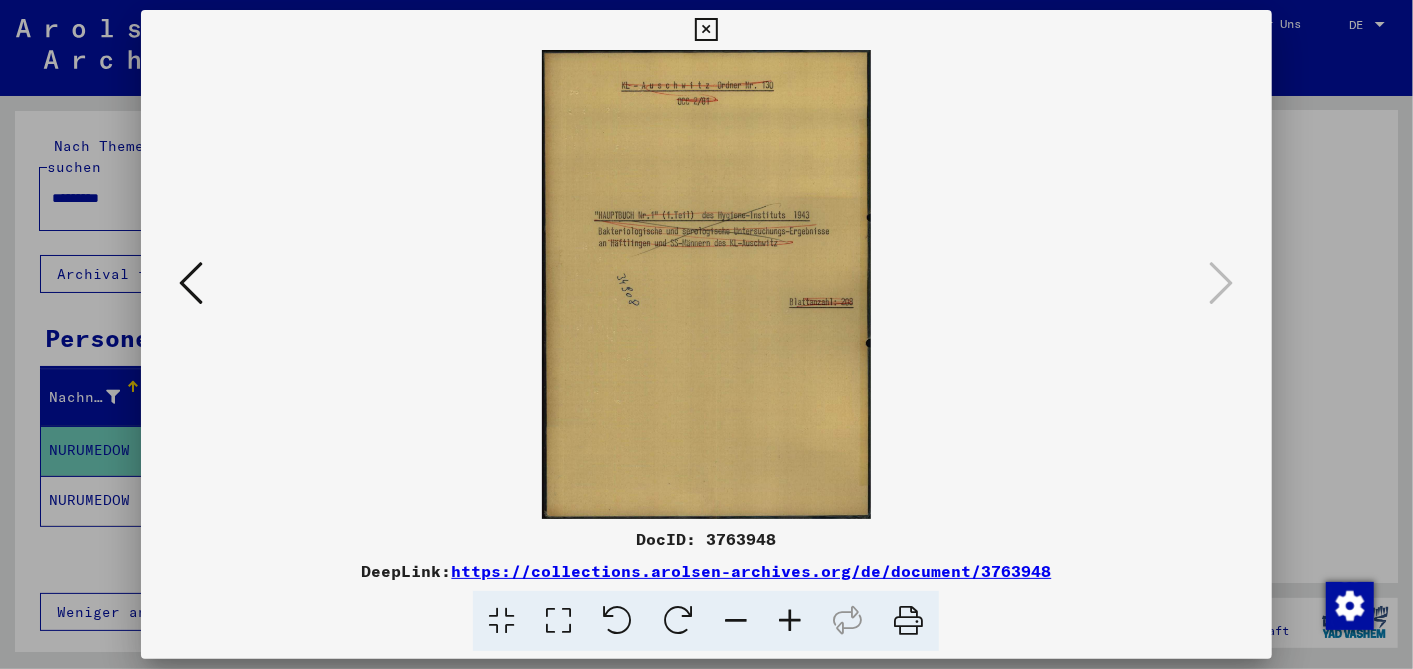 click at bounding box center [790, 621] 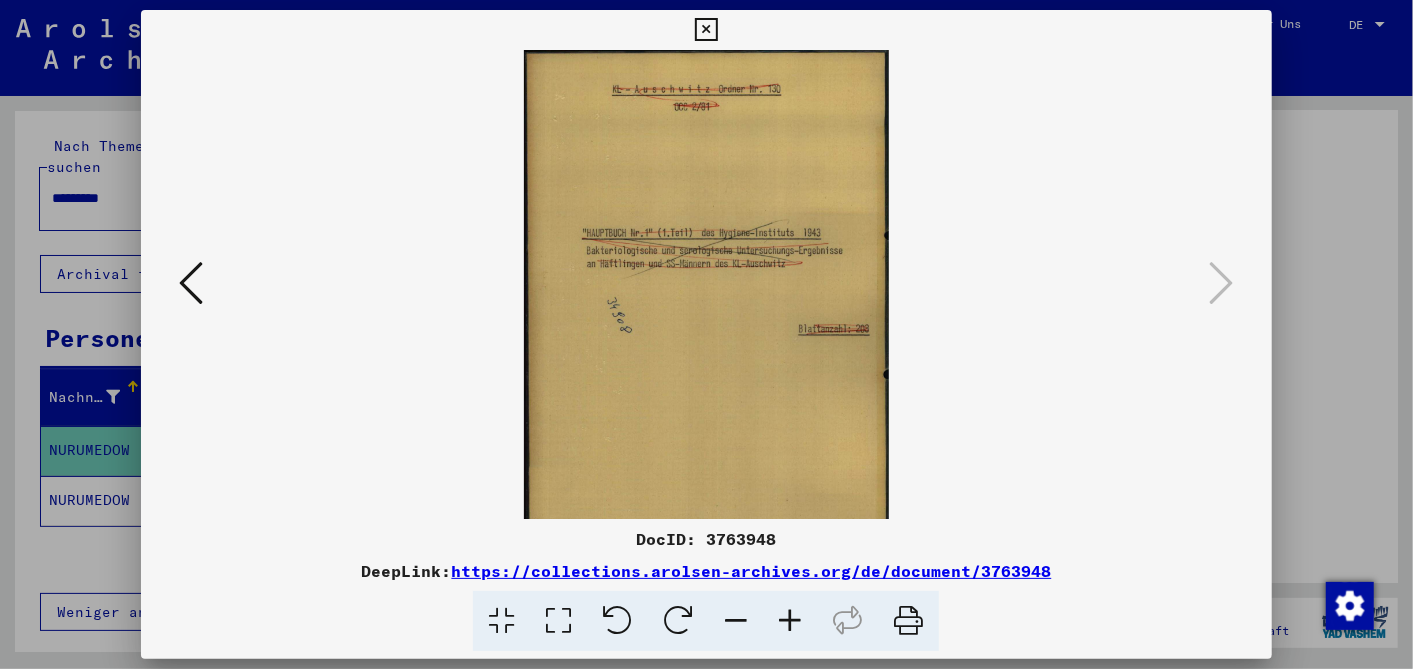 click at bounding box center (790, 621) 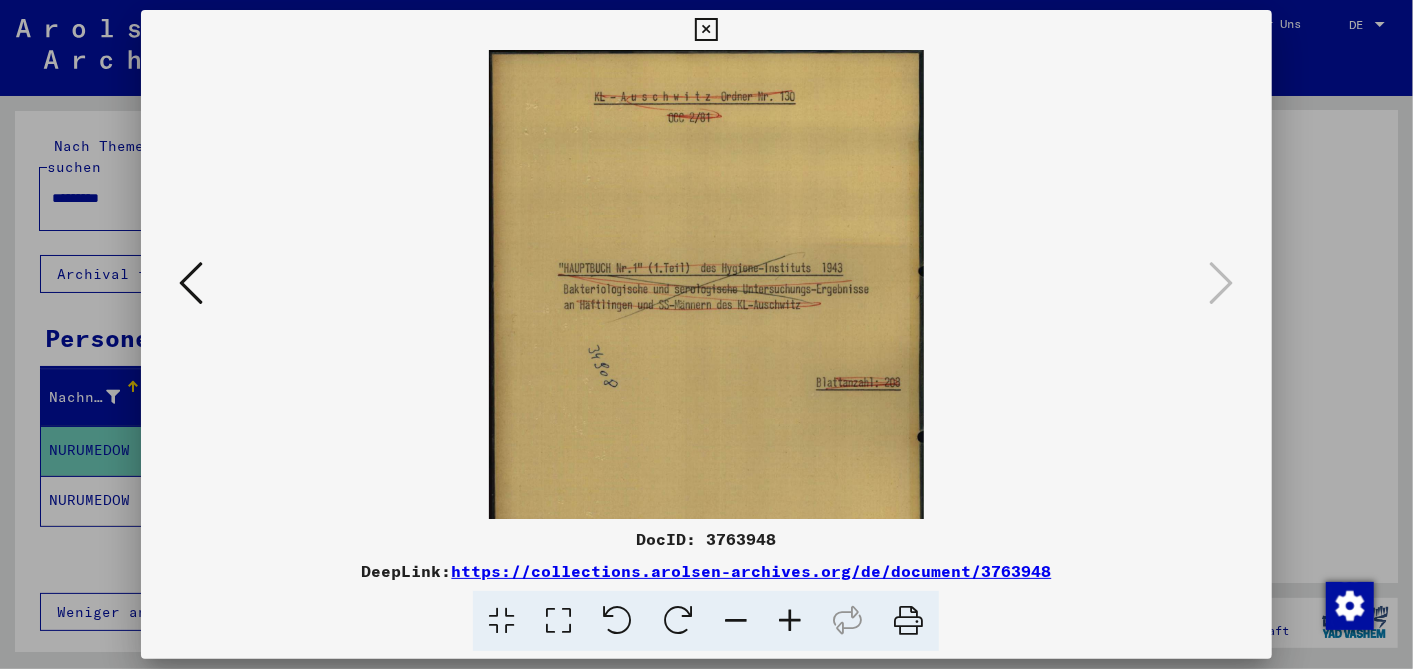 click at bounding box center [790, 621] 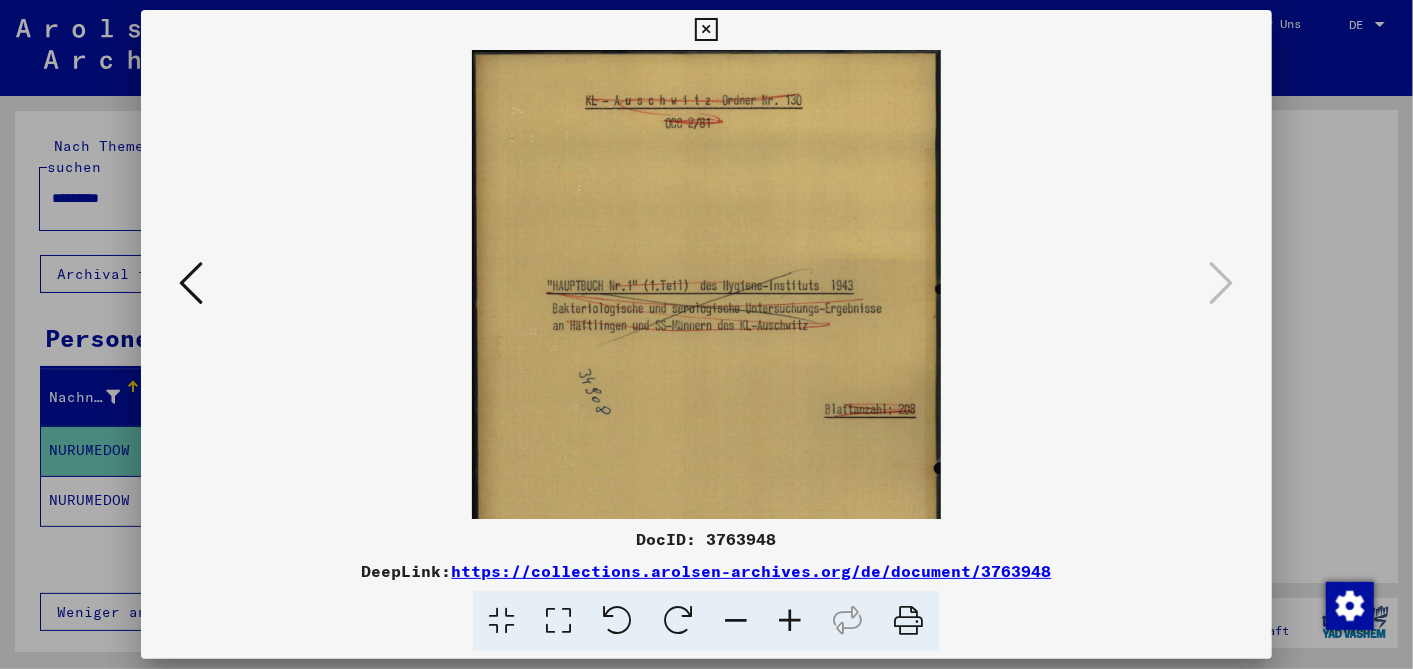 click at bounding box center [790, 621] 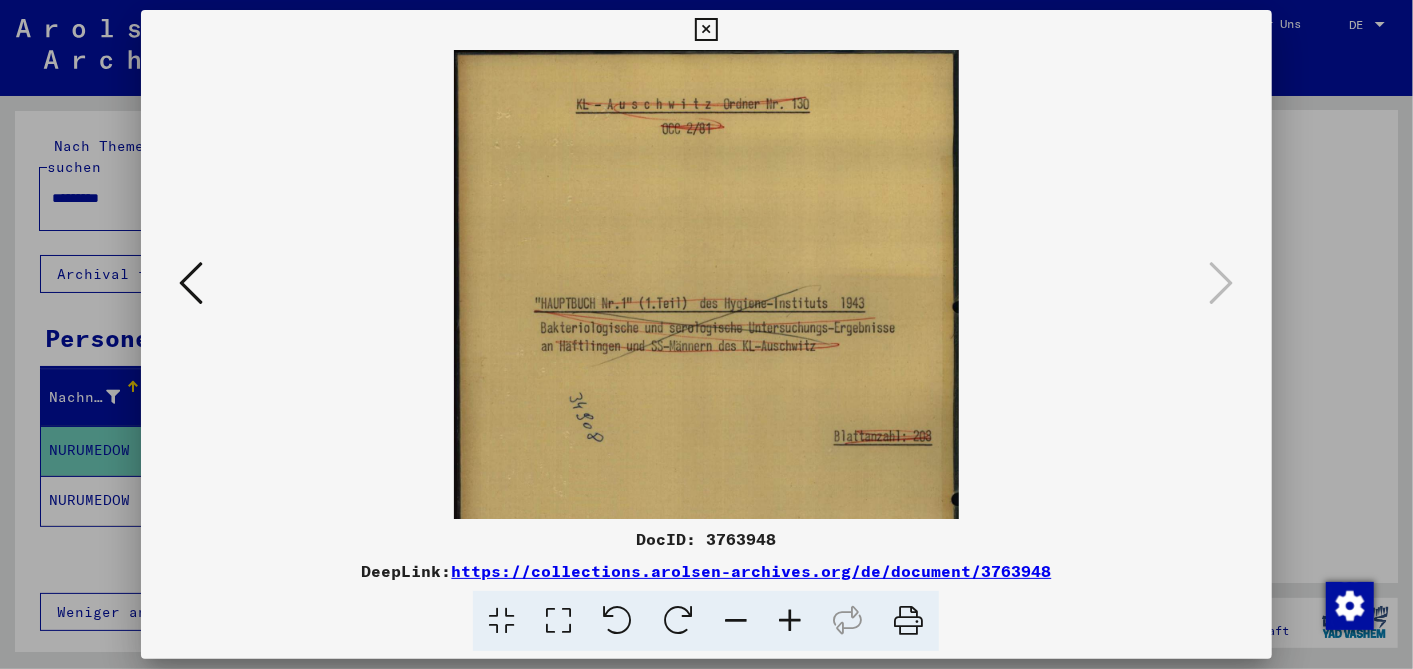 click at bounding box center (790, 621) 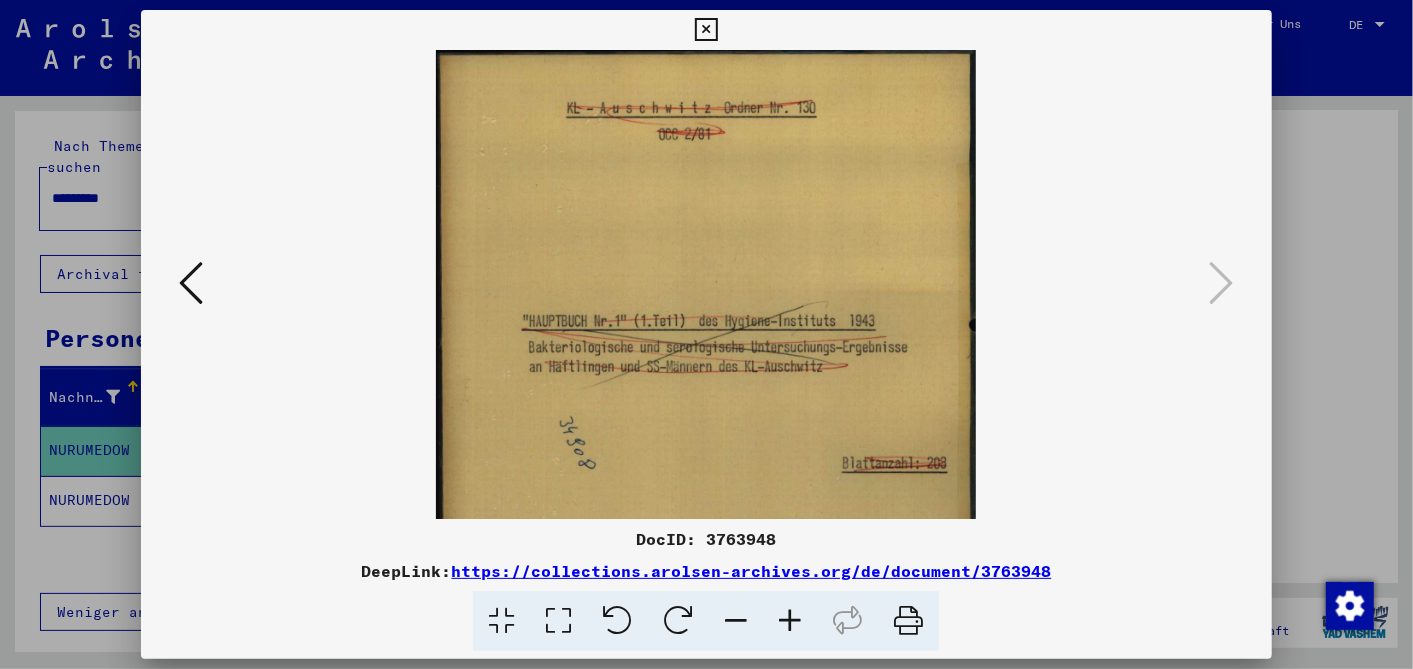 click at bounding box center [191, 283] 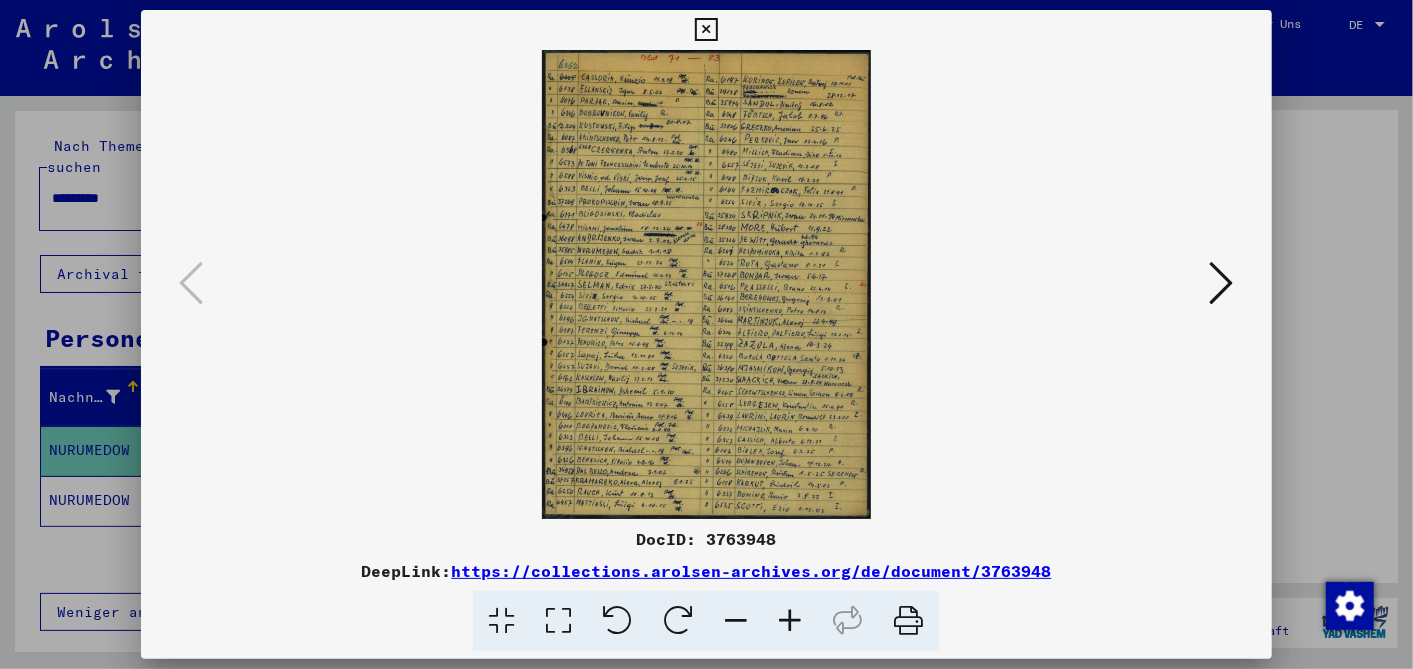 click at bounding box center (706, 30) 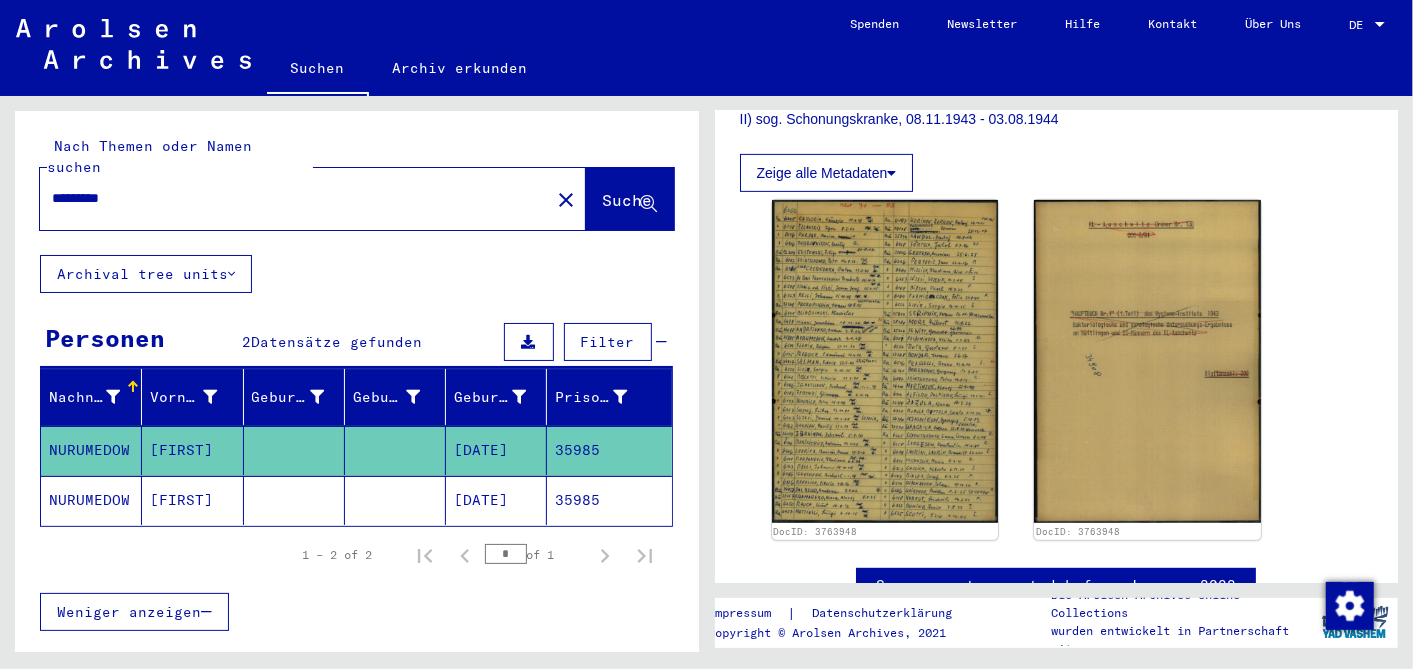 click on "[DATE]" 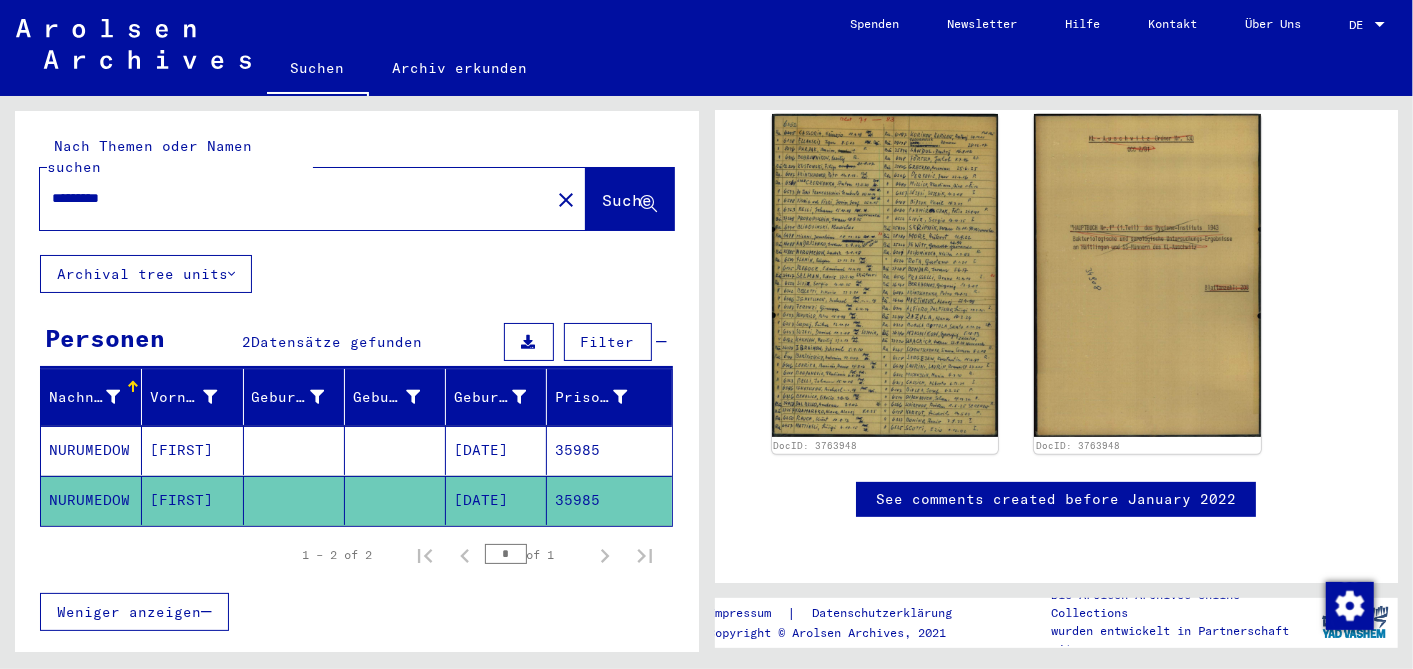 scroll, scrollTop: 179, scrollLeft: 0, axis: vertical 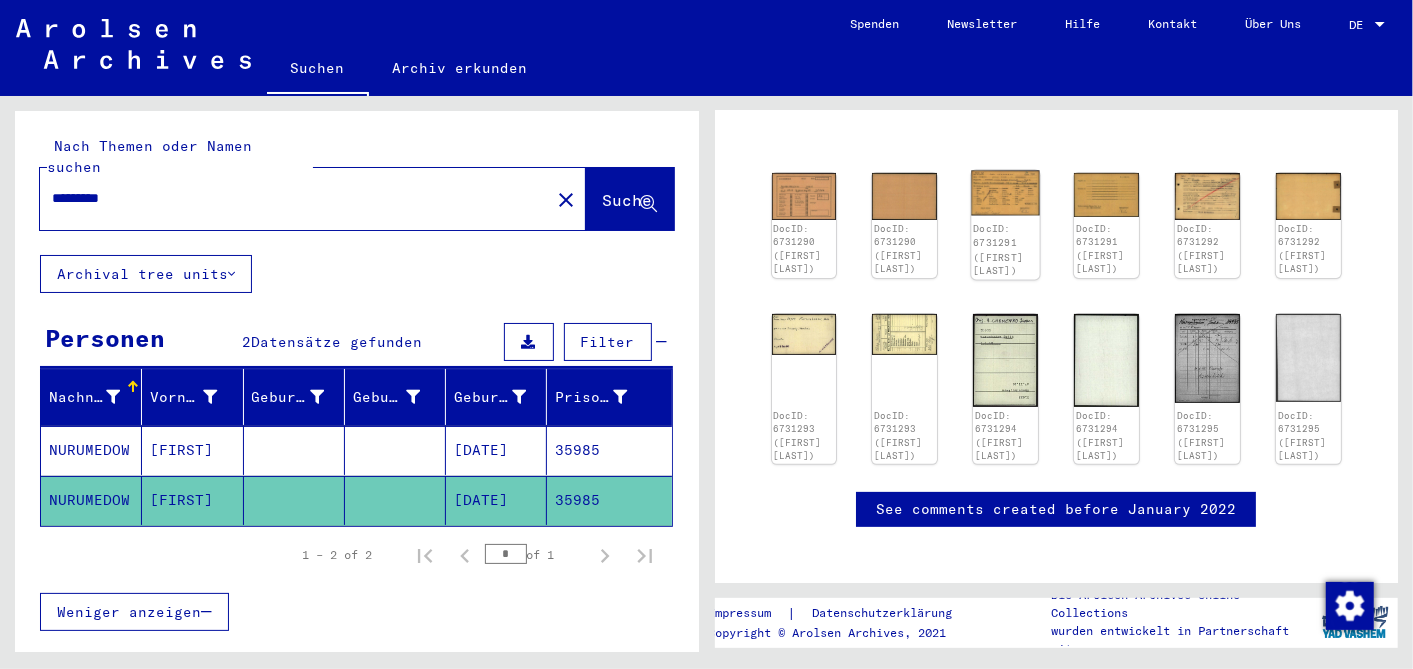click 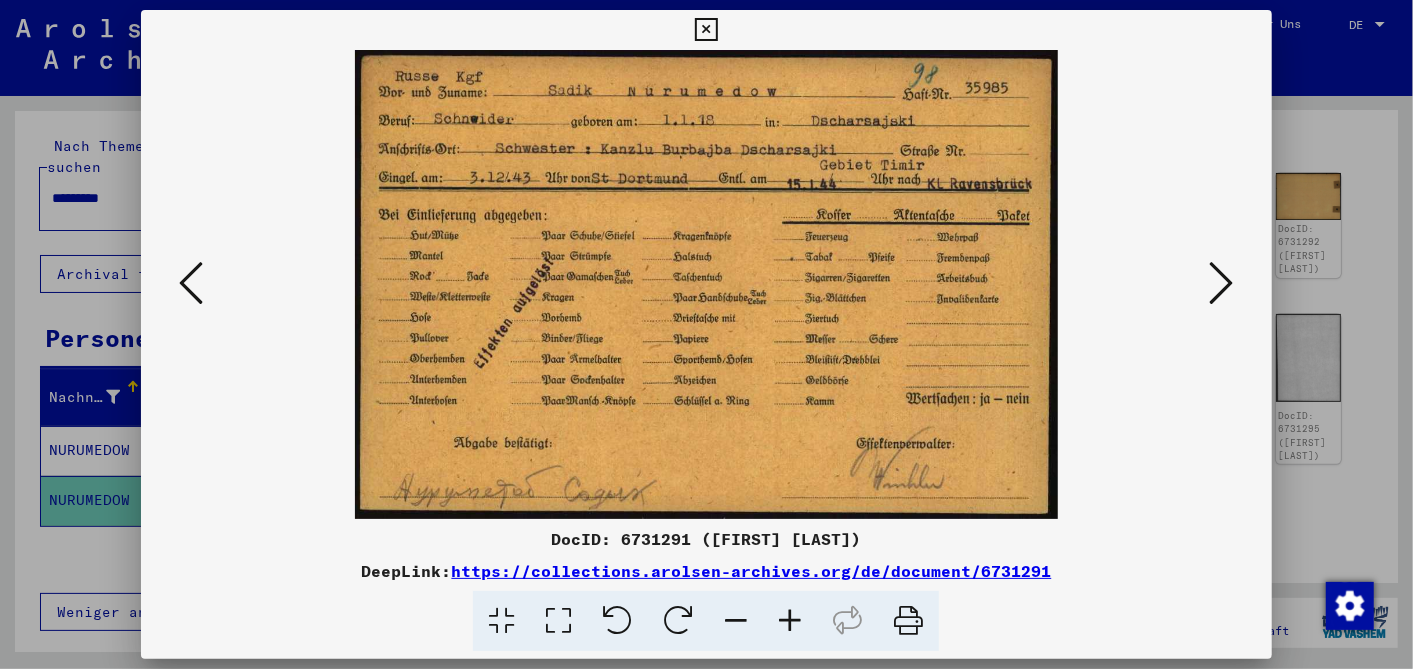 click at bounding box center (1222, 283) 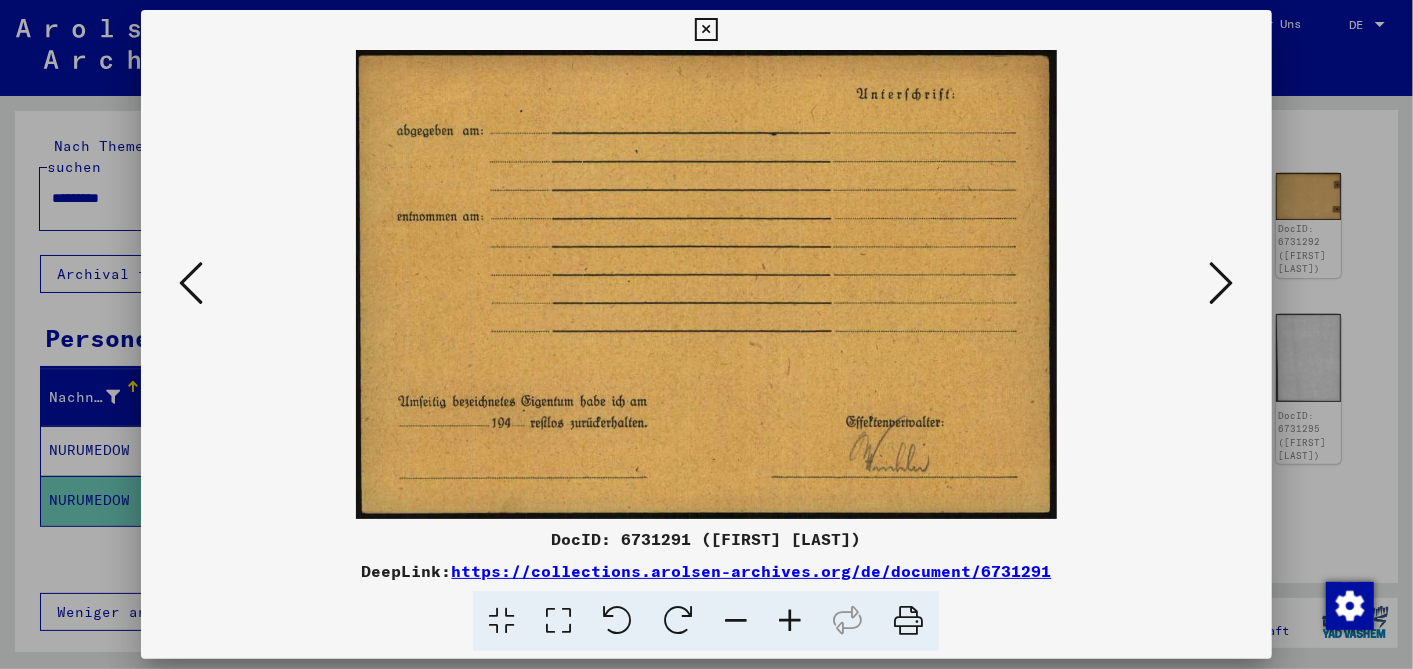 click at bounding box center (1222, 283) 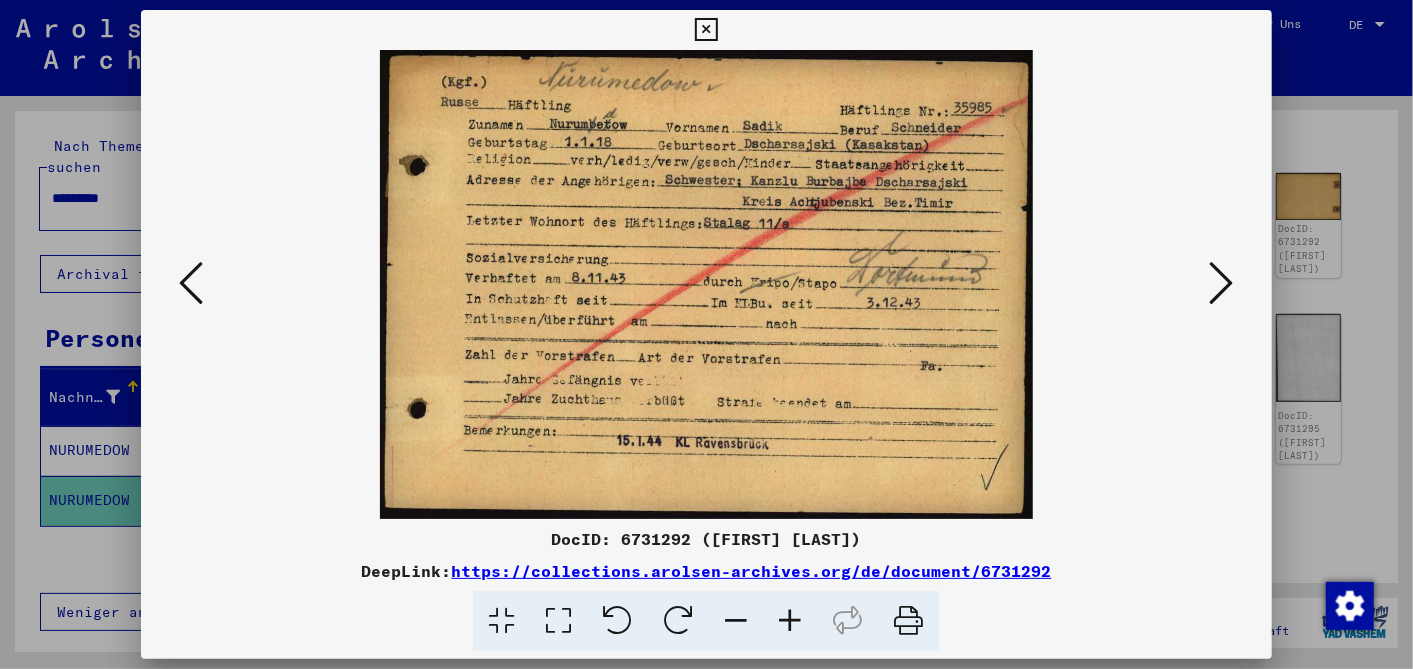 click at bounding box center (1222, 283) 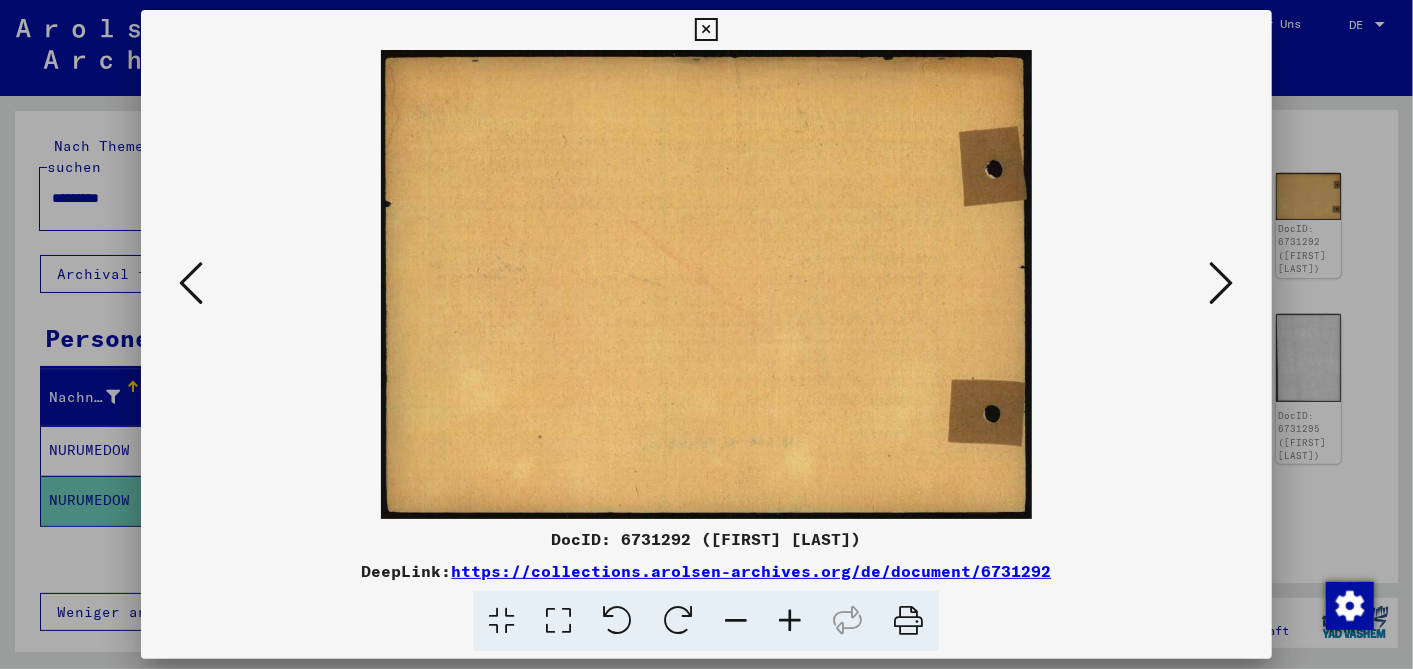 click at bounding box center [1222, 283] 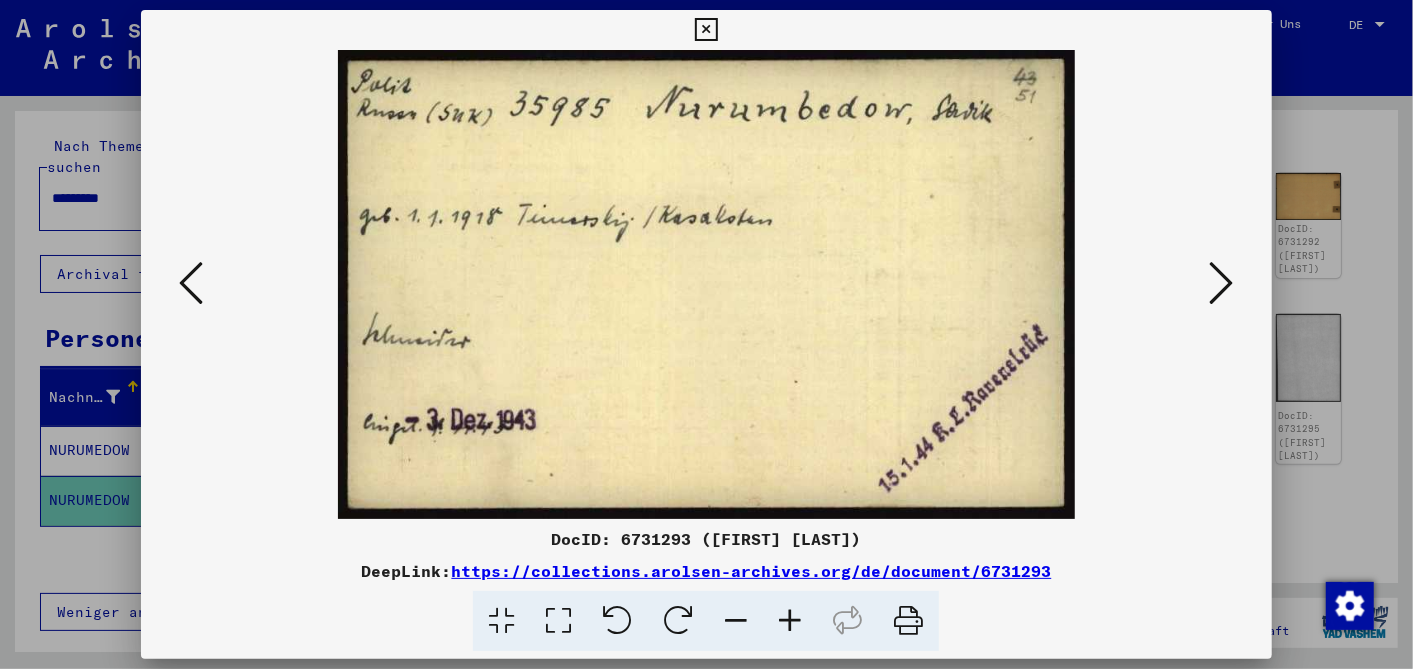 click at bounding box center [706, 30] 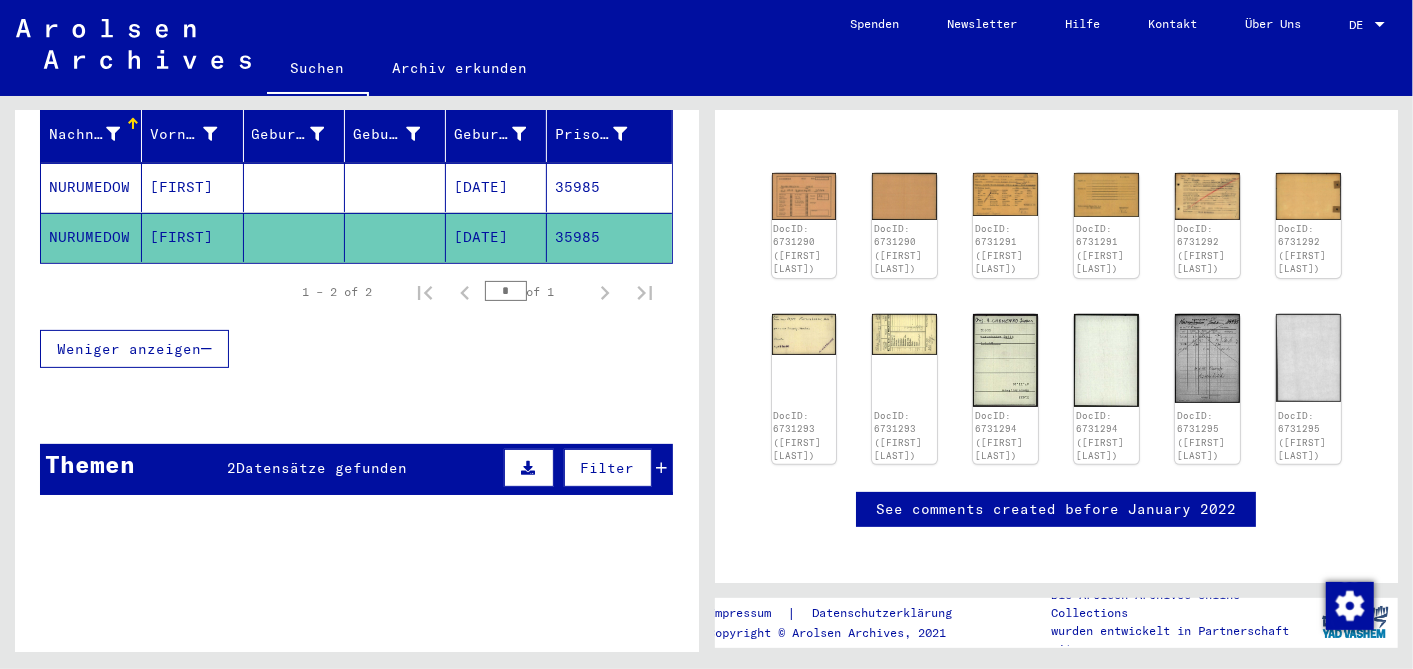 scroll, scrollTop: 342, scrollLeft: 0, axis: vertical 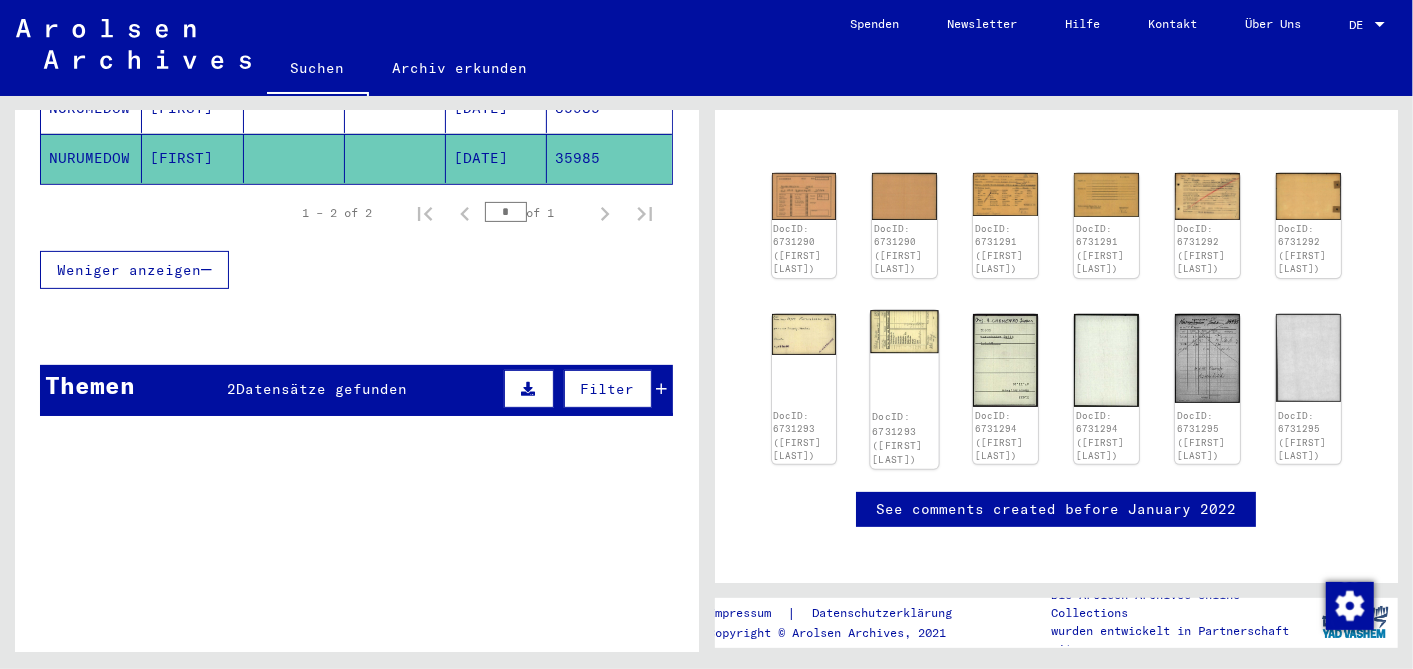 click 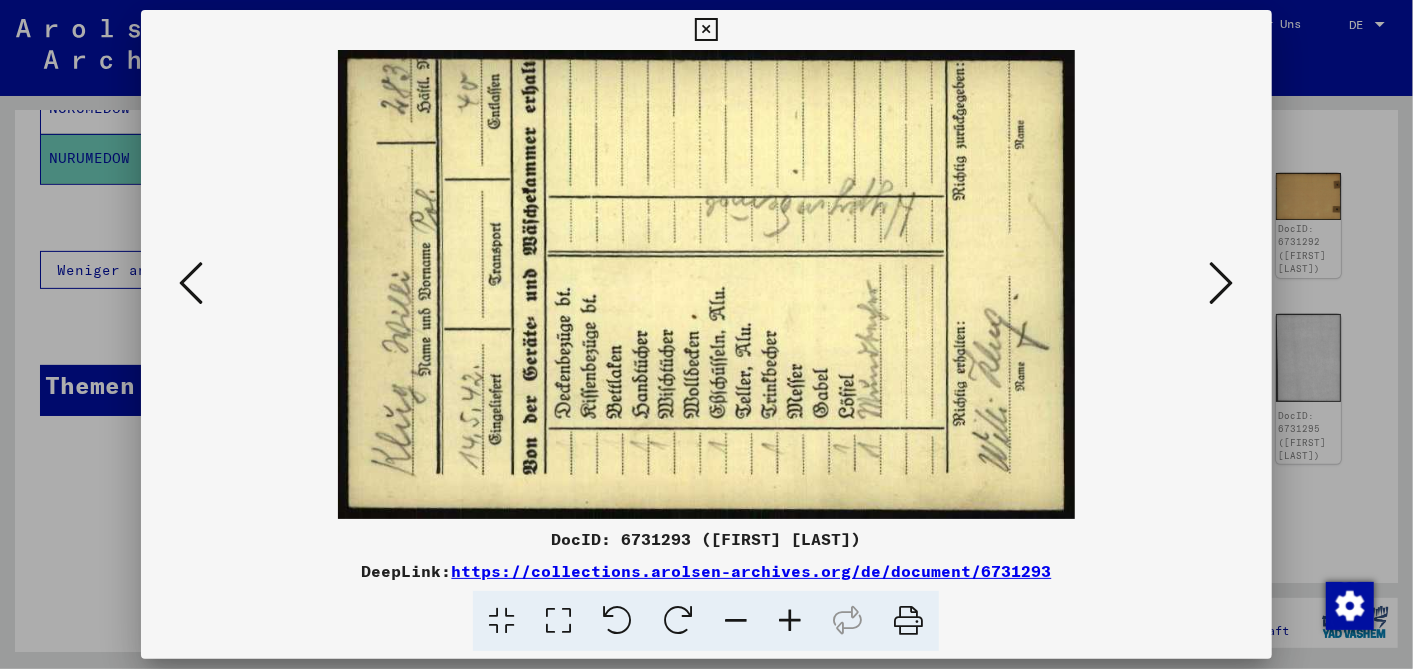 click at bounding box center (706, 284) 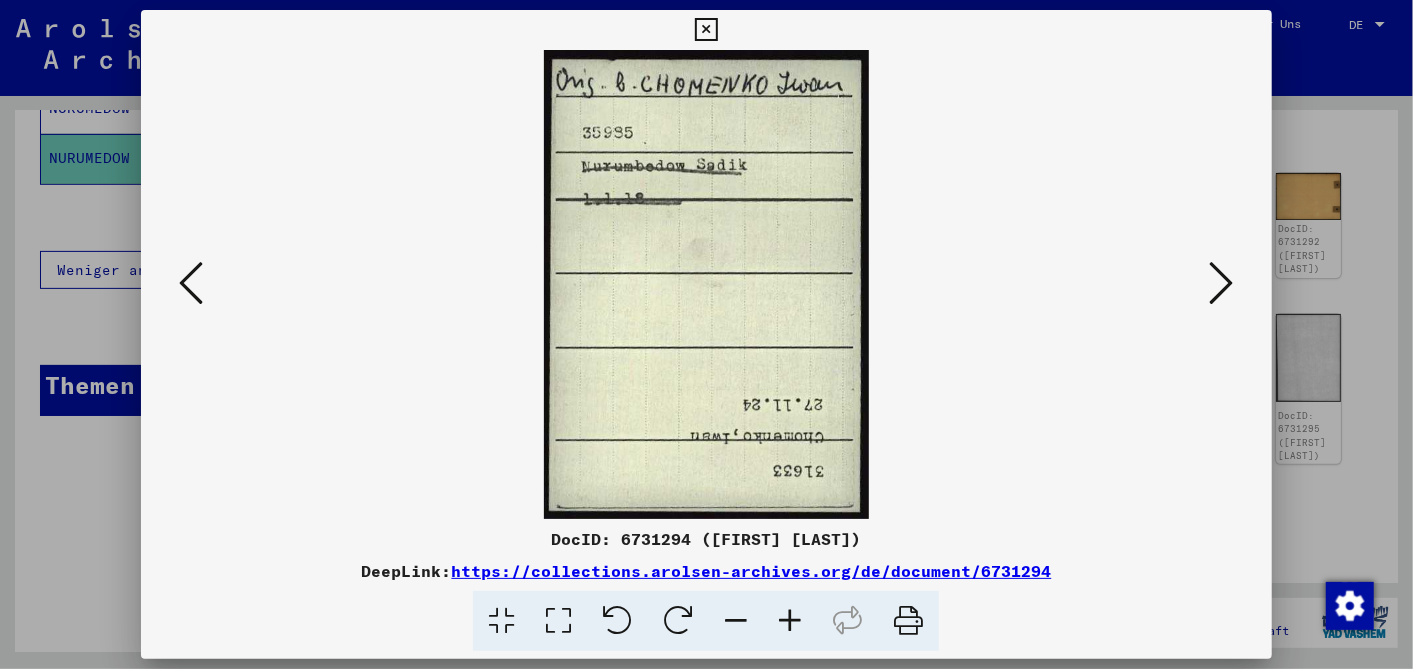 click at bounding box center (1222, 283) 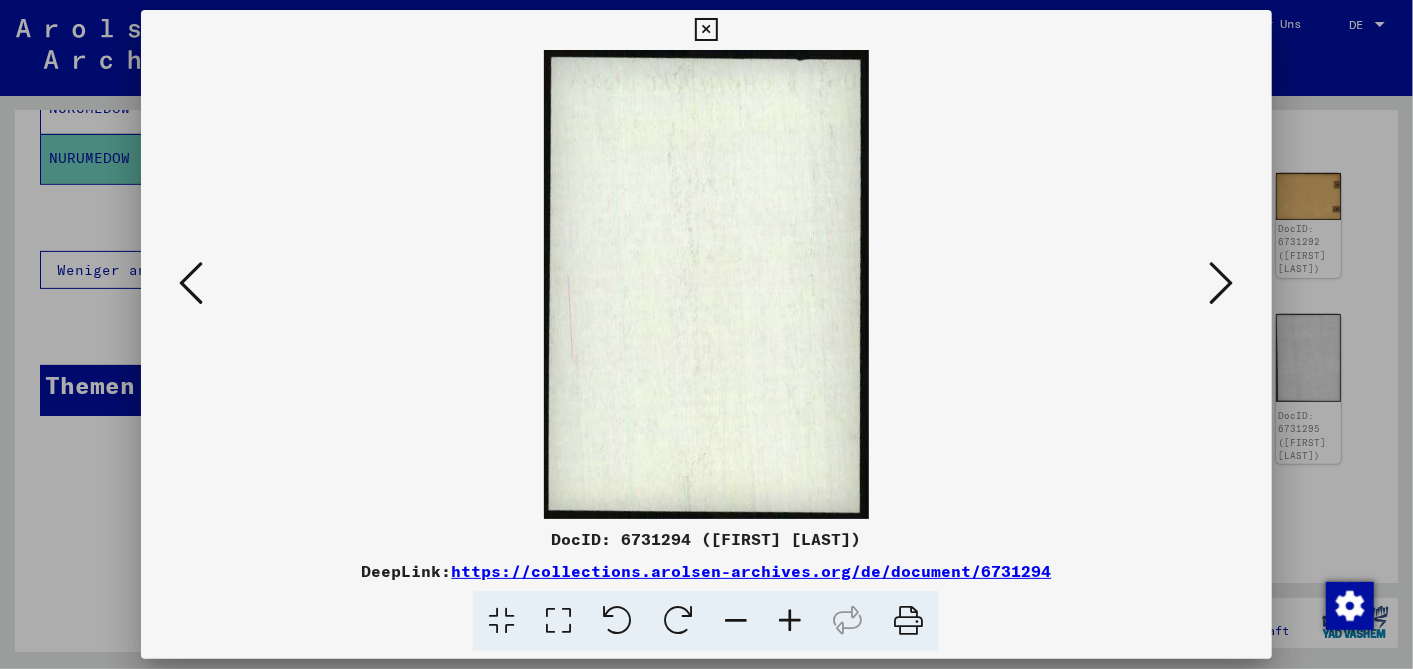 click at bounding box center (1222, 283) 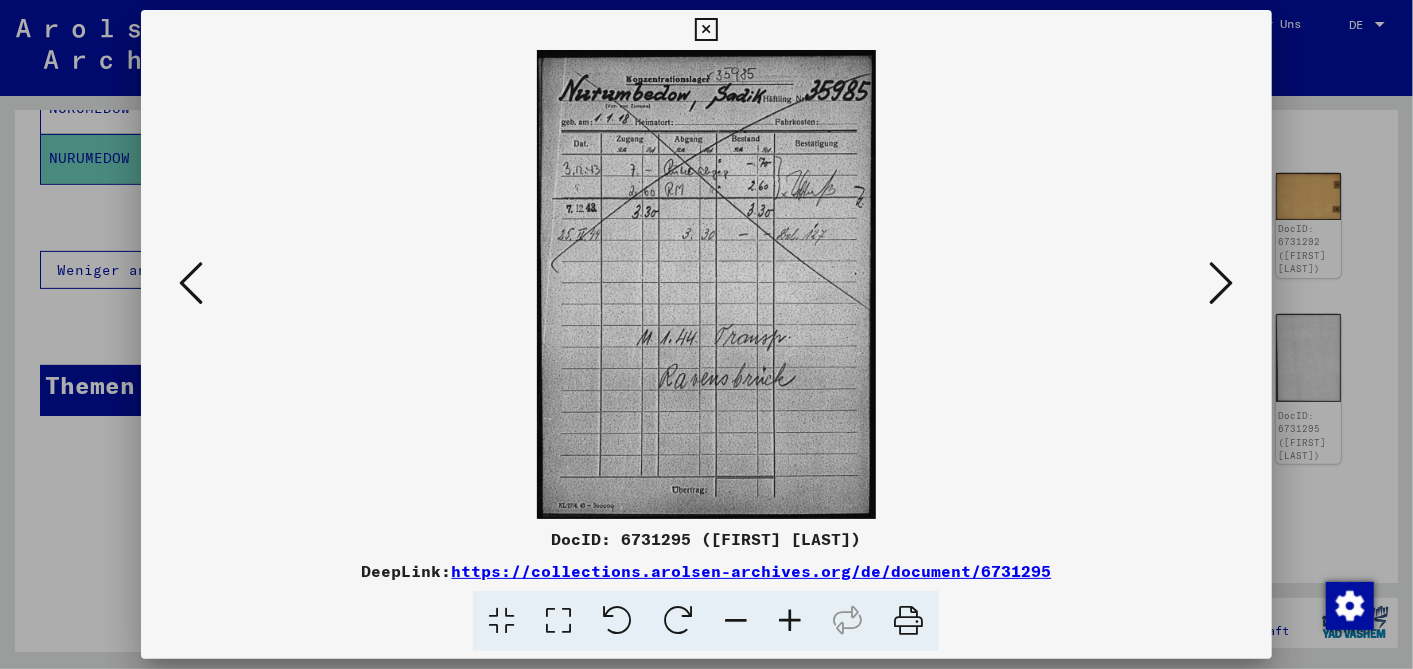 click at bounding box center [1222, 283] 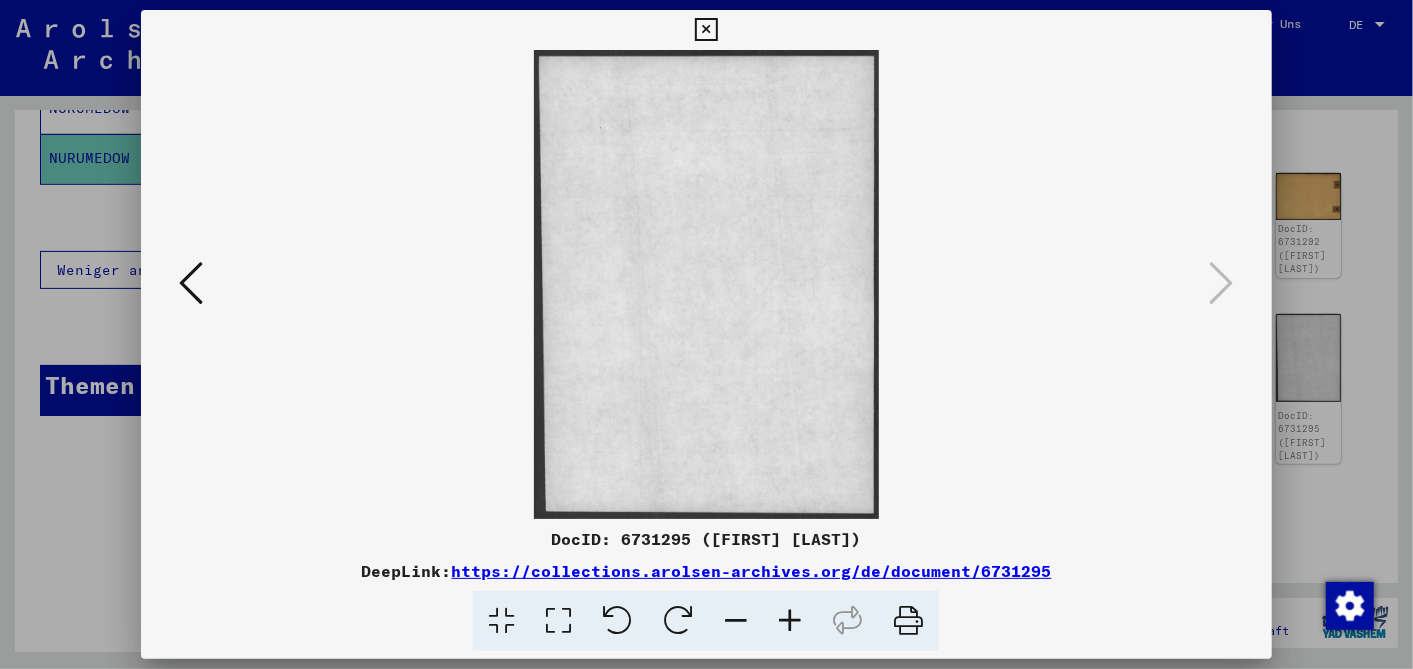 click at bounding box center (706, 30) 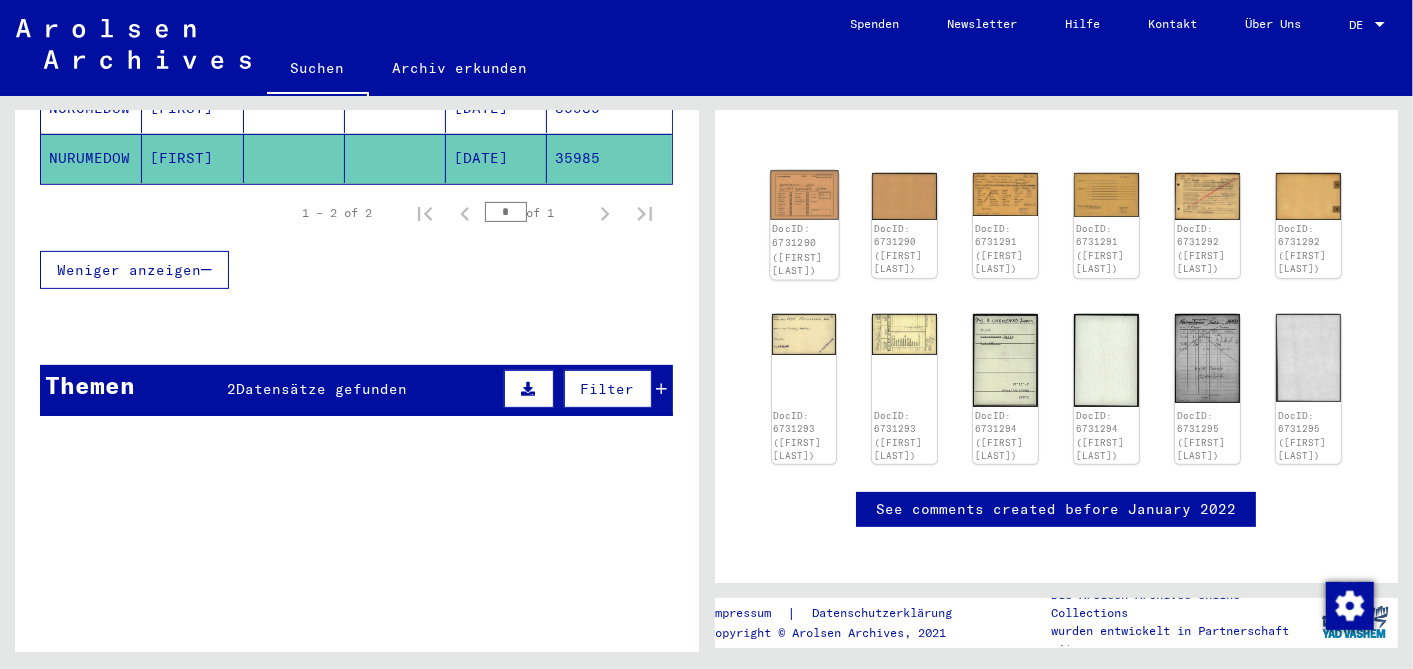 click 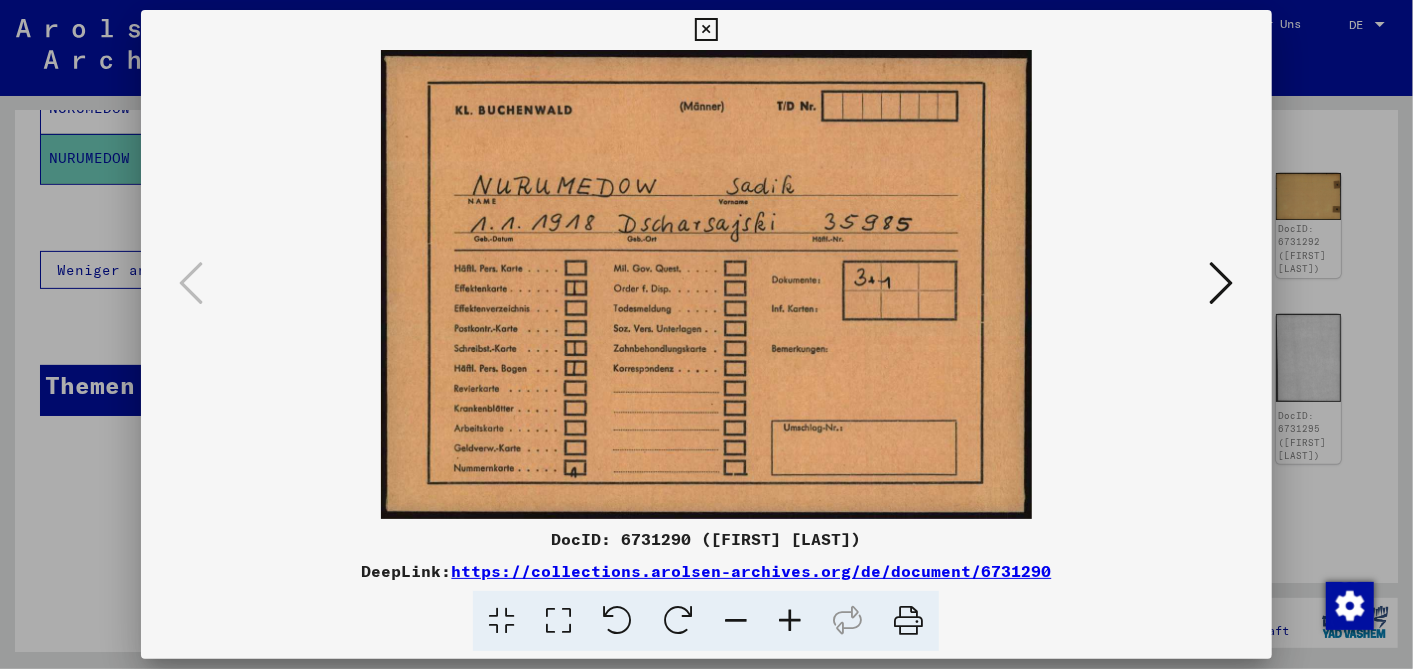 click at bounding box center (1222, 283) 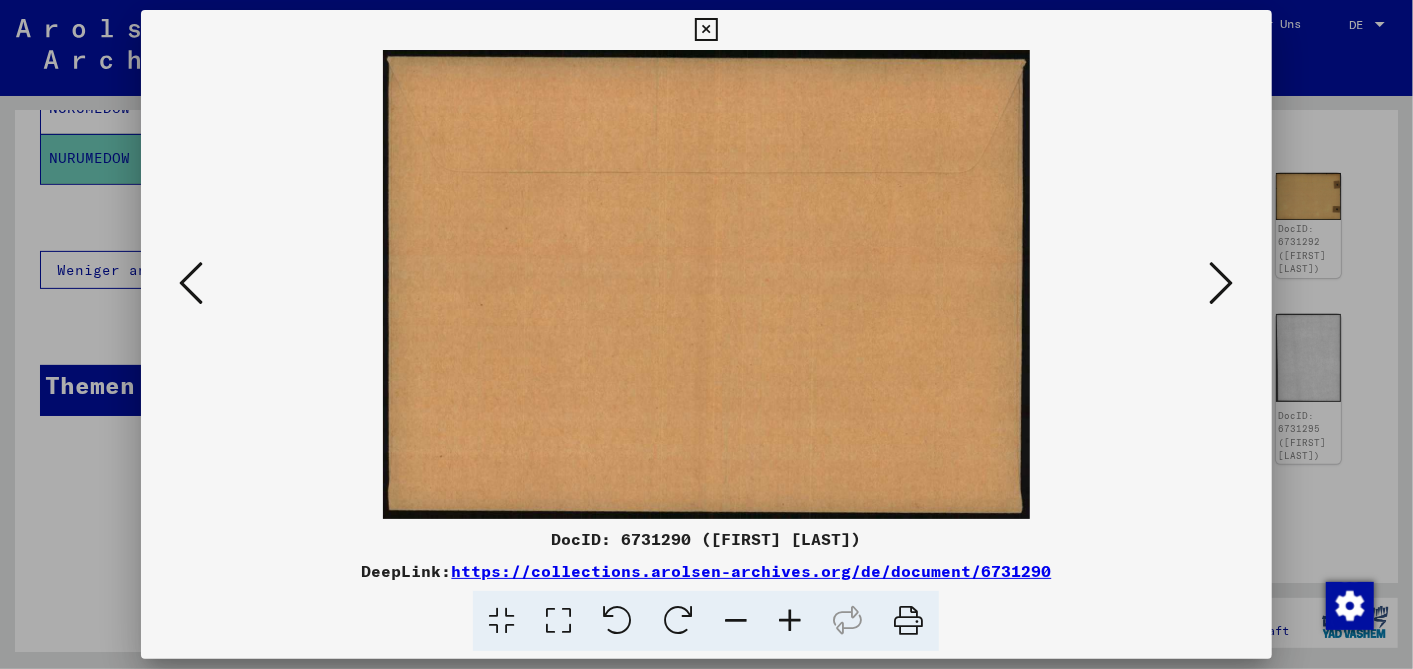 click at bounding box center (1222, 283) 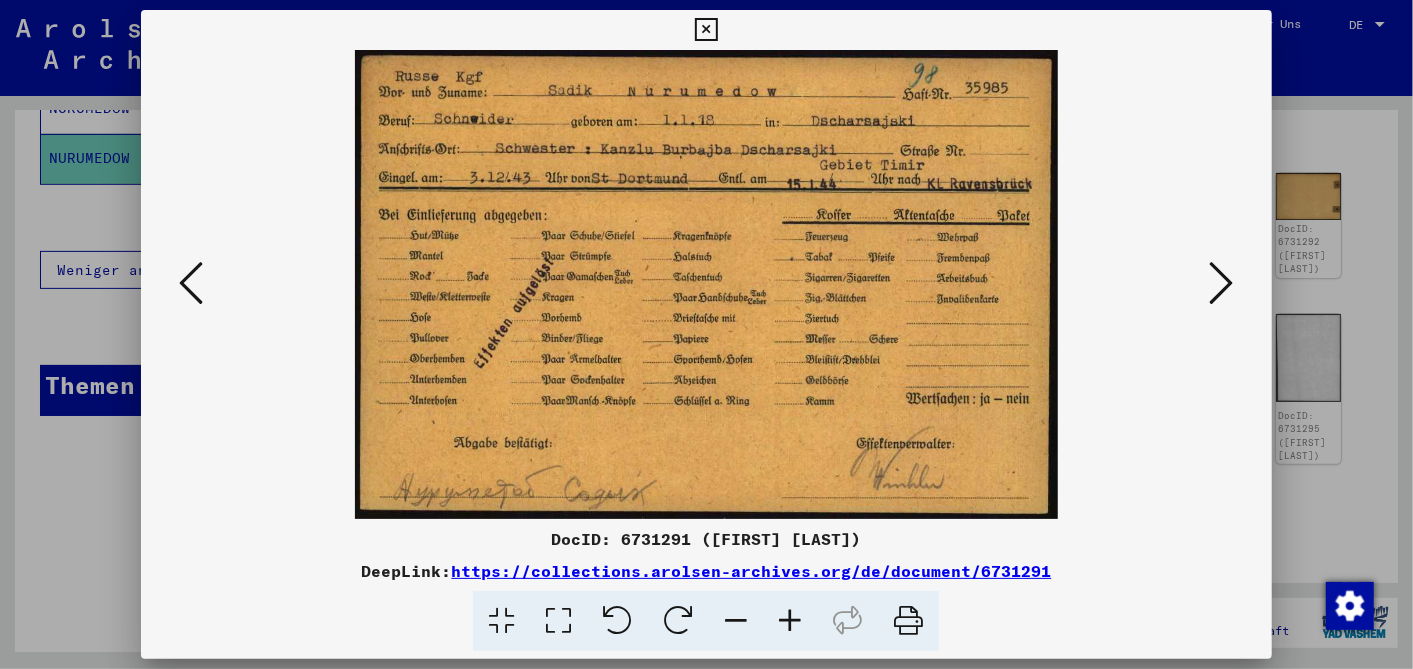 click at bounding box center [1222, 283] 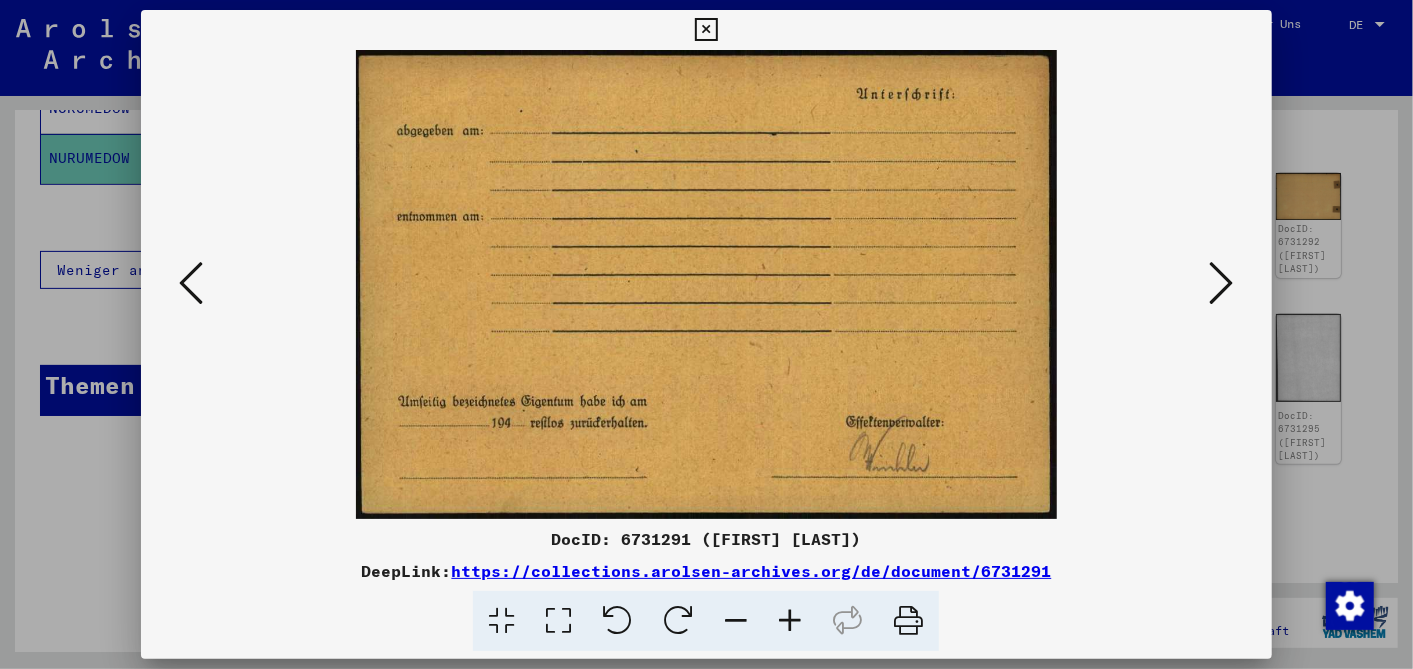 click at bounding box center (1222, 283) 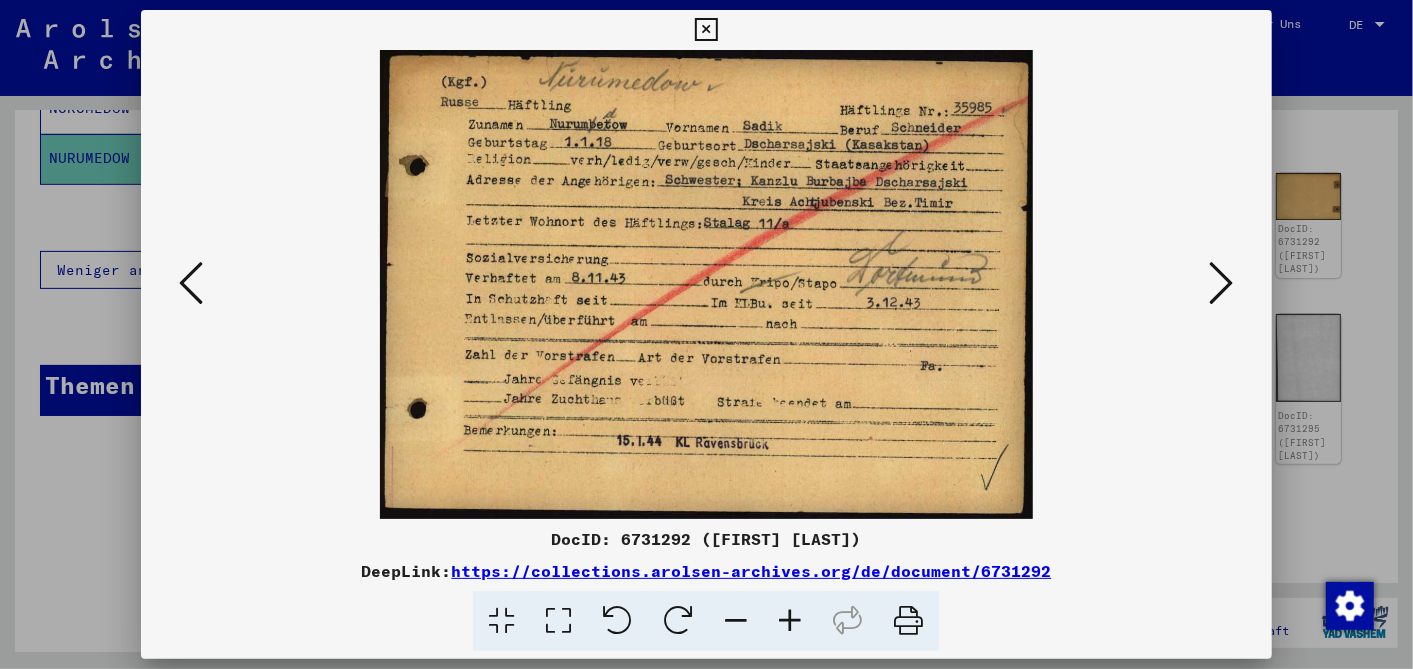 click at bounding box center (706, 30) 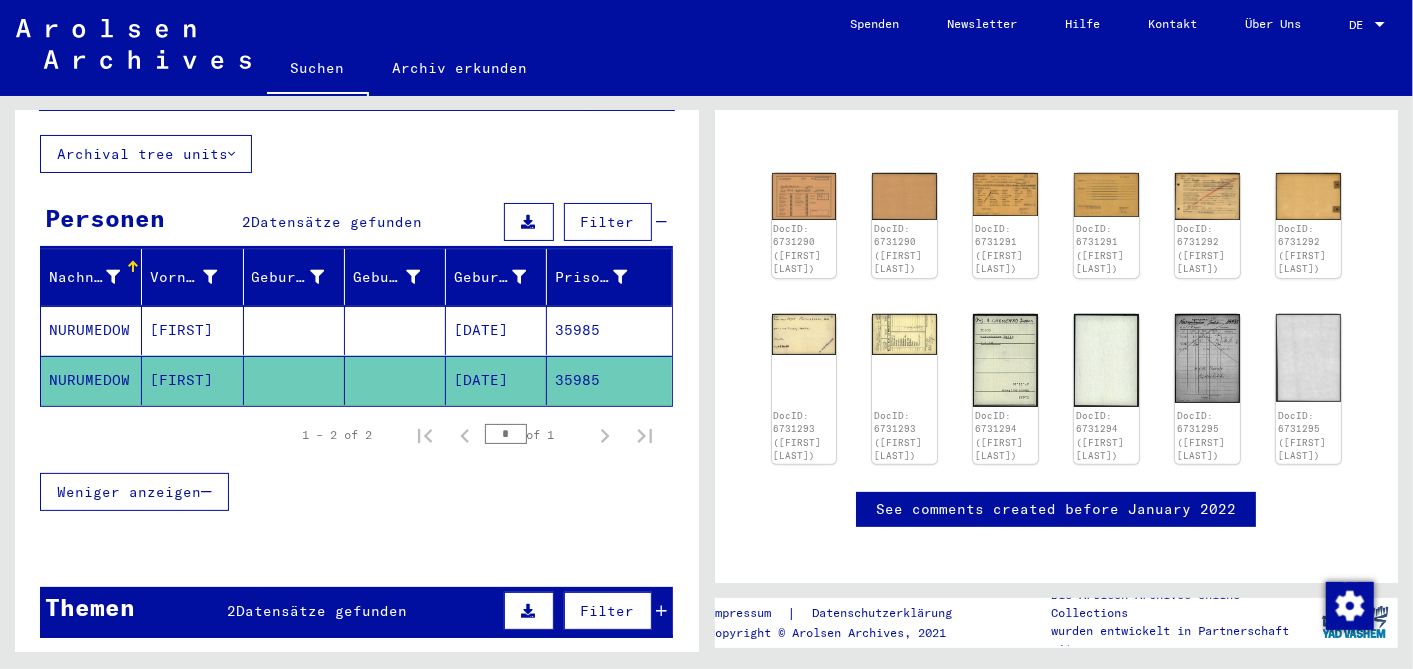 scroll, scrollTop: 0, scrollLeft: 0, axis: both 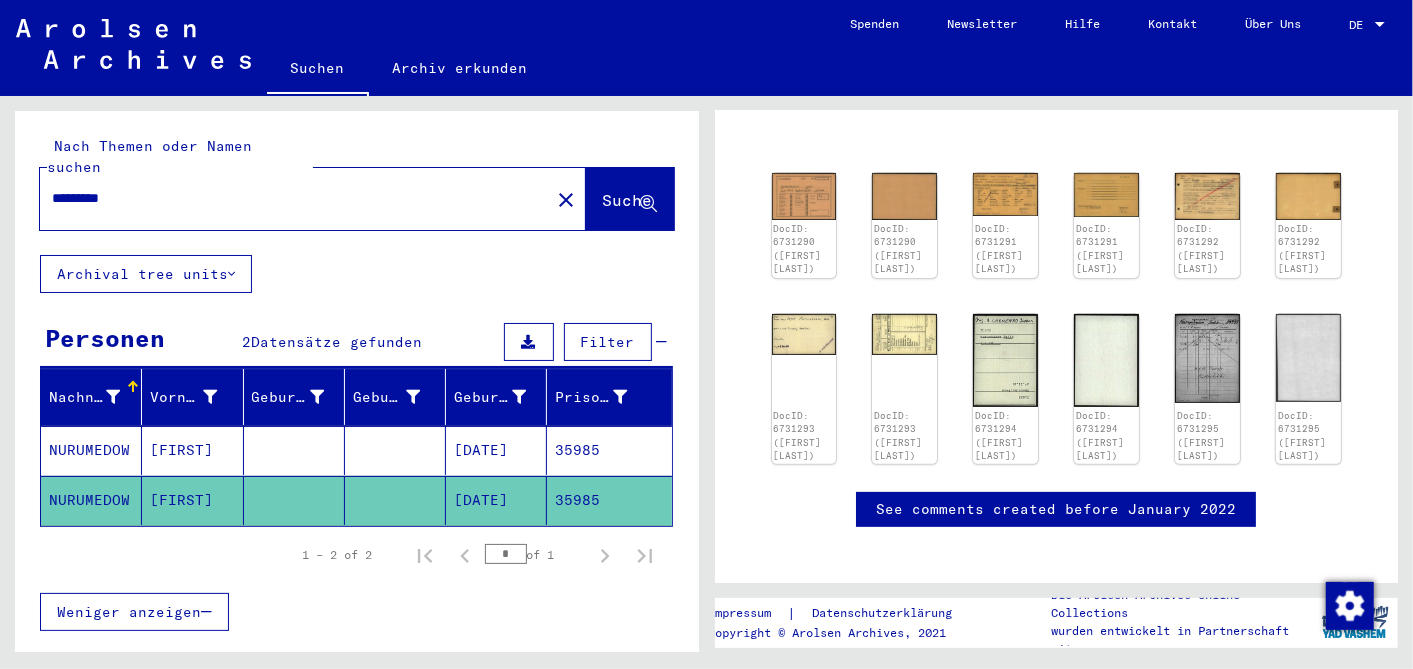 drag, startPoint x: 137, startPoint y: 185, endPoint x: -5, endPoint y: 171, distance: 142.68848 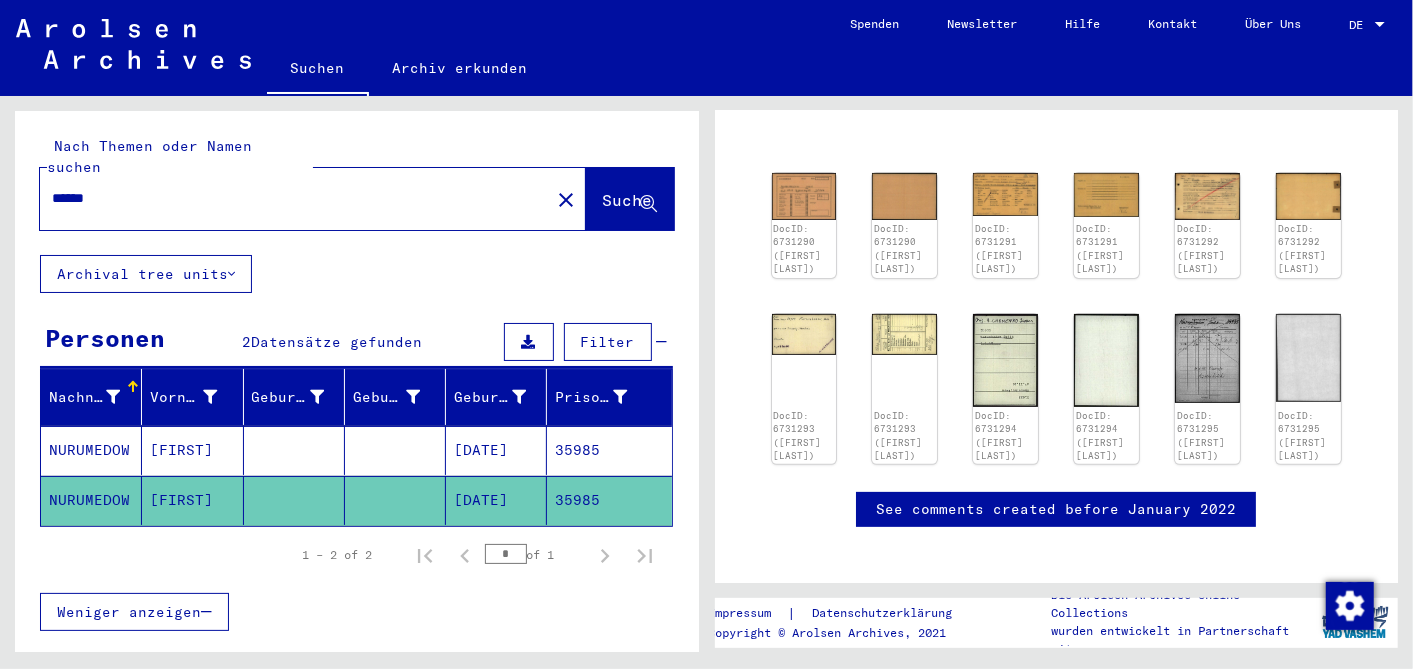drag, startPoint x: 115, startPoint y: 177, endPoint x: 0, endPoint y: 158, distance: 116.559 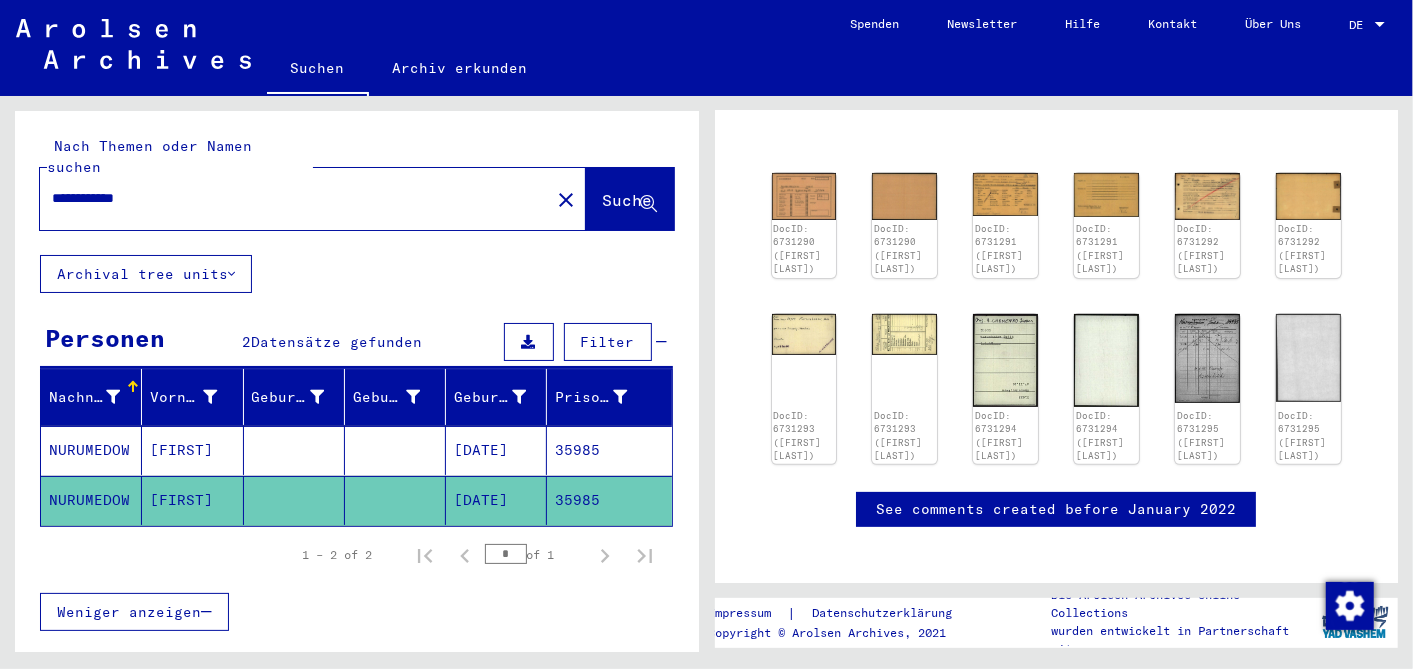type on "**********" 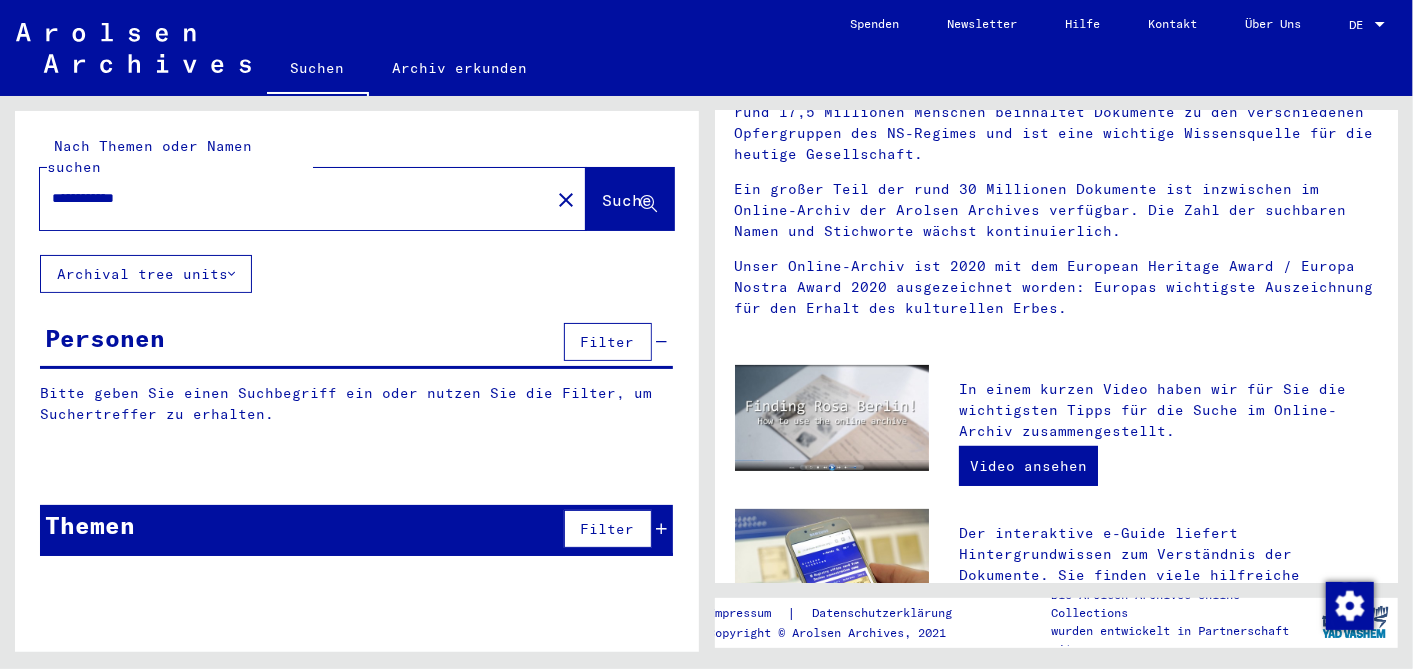 scroll, scrollTop: 0, scrollLeft: 0, axis: both 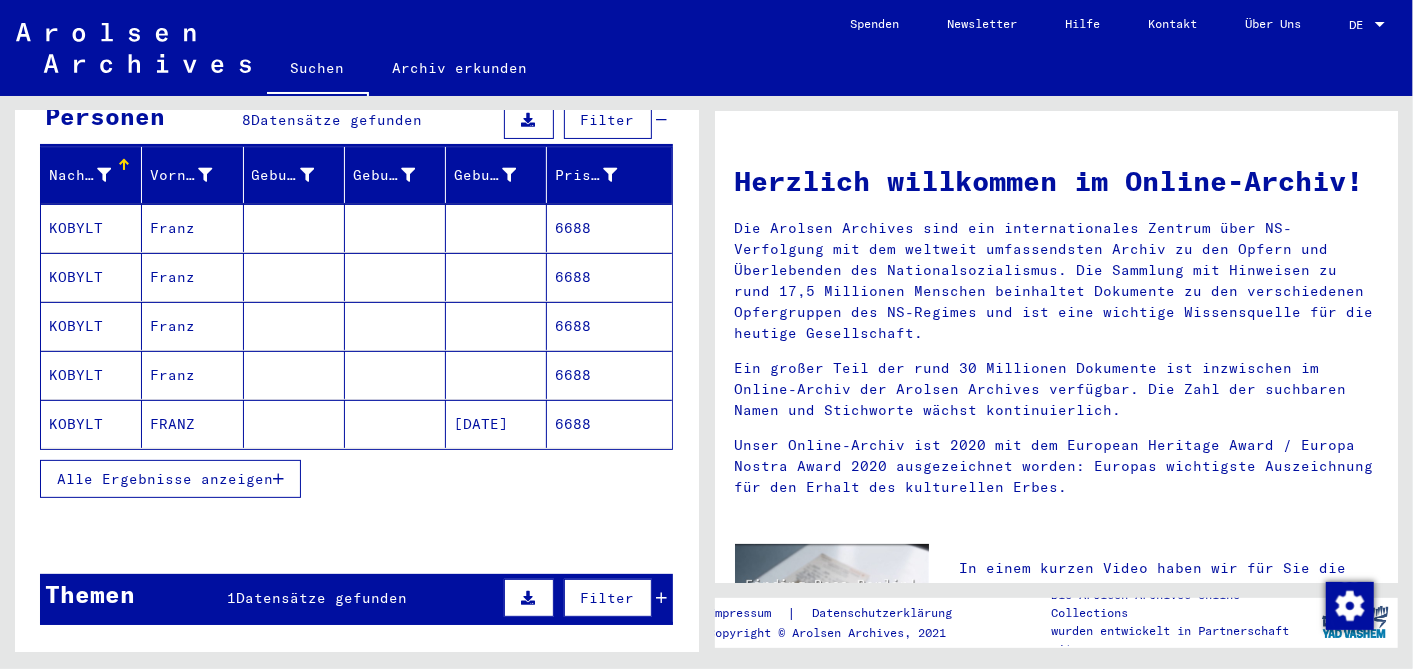 click on "Alle Ergebnisse anzeigen" at bounding box center [165, 479] 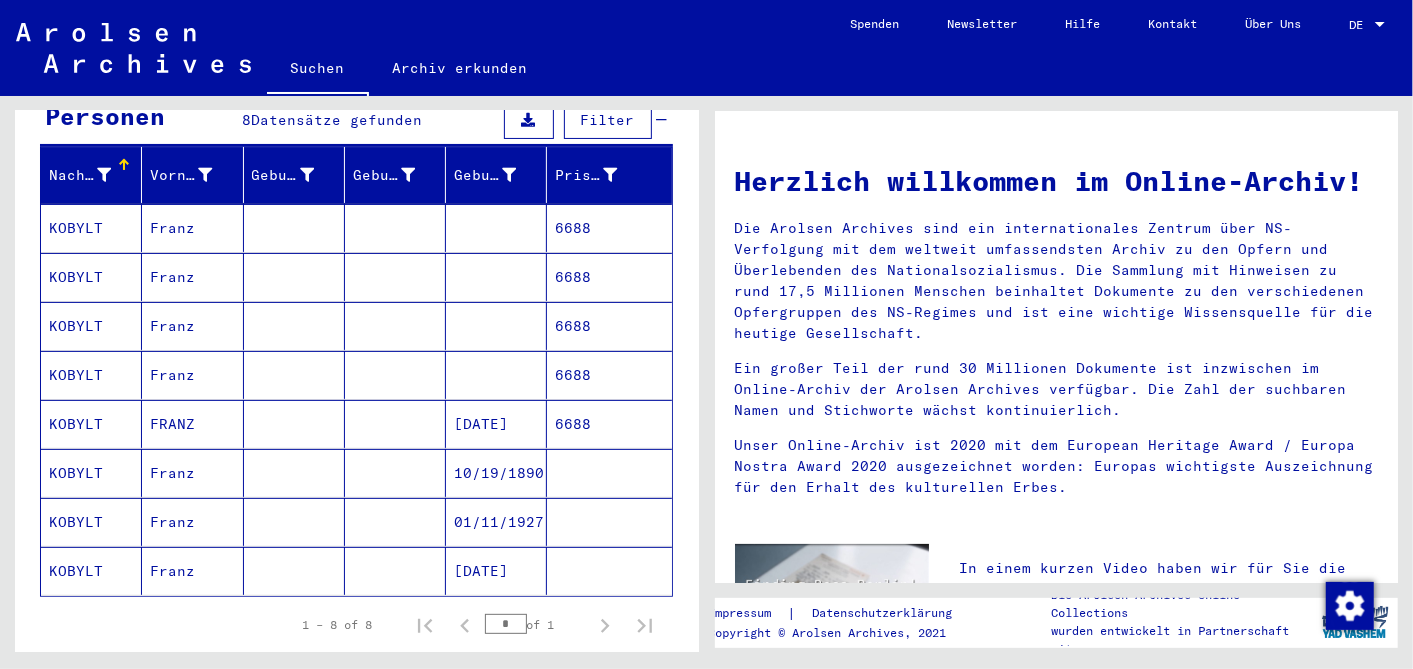 click on "01/11/1927" at bounding box center (496, 571) 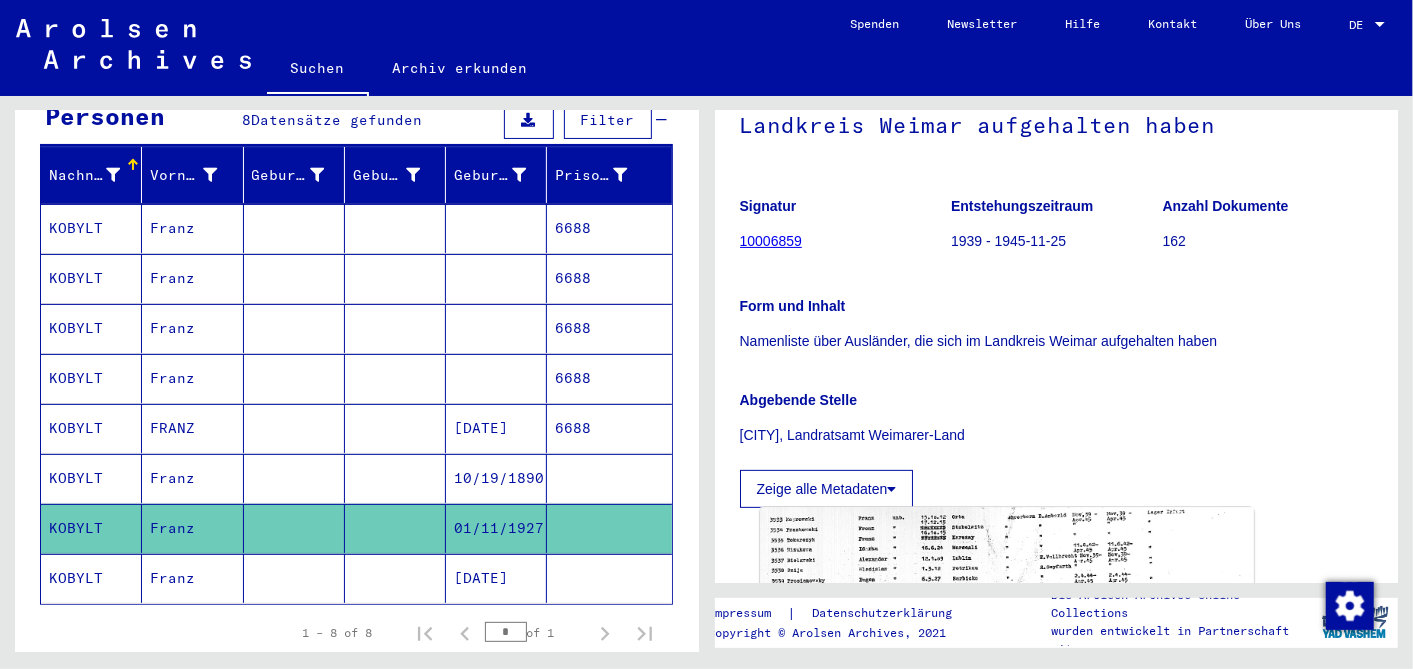 scroll, scrollTop: 555, scrollLeft: 0, axis: vertical 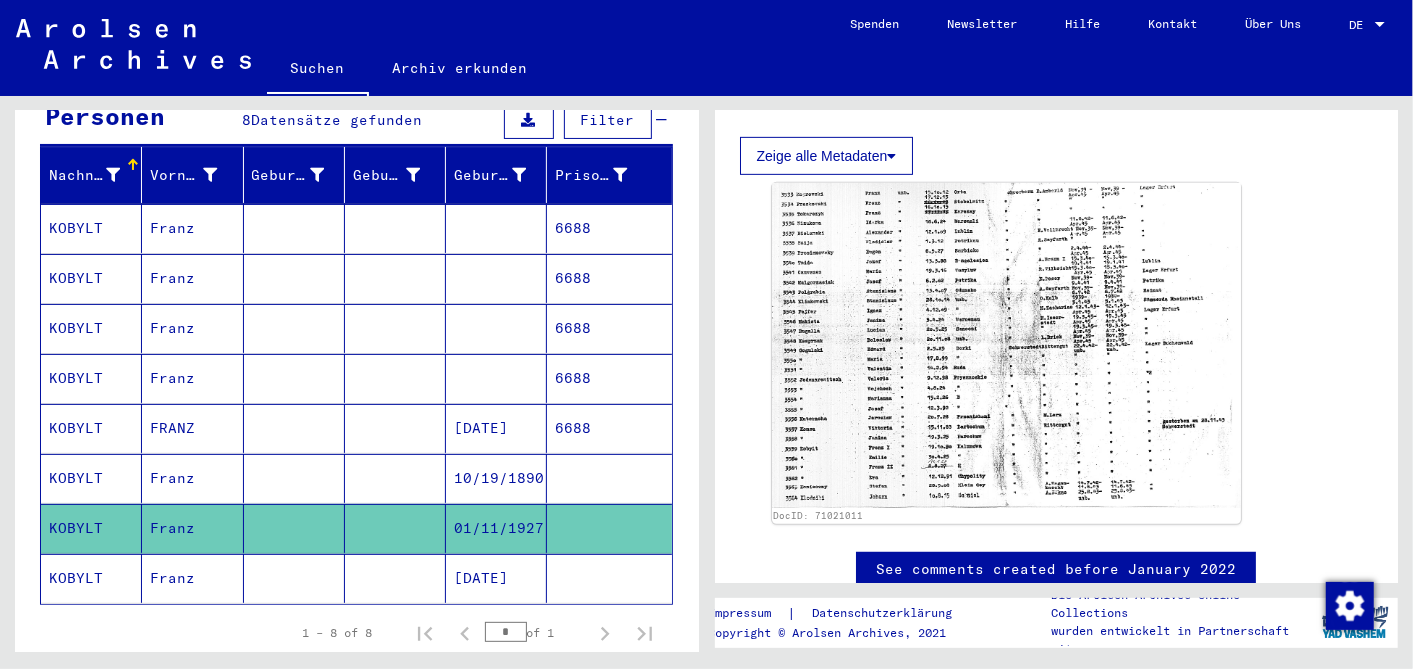 click on "[DATE]" 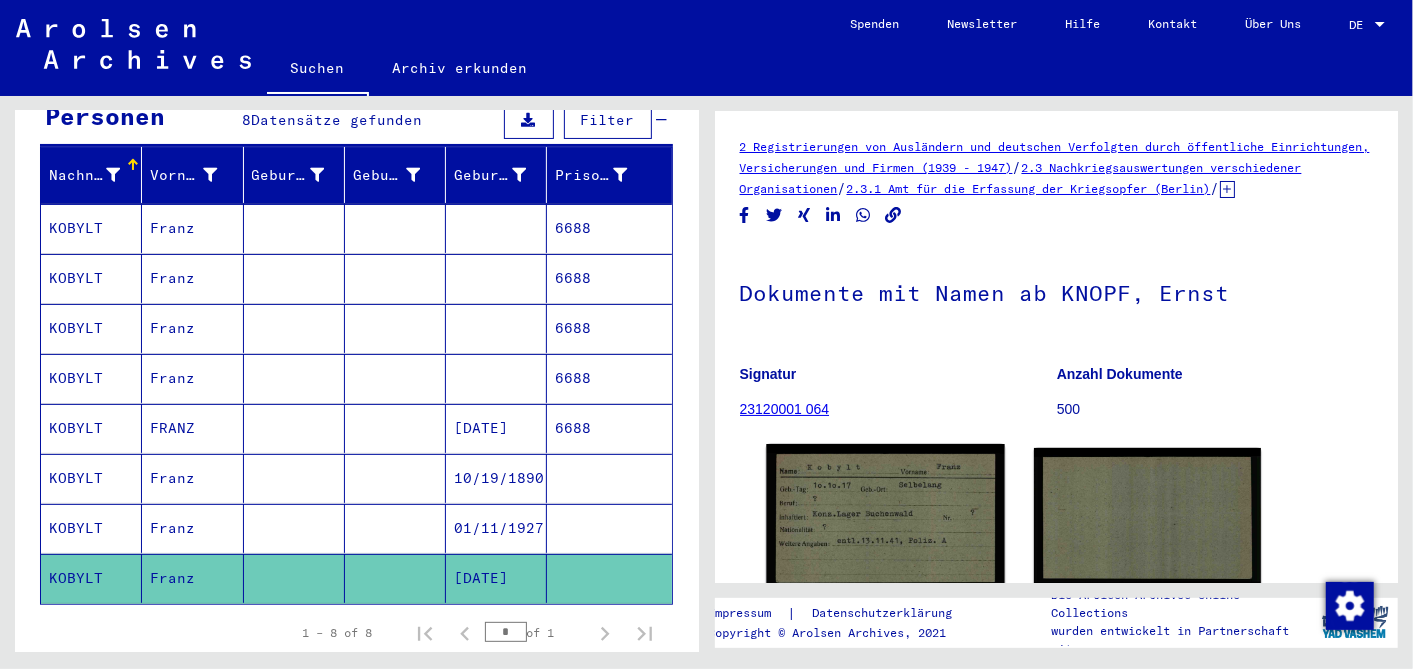 scroll, scrollTop: 200, scrollLeft: 0, axis: vertical 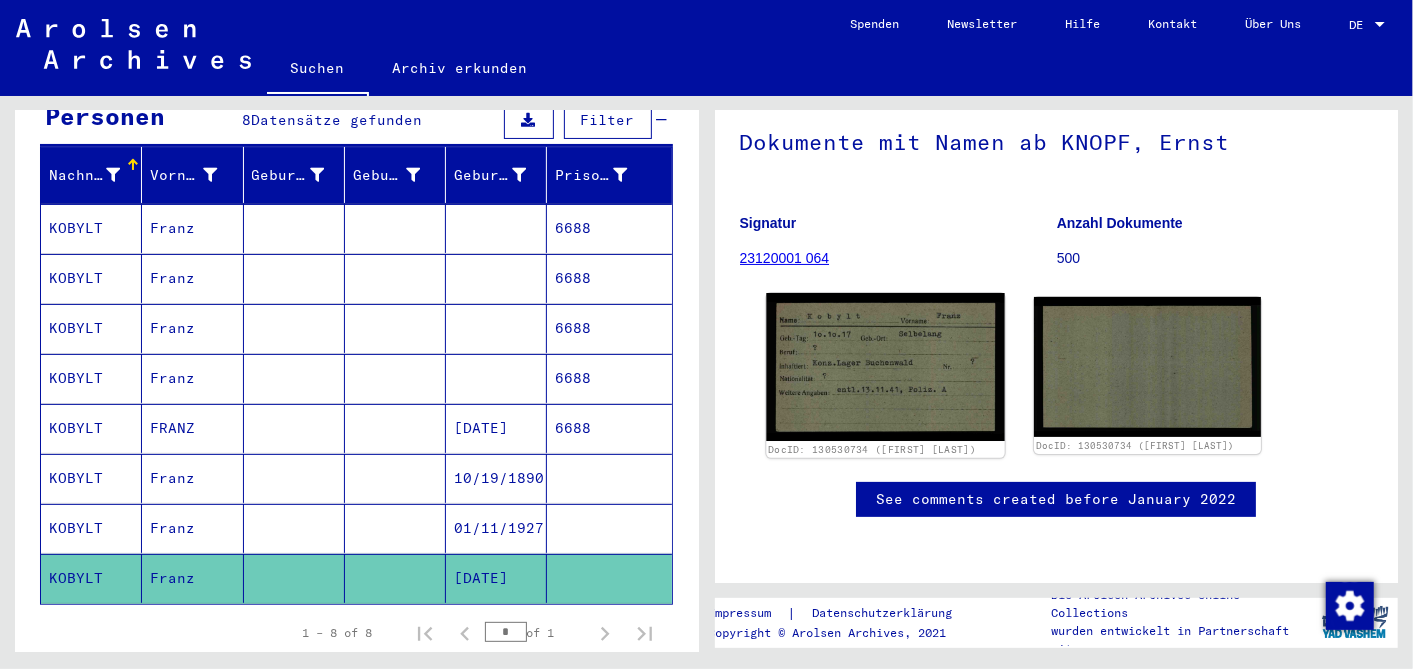 click 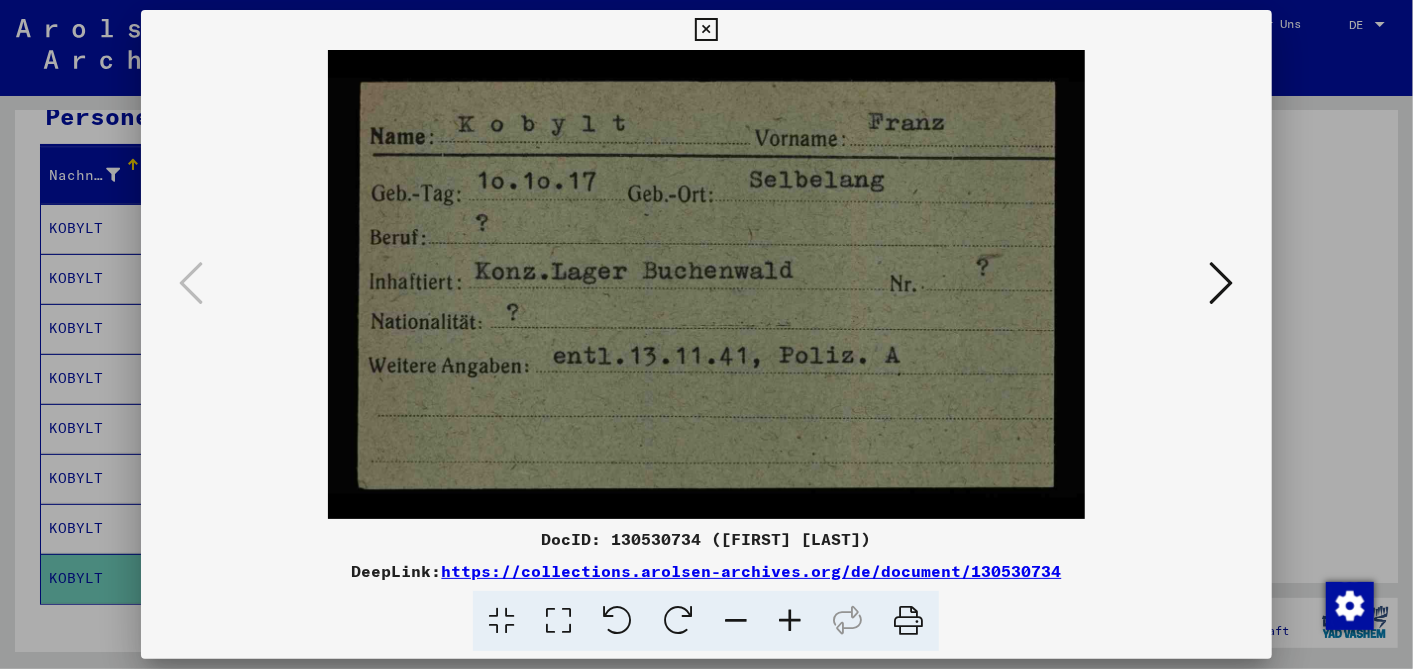 click at bounding box center [1222, 283] 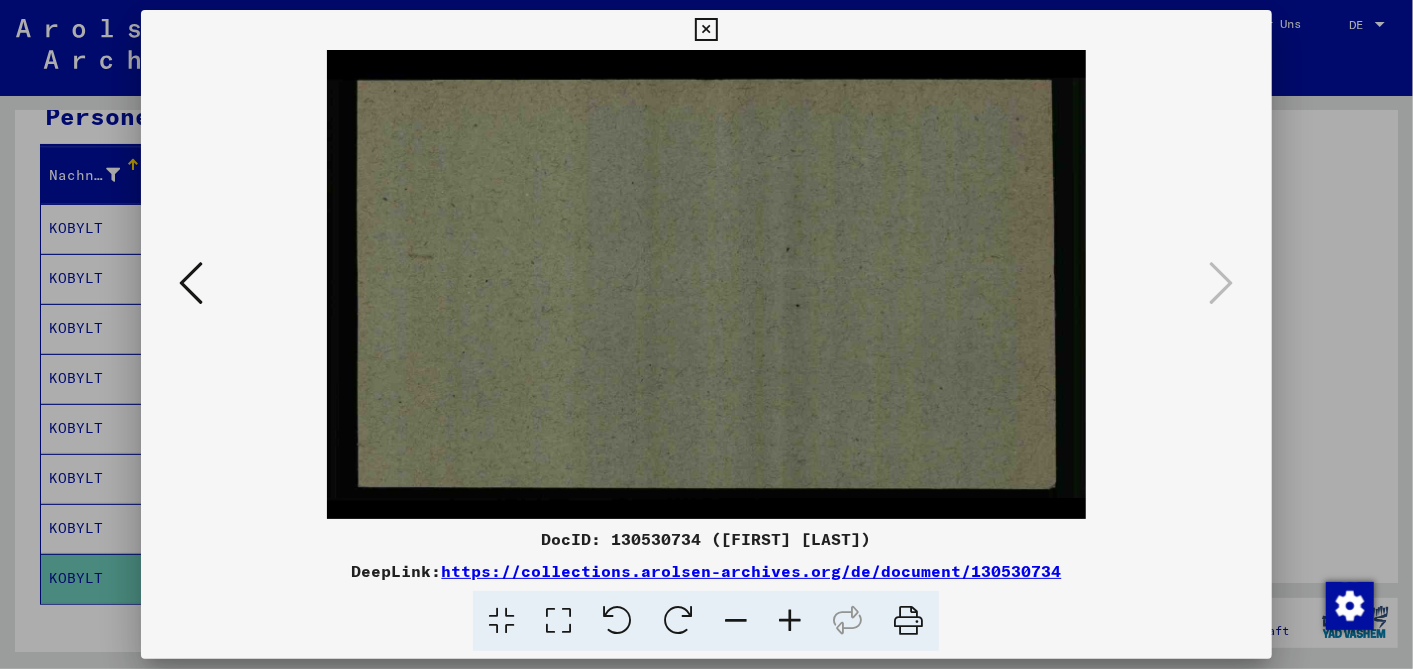 click at bounding box center (706, 30) 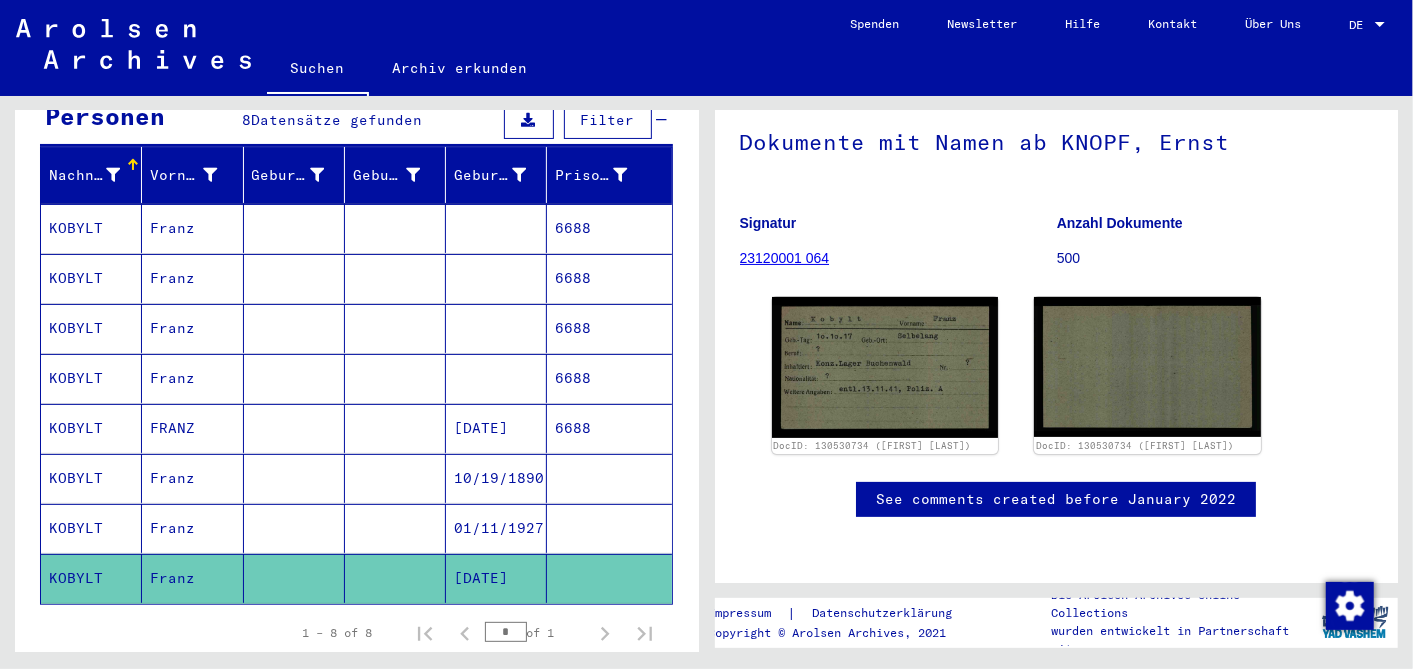 click on "[DATE]" at bounding box center (496, 478) 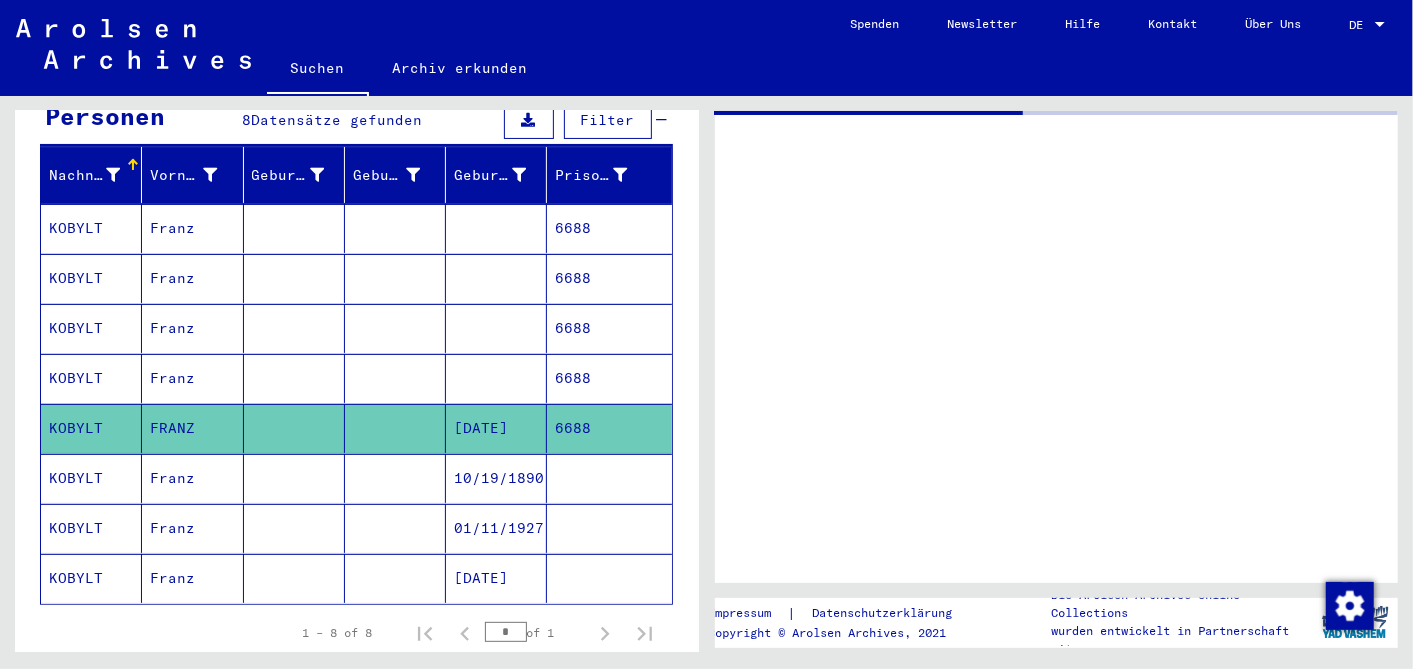 scroll, scrollTop: 0, scrollLeft: 0, axis: both 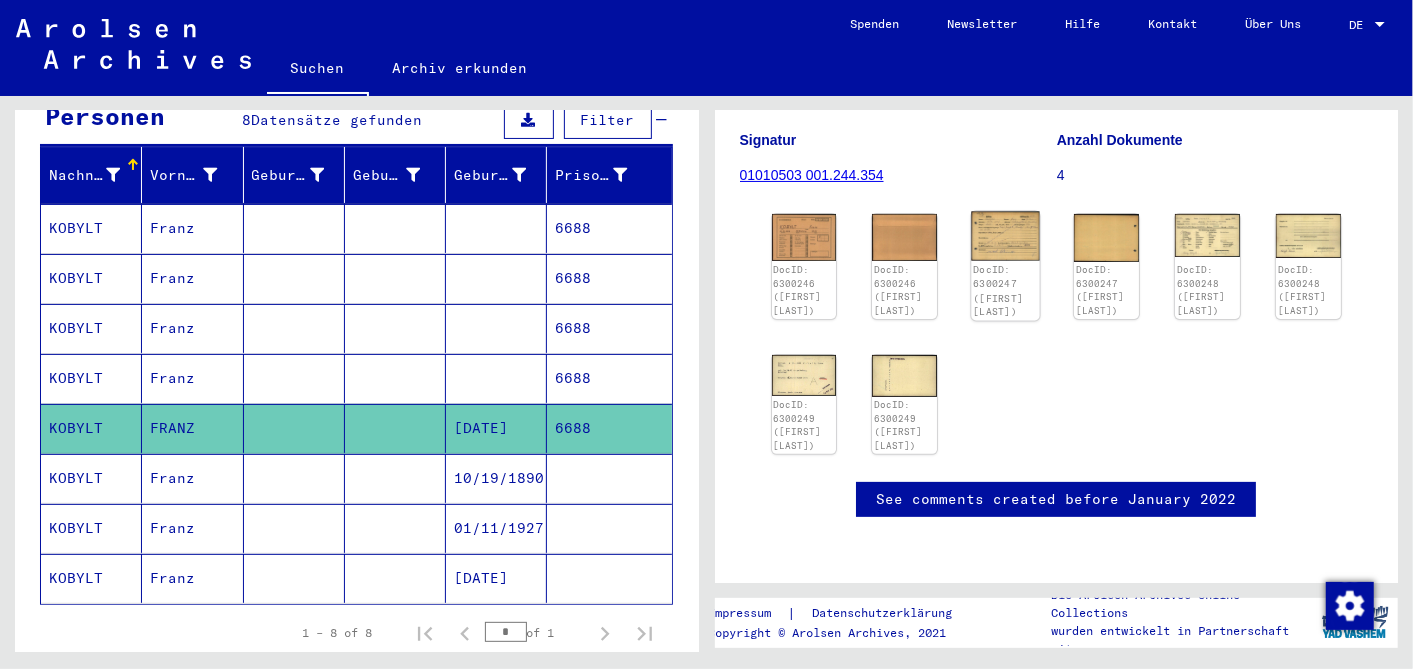click 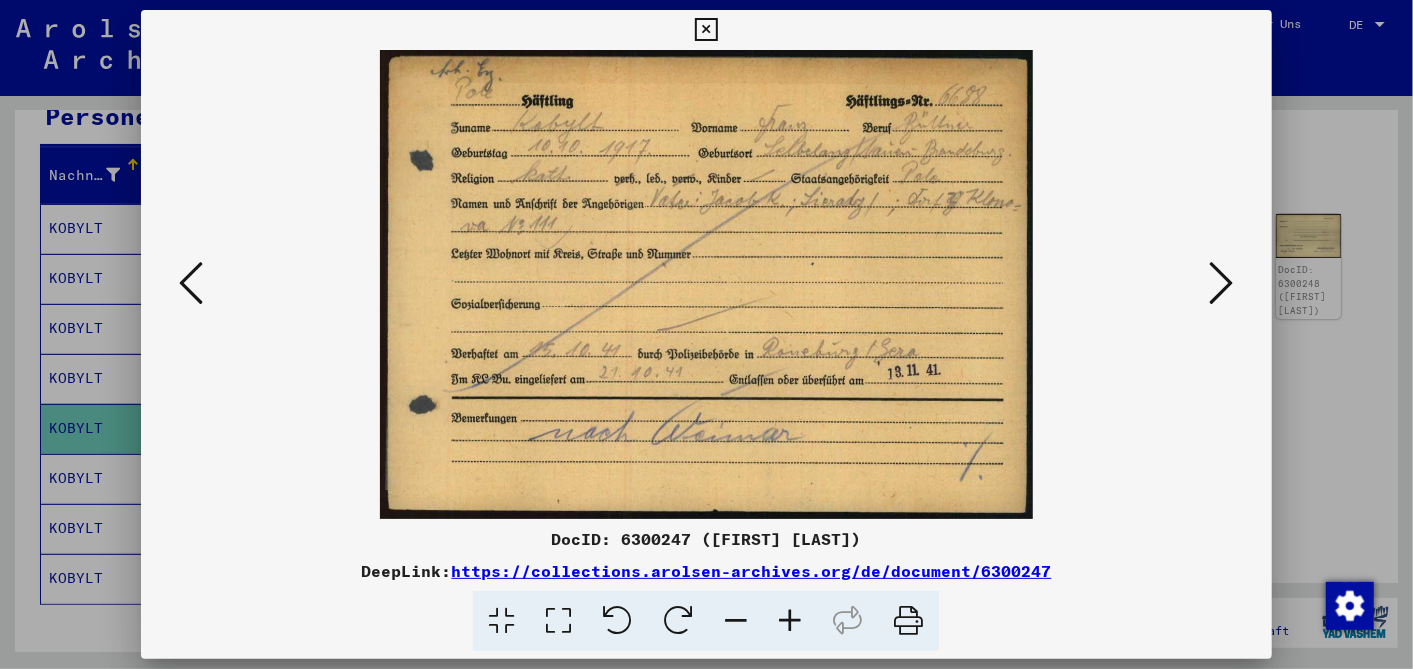 click at bounding box center (1222, 283) 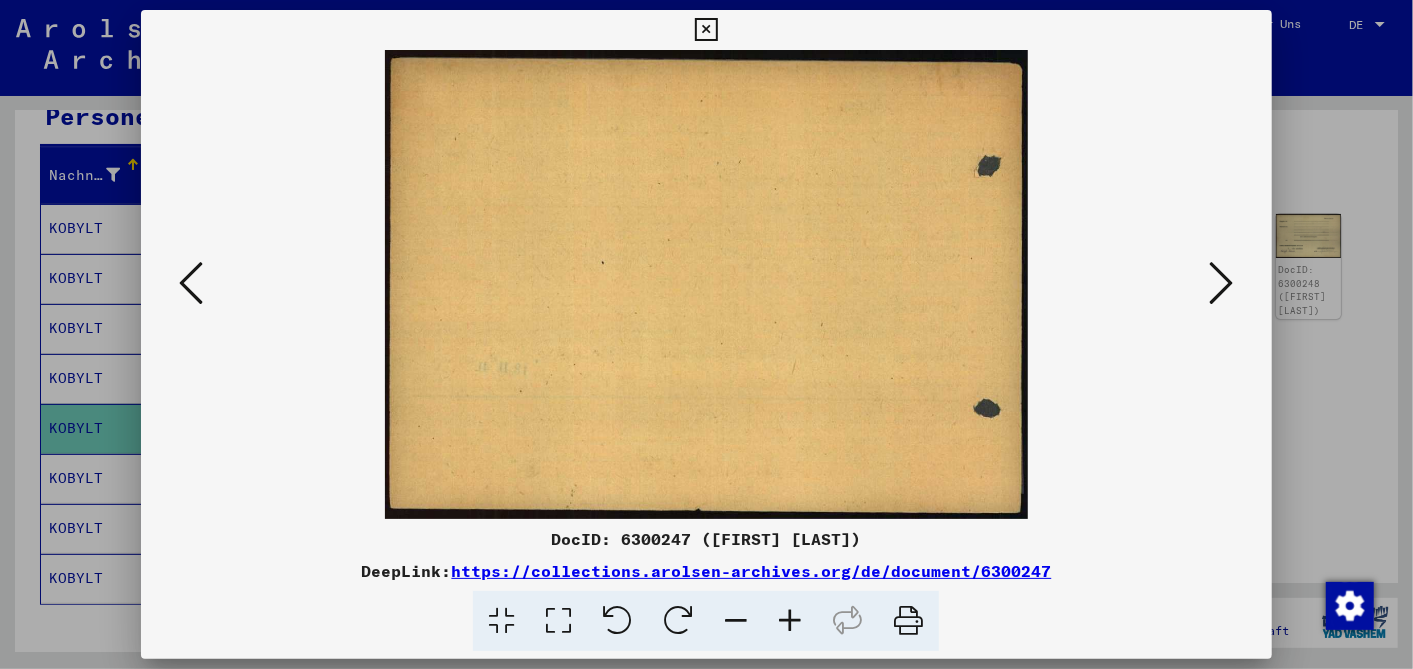 click at bounding box center [1222, 283] 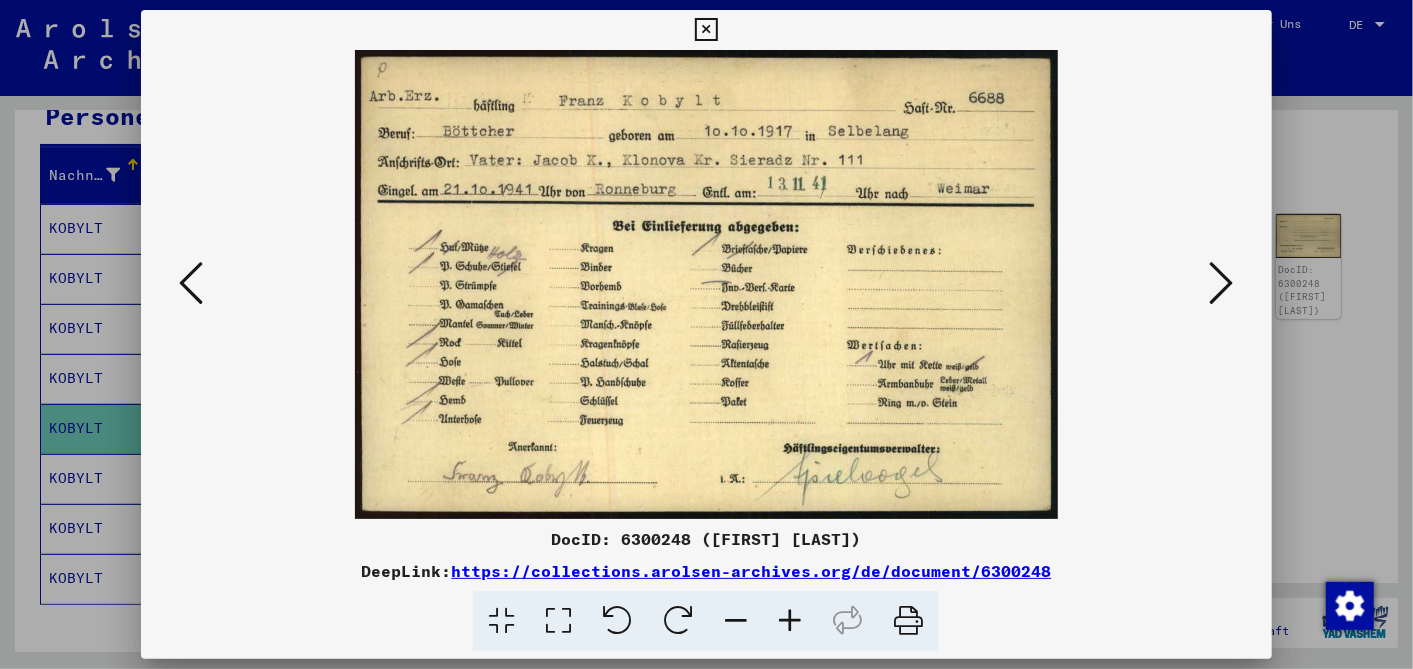 drag, startPoint x: 1221, startPoint y: 279, endPoint x: 1235, endPoint y: 311, distance: 34.928497 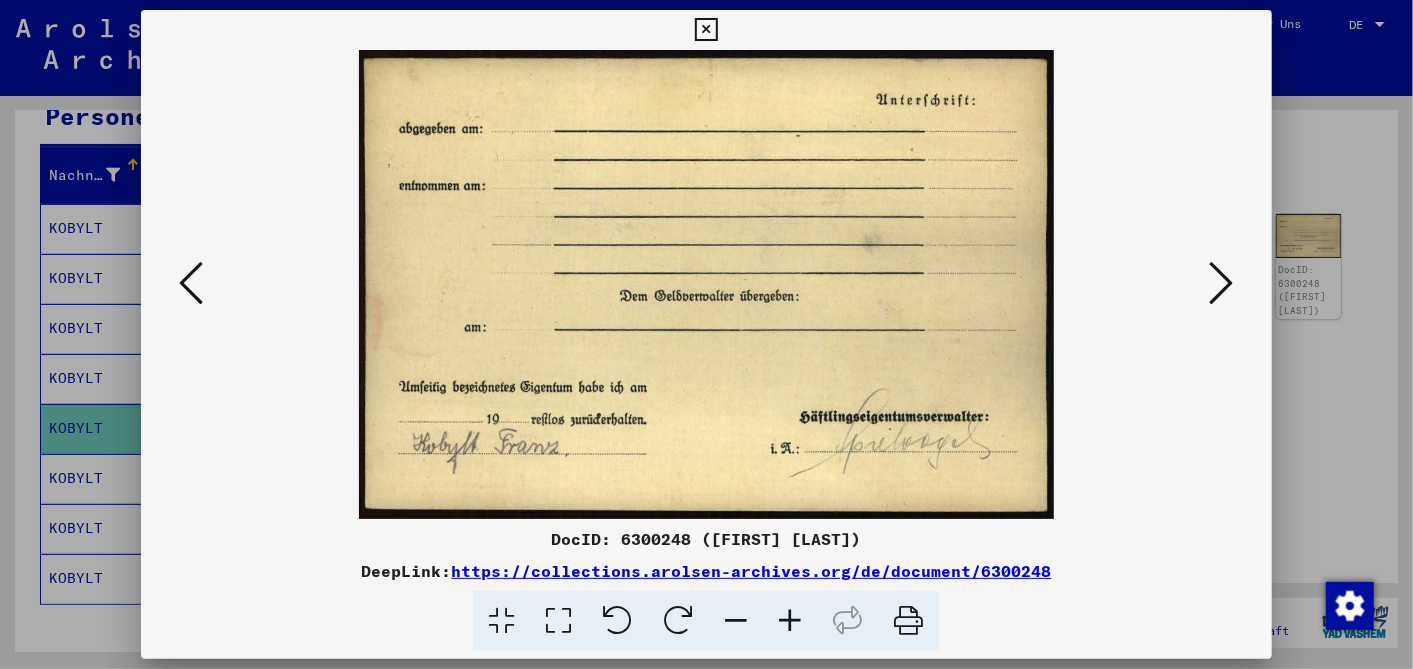 click at bounding box center (1222, 283) 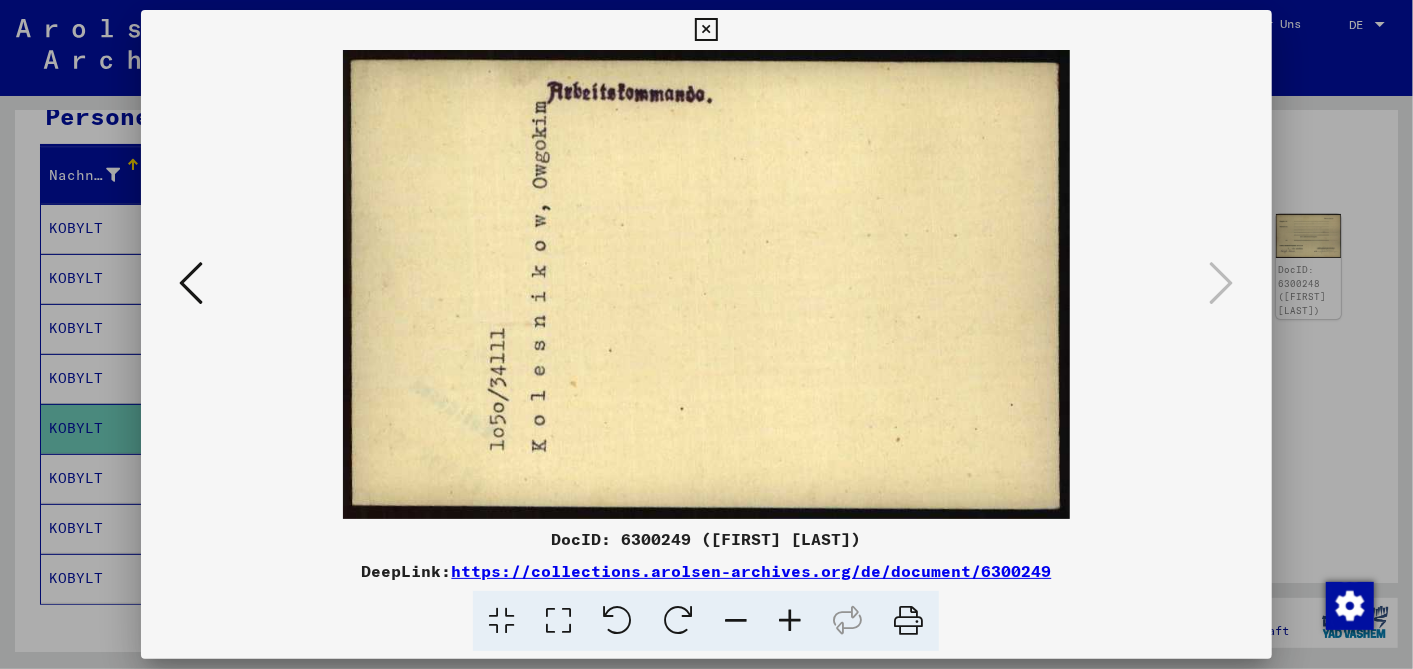 click at bounding box center (706, 30) 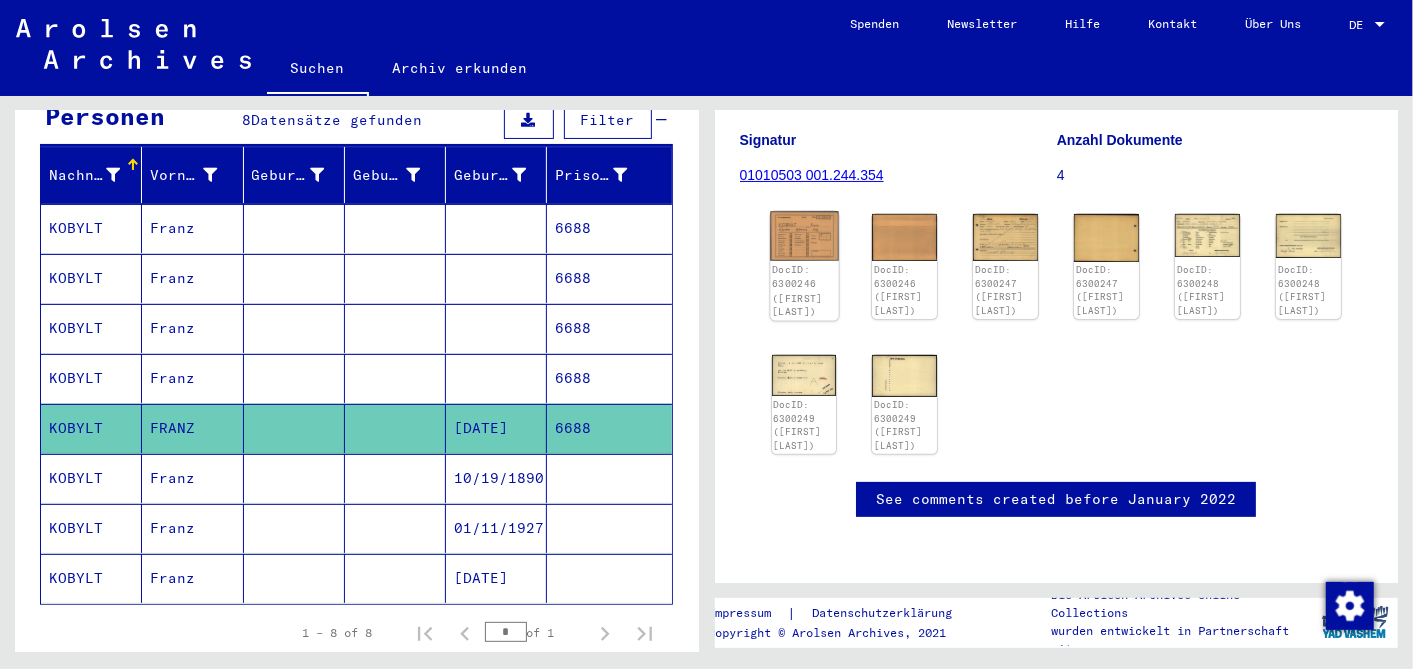click 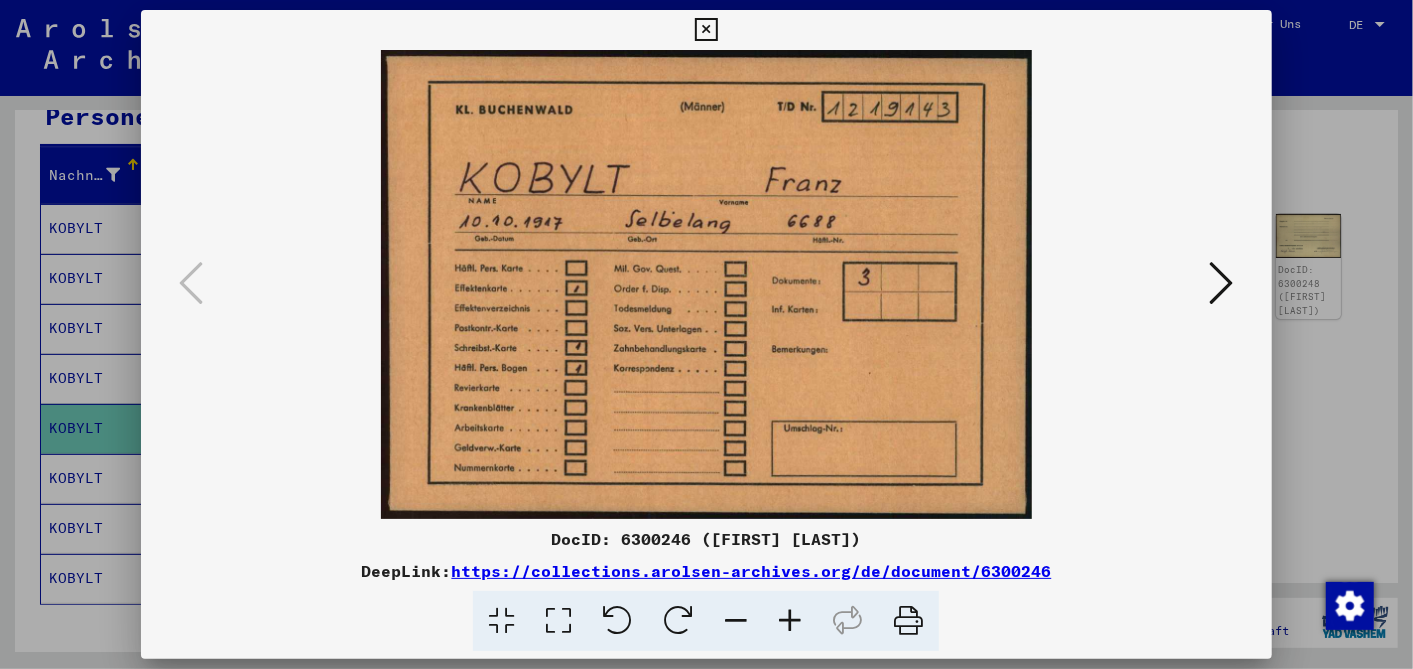click at bounding box center [1222, 283] 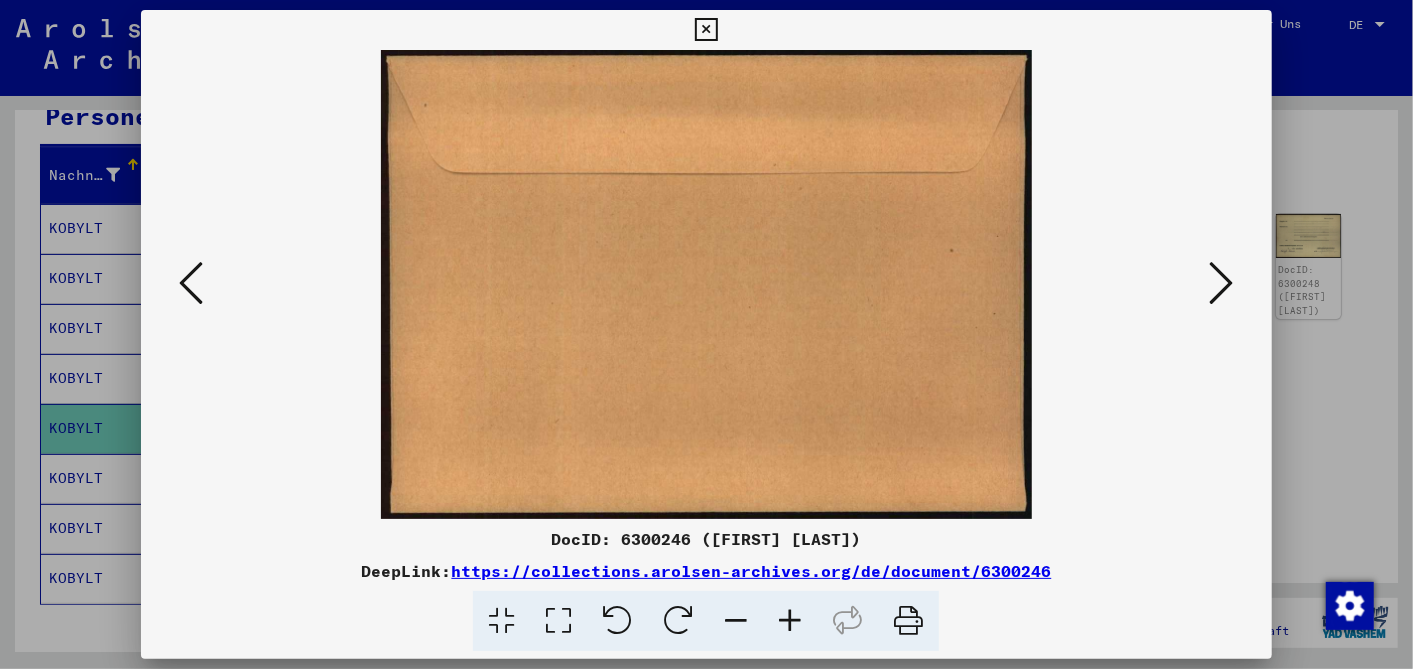 click at bounding box center (1222, 283) 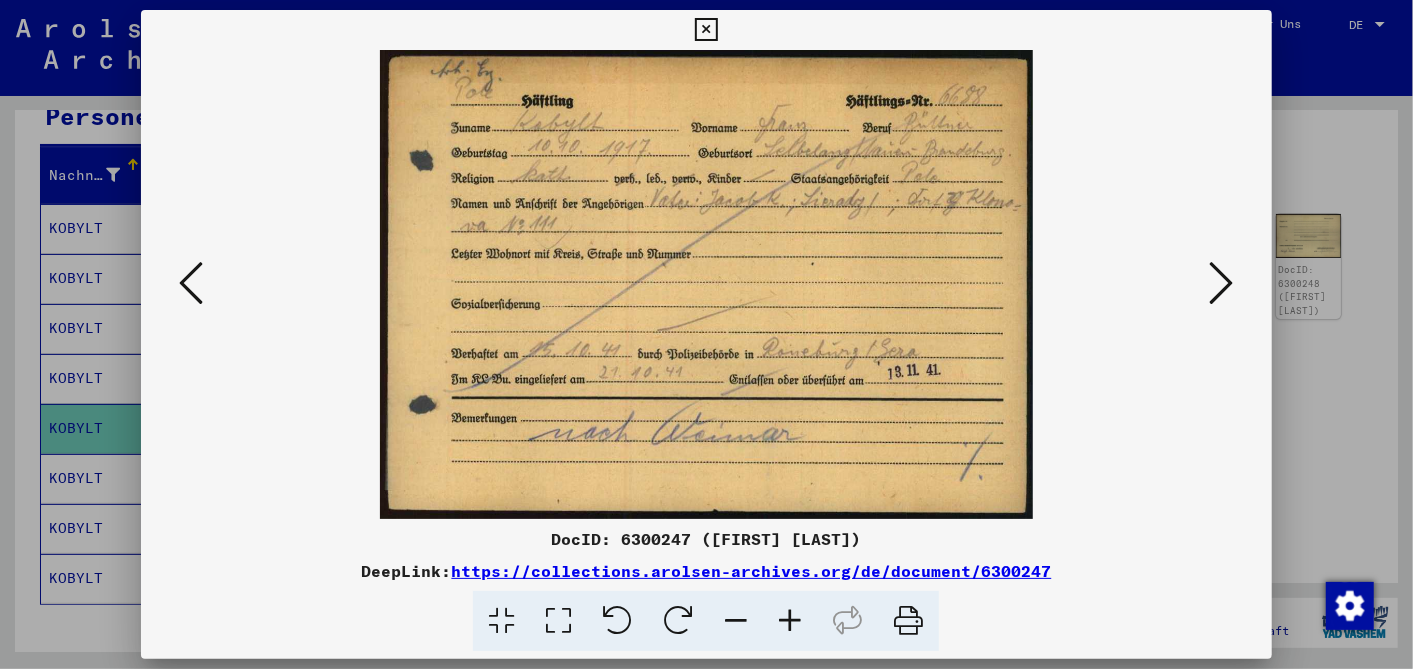 click at bounding box center (1222, 283) 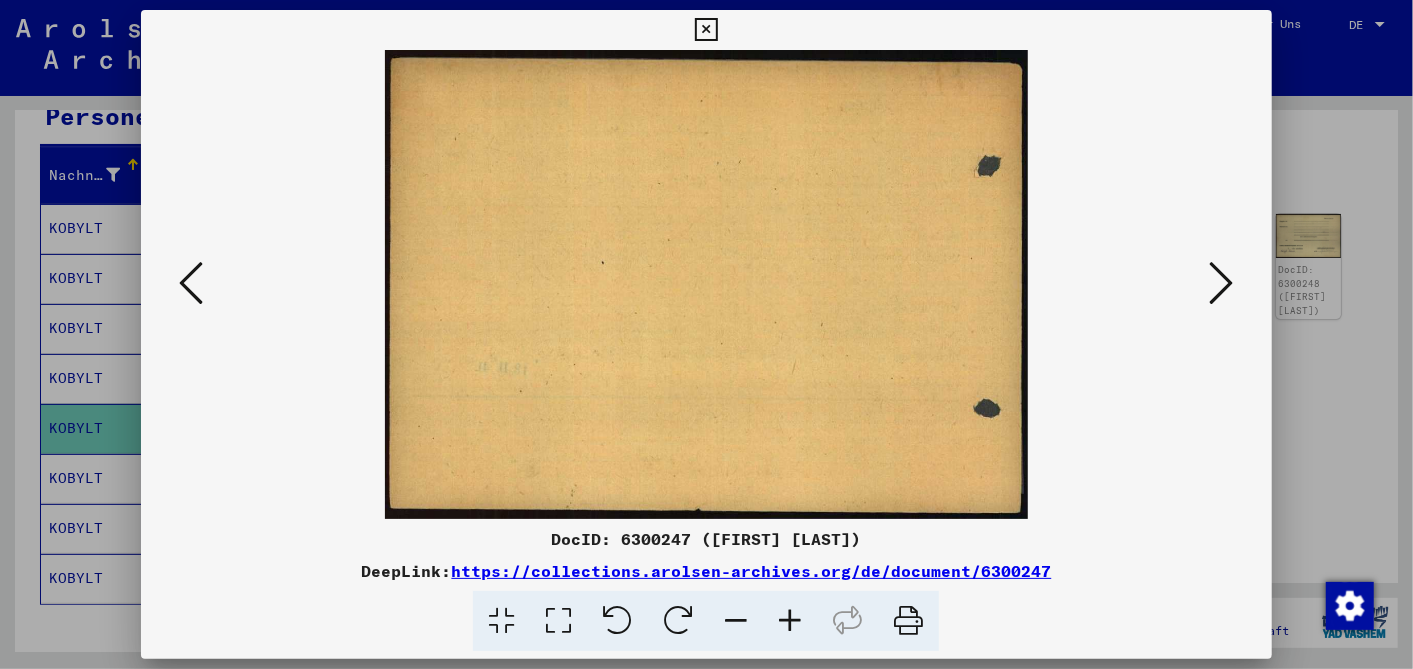 click at bounding box center [1222, 283] 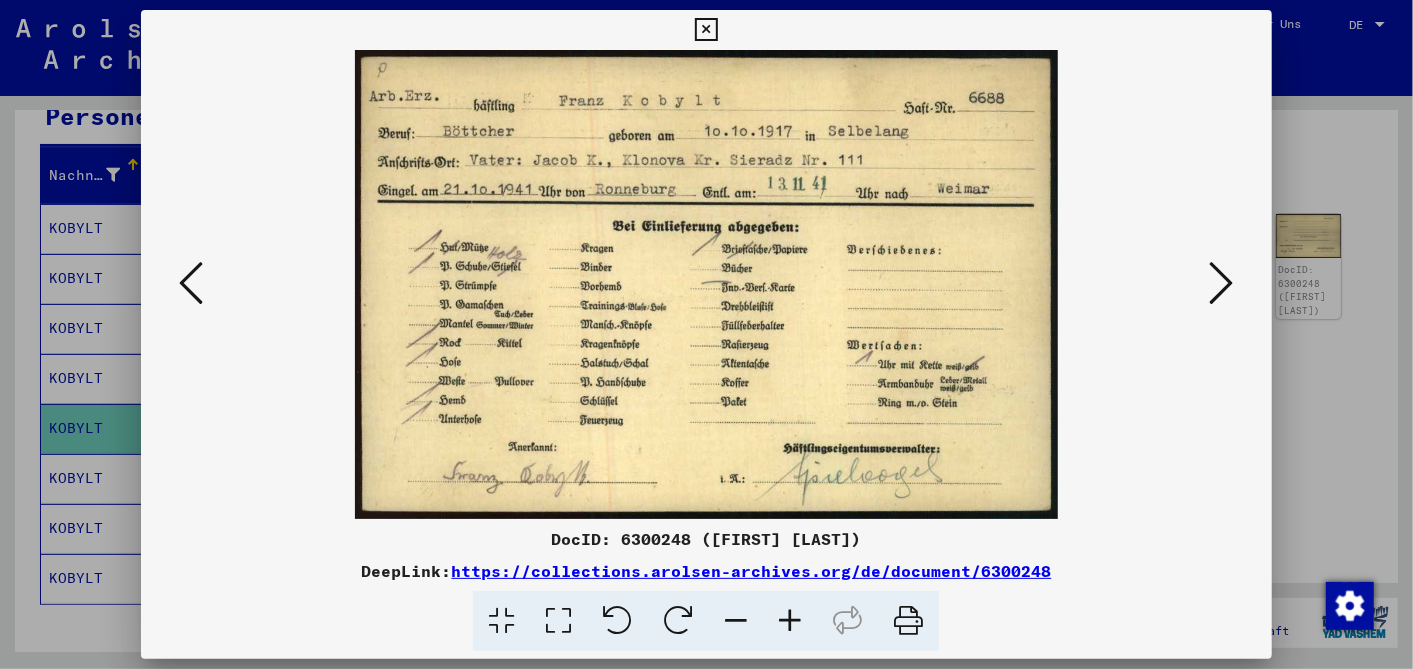 click at bounding box center (1222, 283) 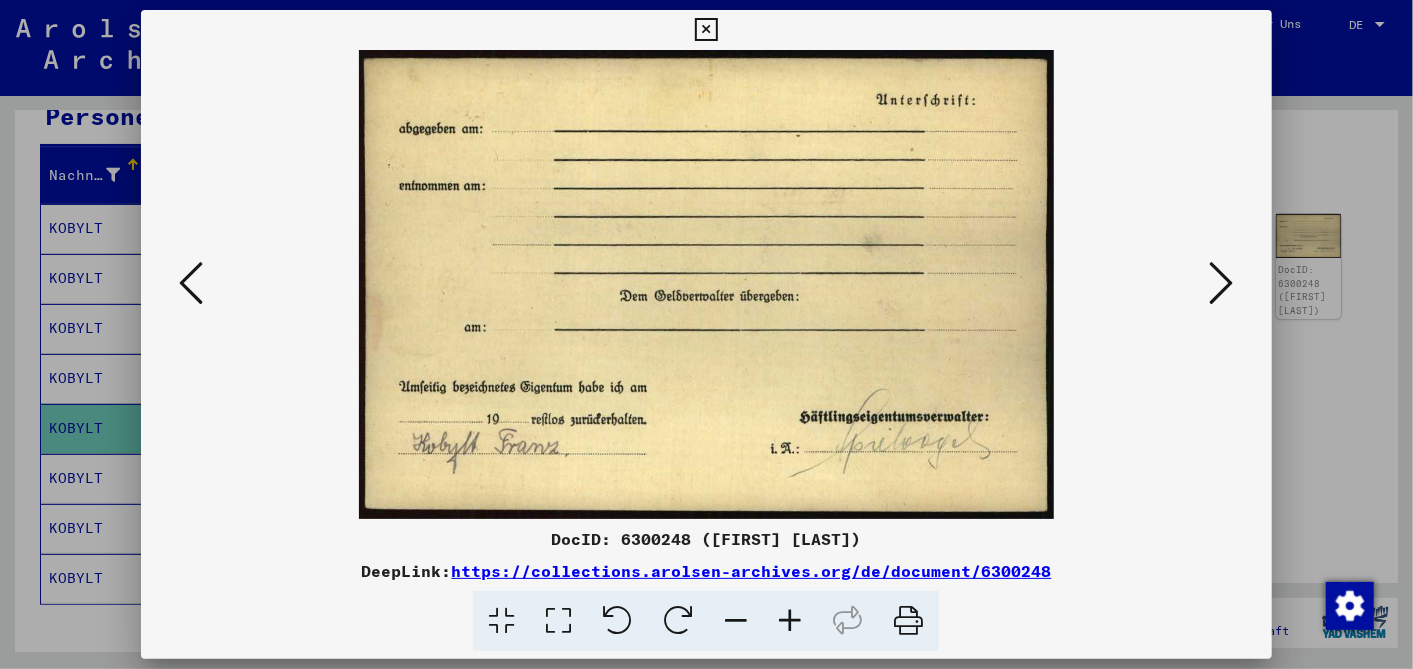 click at bounding box center [1222, 283] 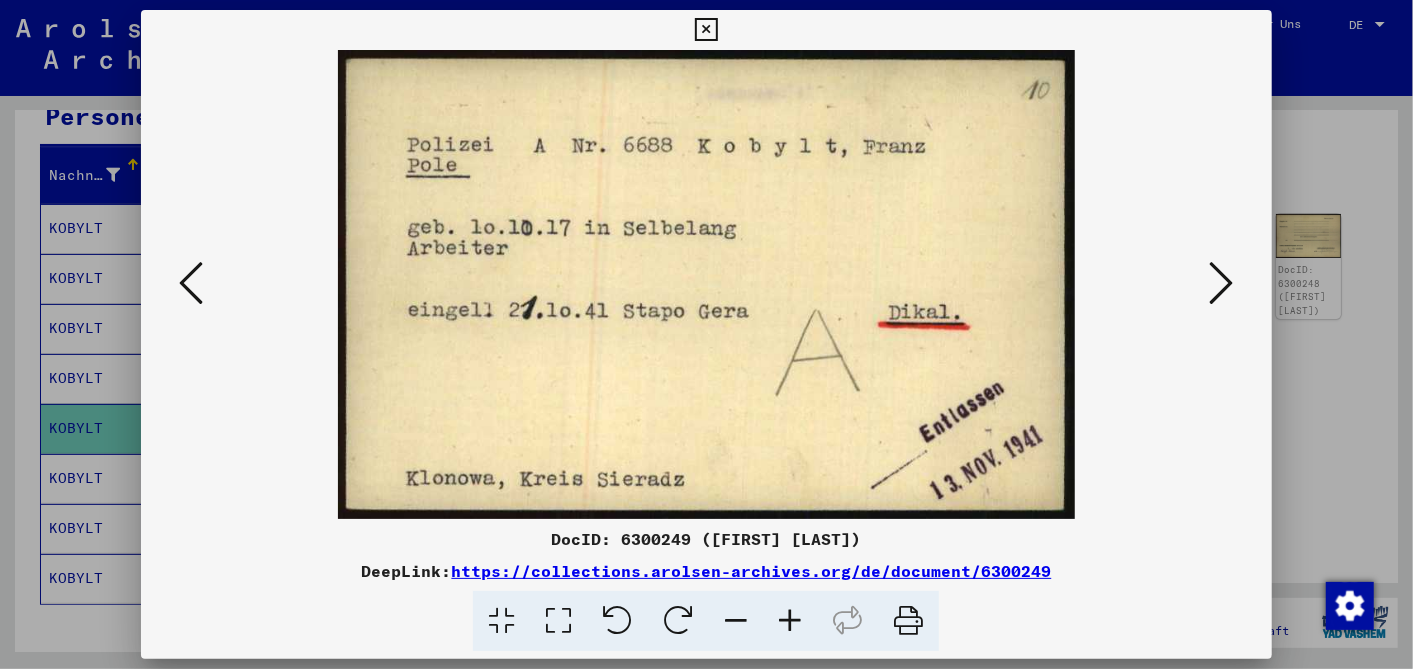 click at bounding box center [1222, 283] 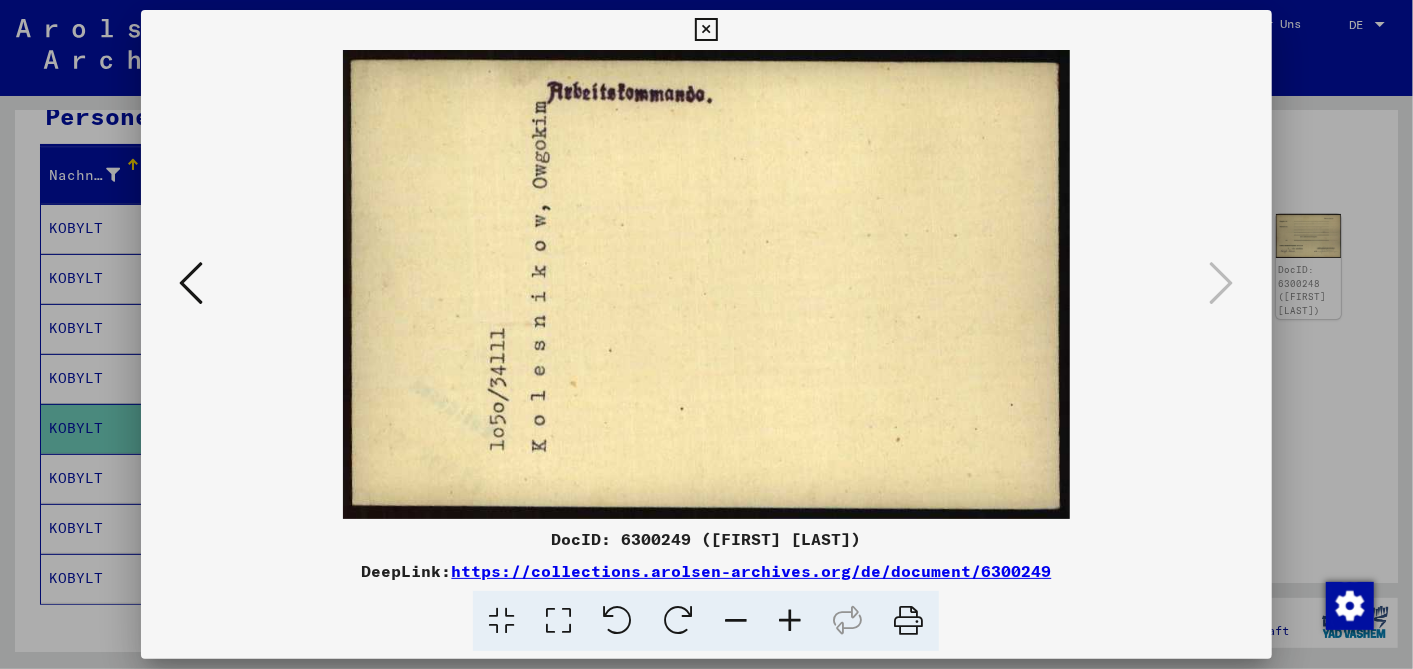 click at bounding box center [706, 30] 